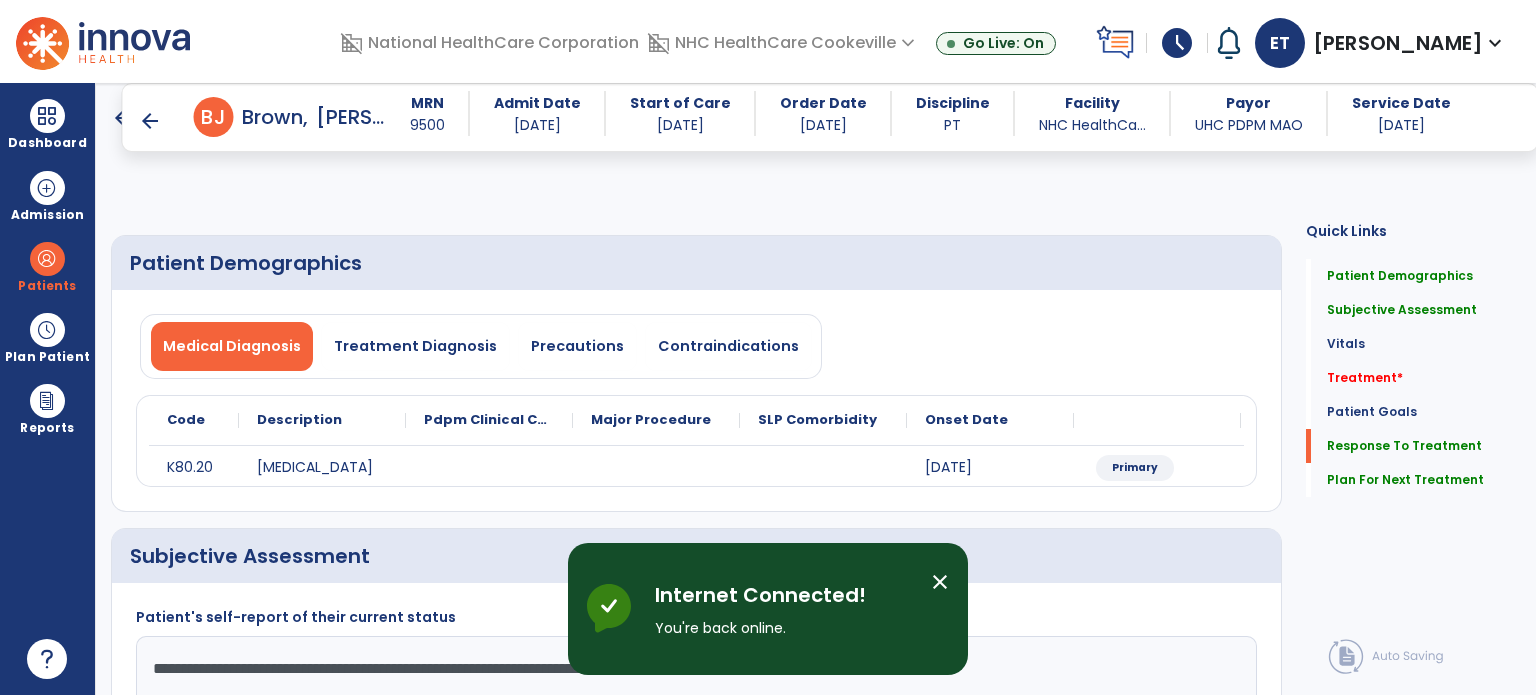 select on "*" 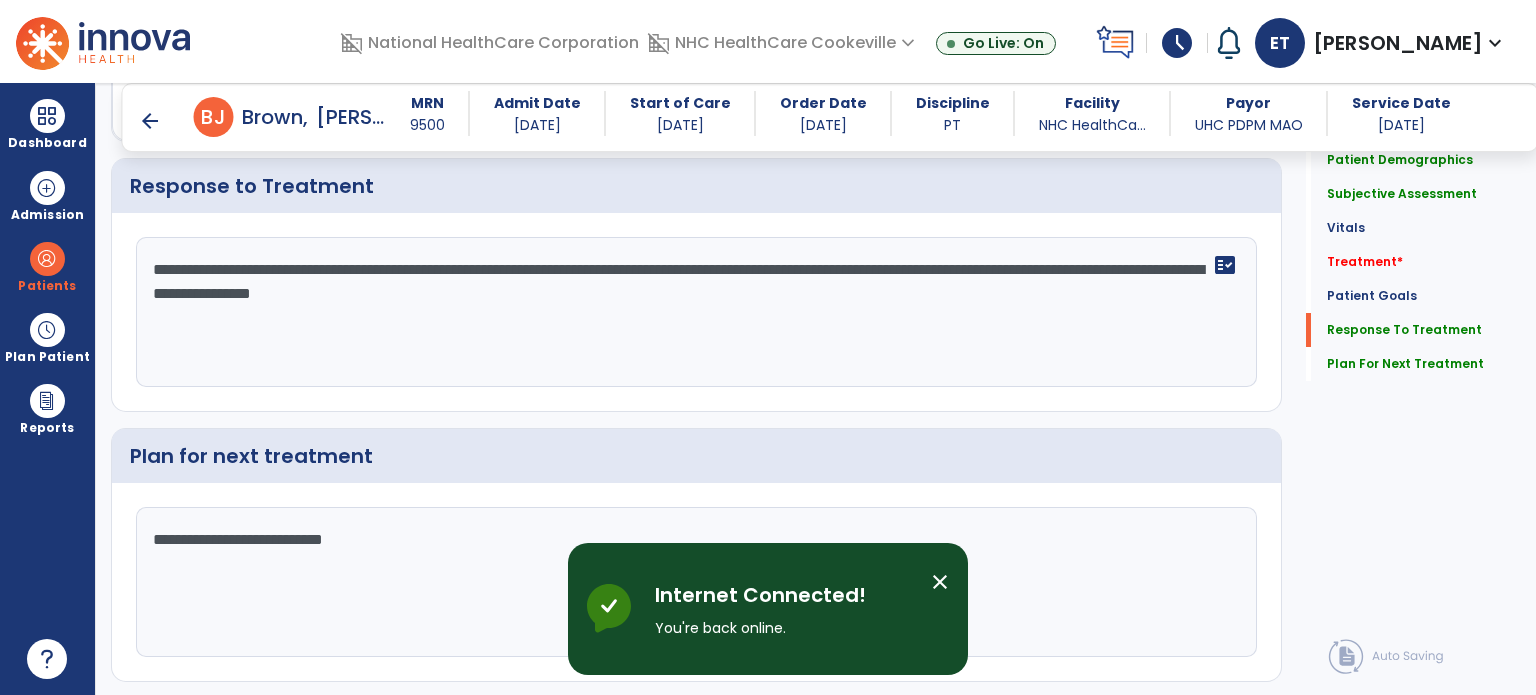 scroll, scrollTop: 2684, scrollLeft: 0, axis: vertical 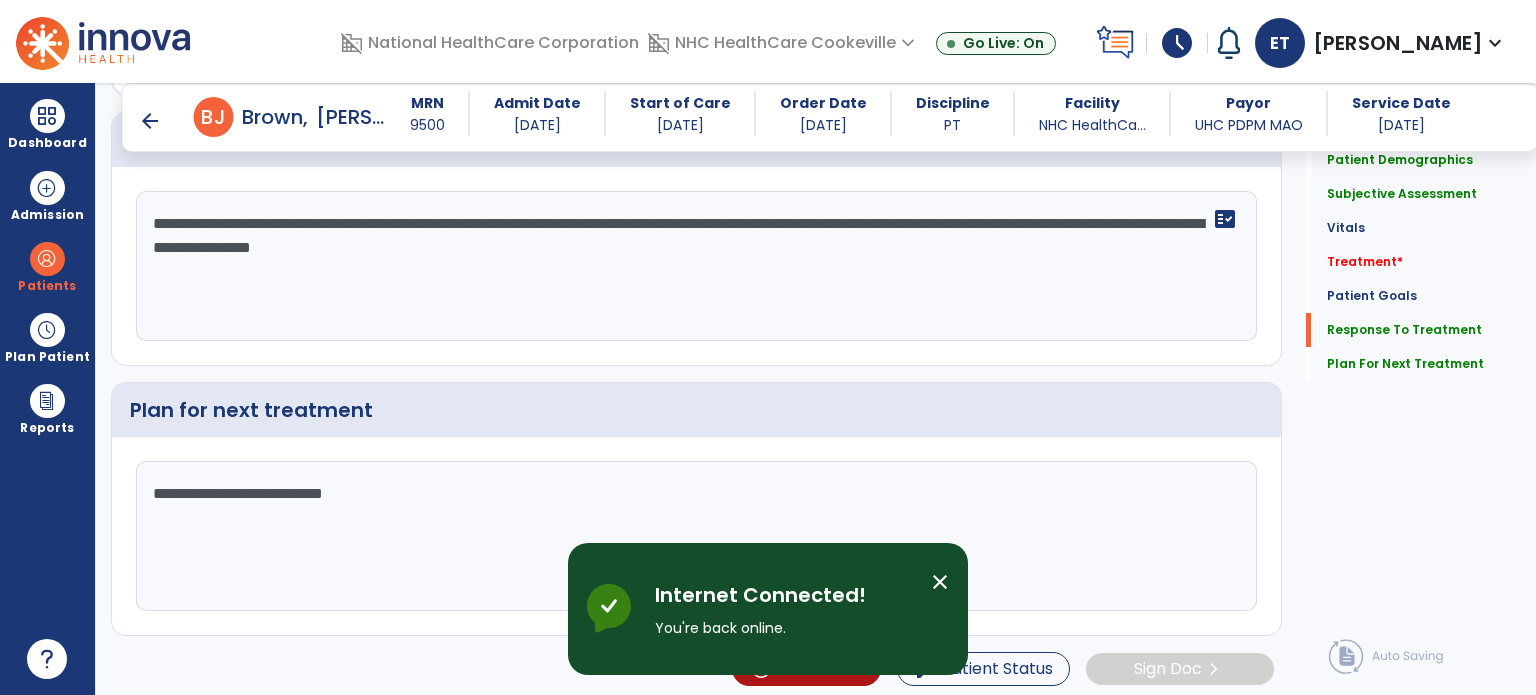 click on "**********" 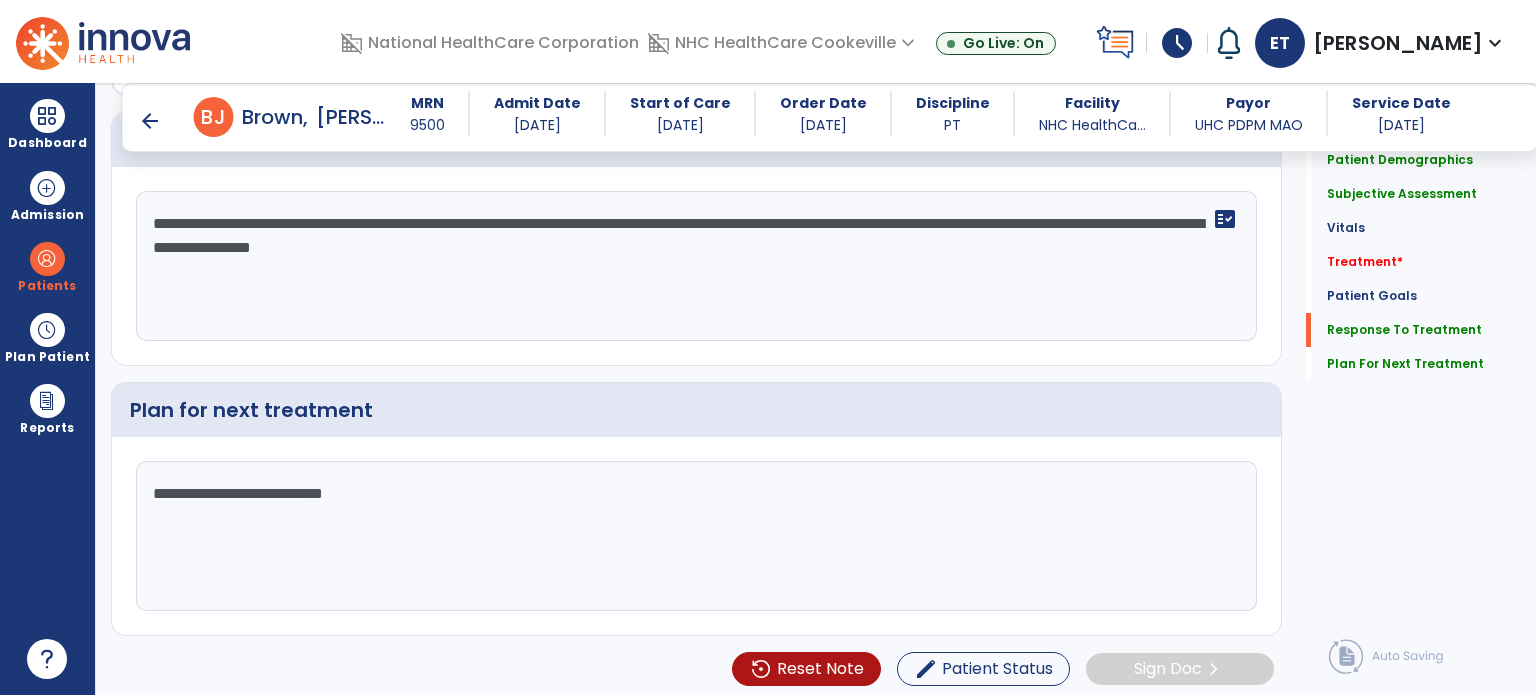 click on "**********" 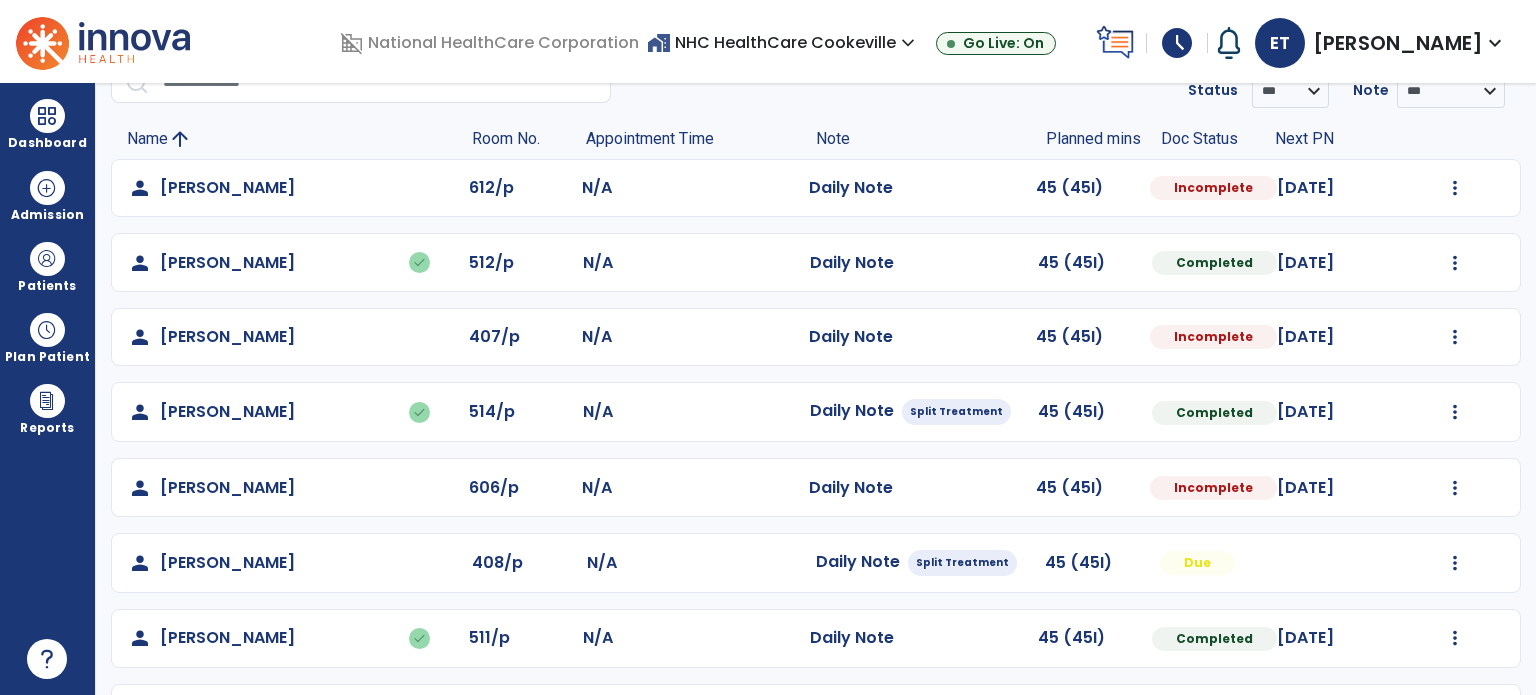 scroll, scrollTop: 171, scrollLeft: 0, axis: vertical 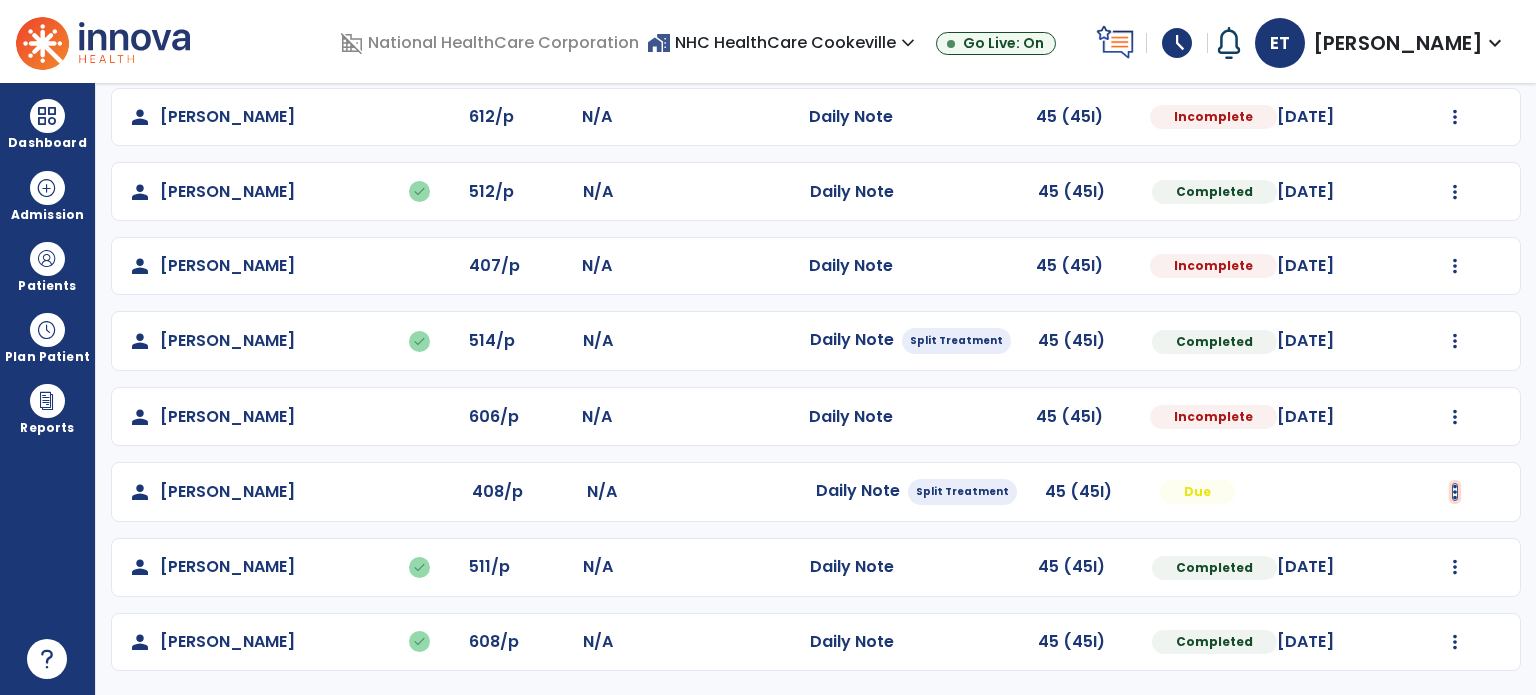 click at bounding box center (1455, 117) 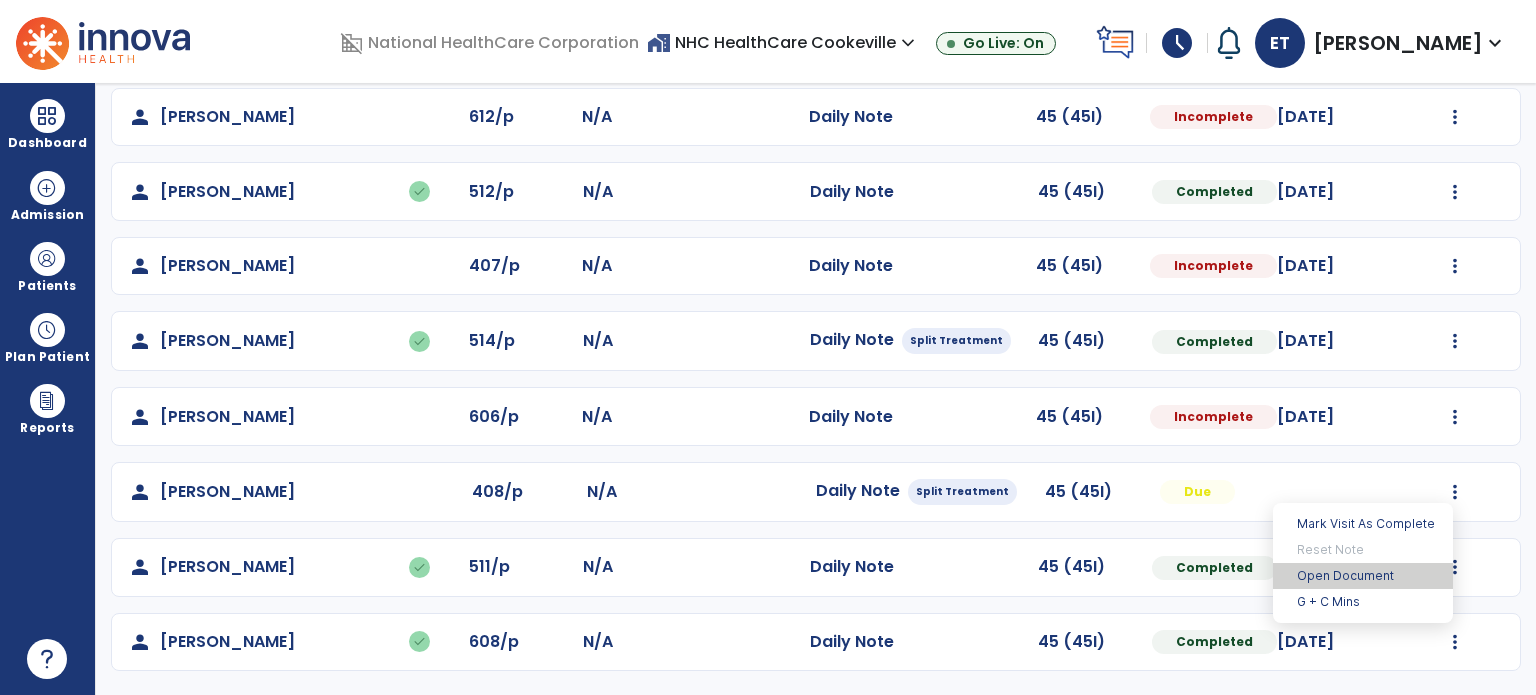click on "Open Document" at bounding box center [1363, 576] 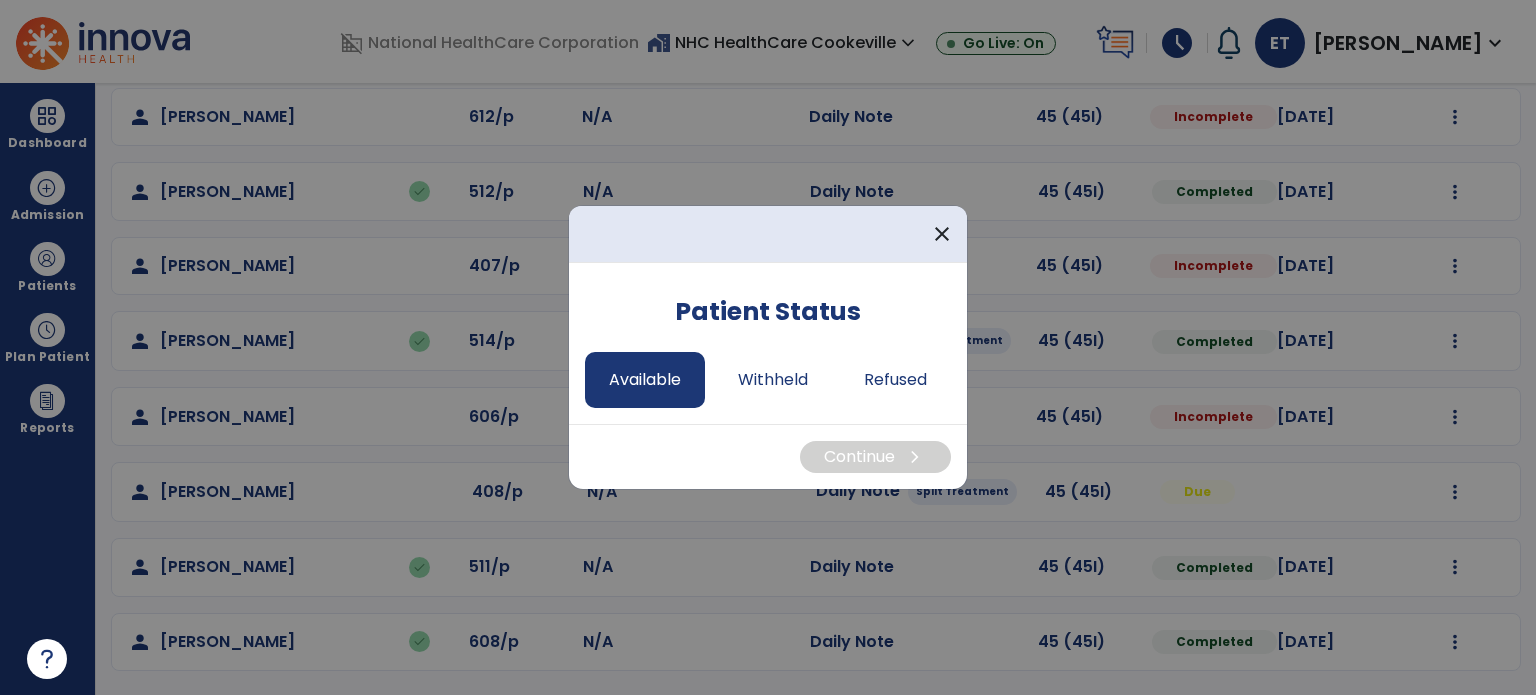 click on "Available" at bounding box center [645, 380] 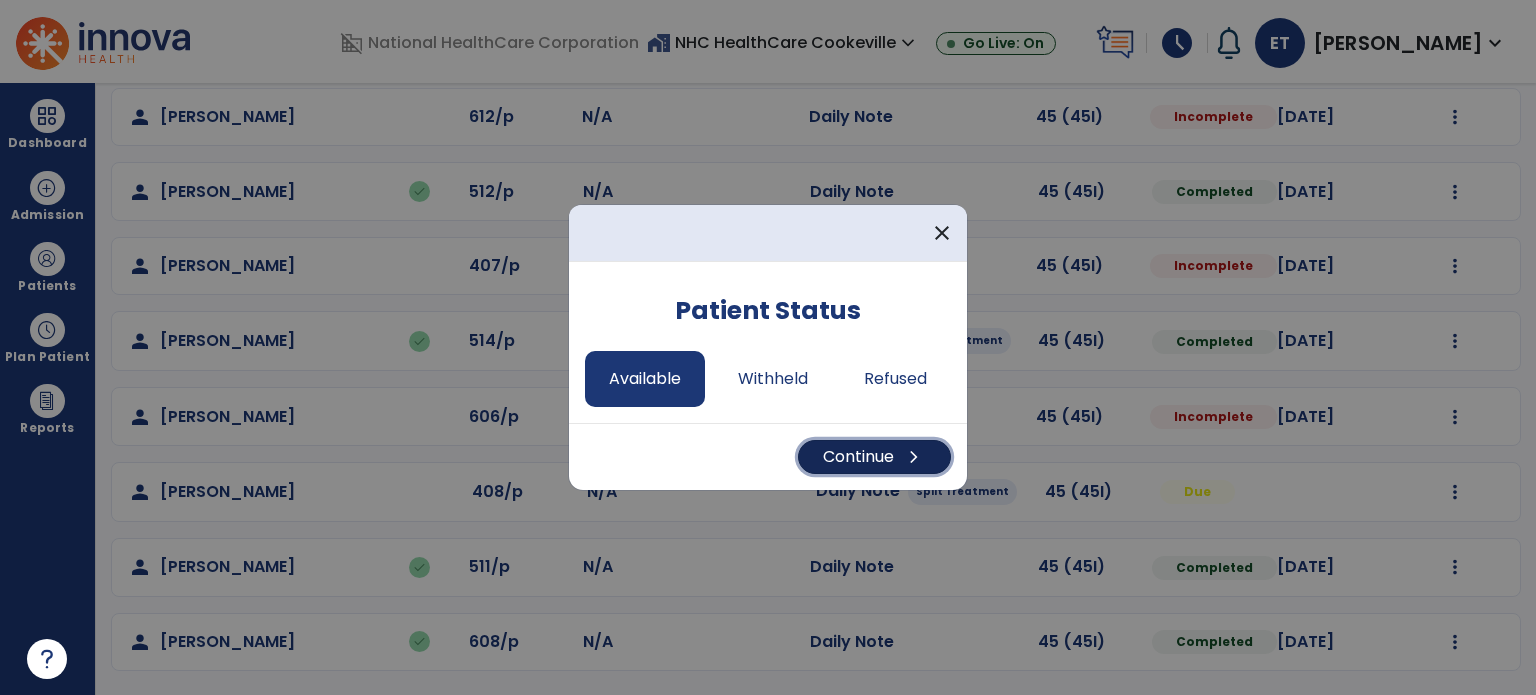 click on "Continue   chevron_right" at bounding box center (874, 457) 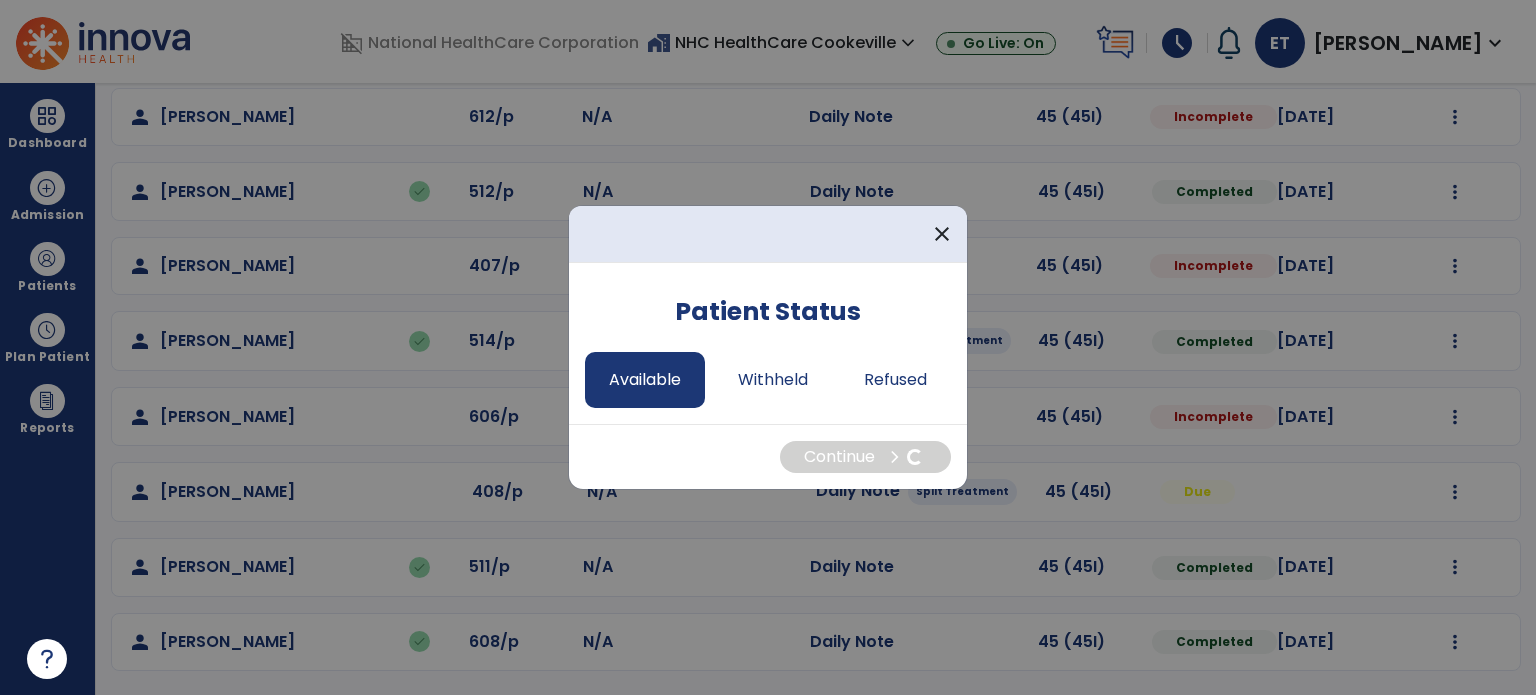 select on "*" 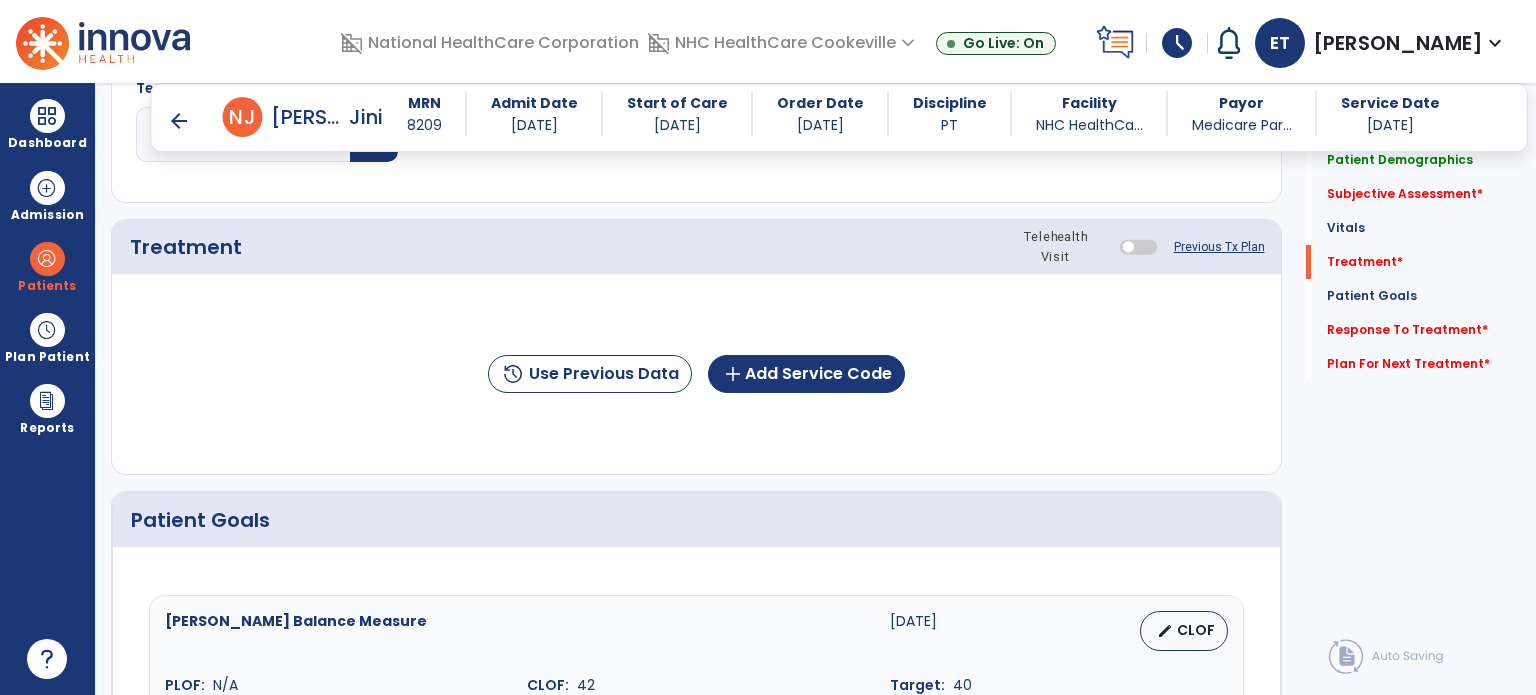 scroll, scrollTop: 1116, scrollLeft: 0, axis: vertical 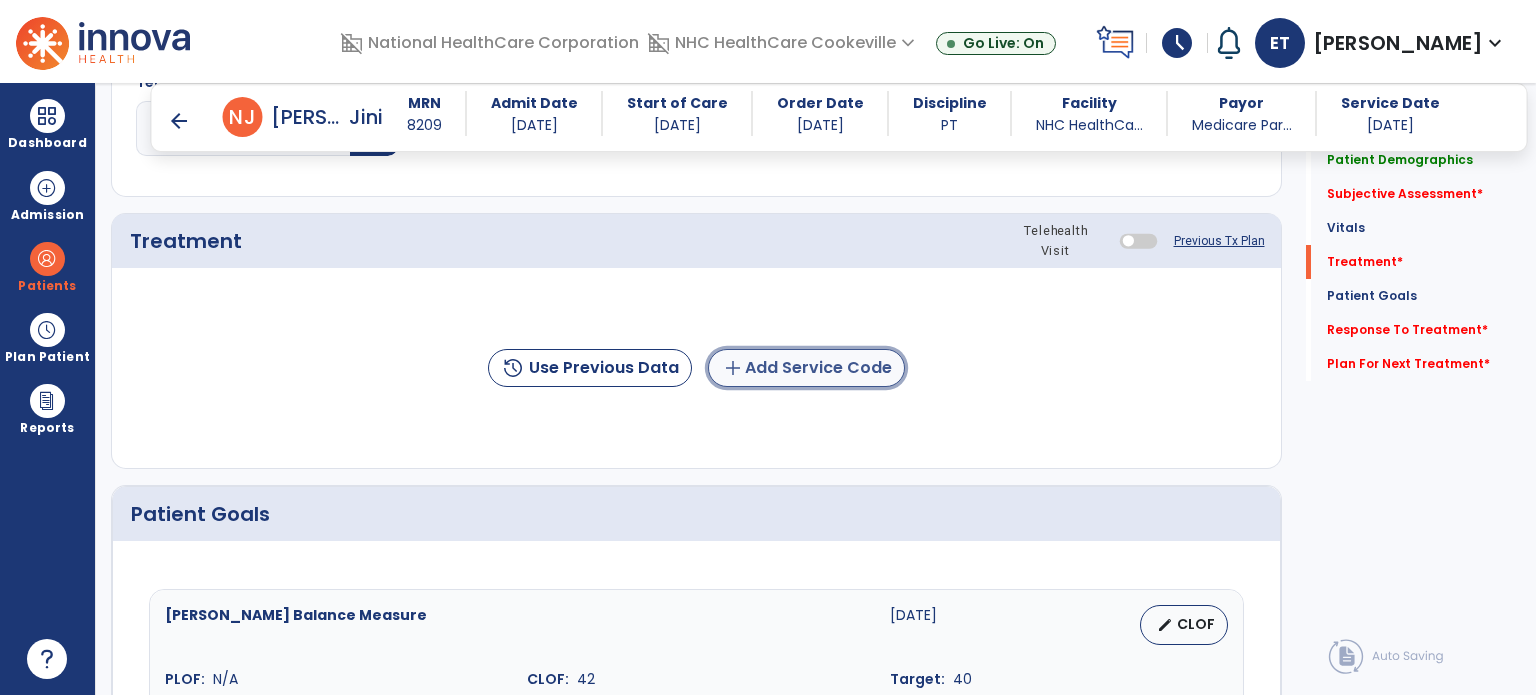 click on "add  Add Service Code" 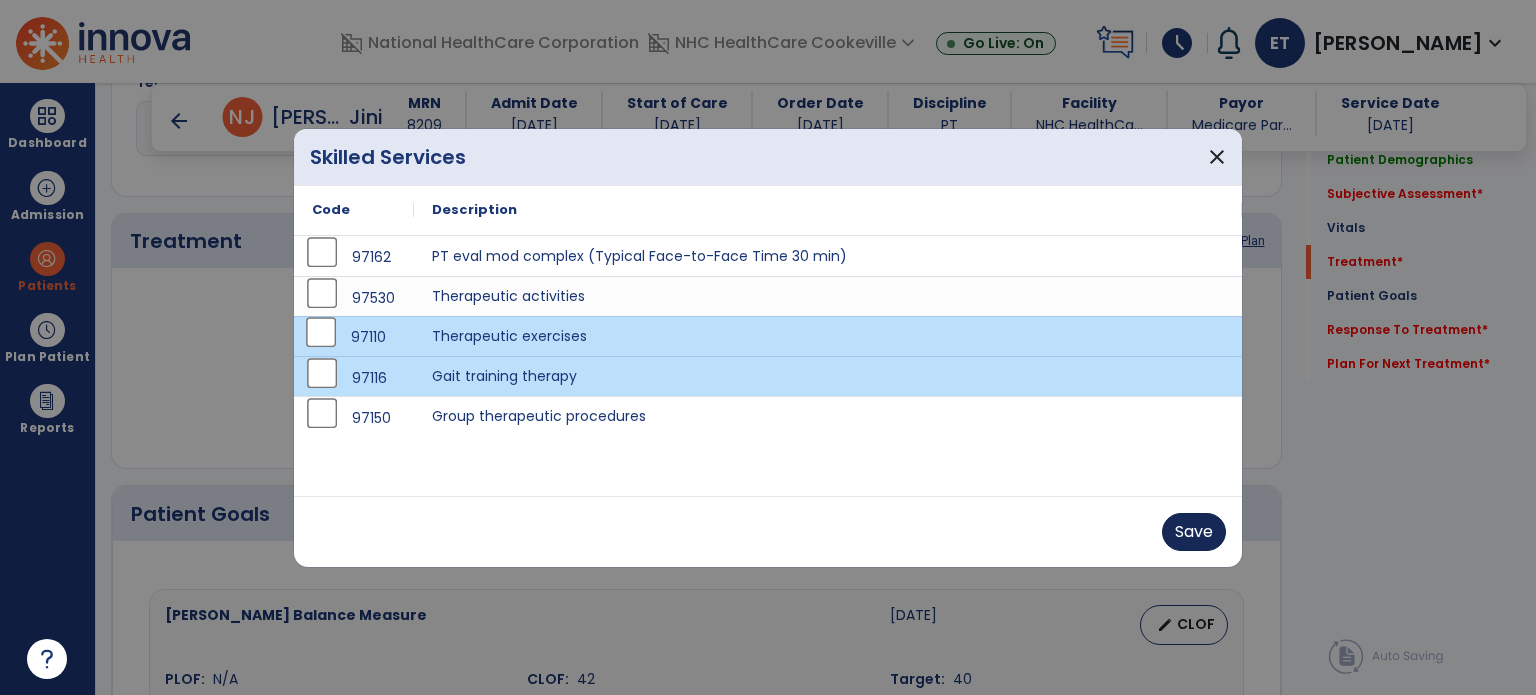click on "Save" at bounding box center [1194, 532] 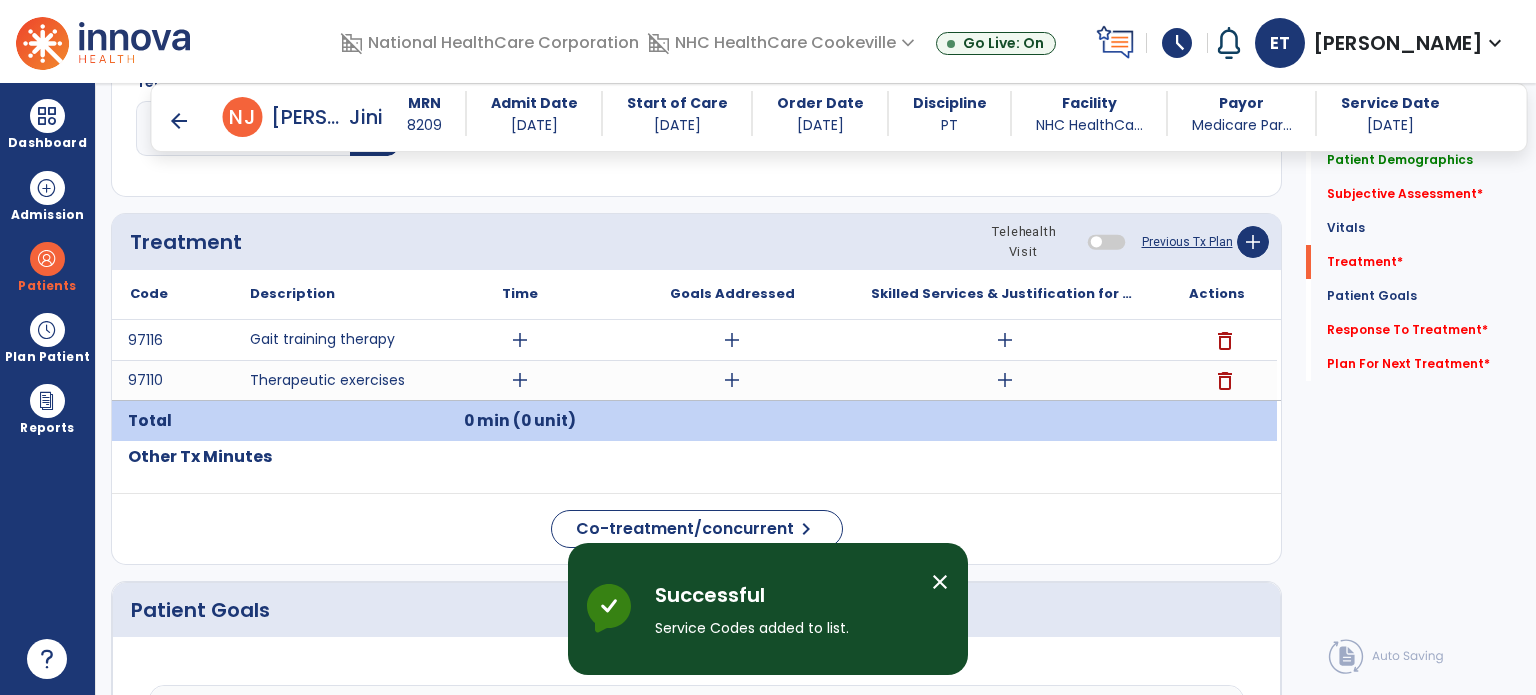 click on "add" at bounding box center (1005, 340) 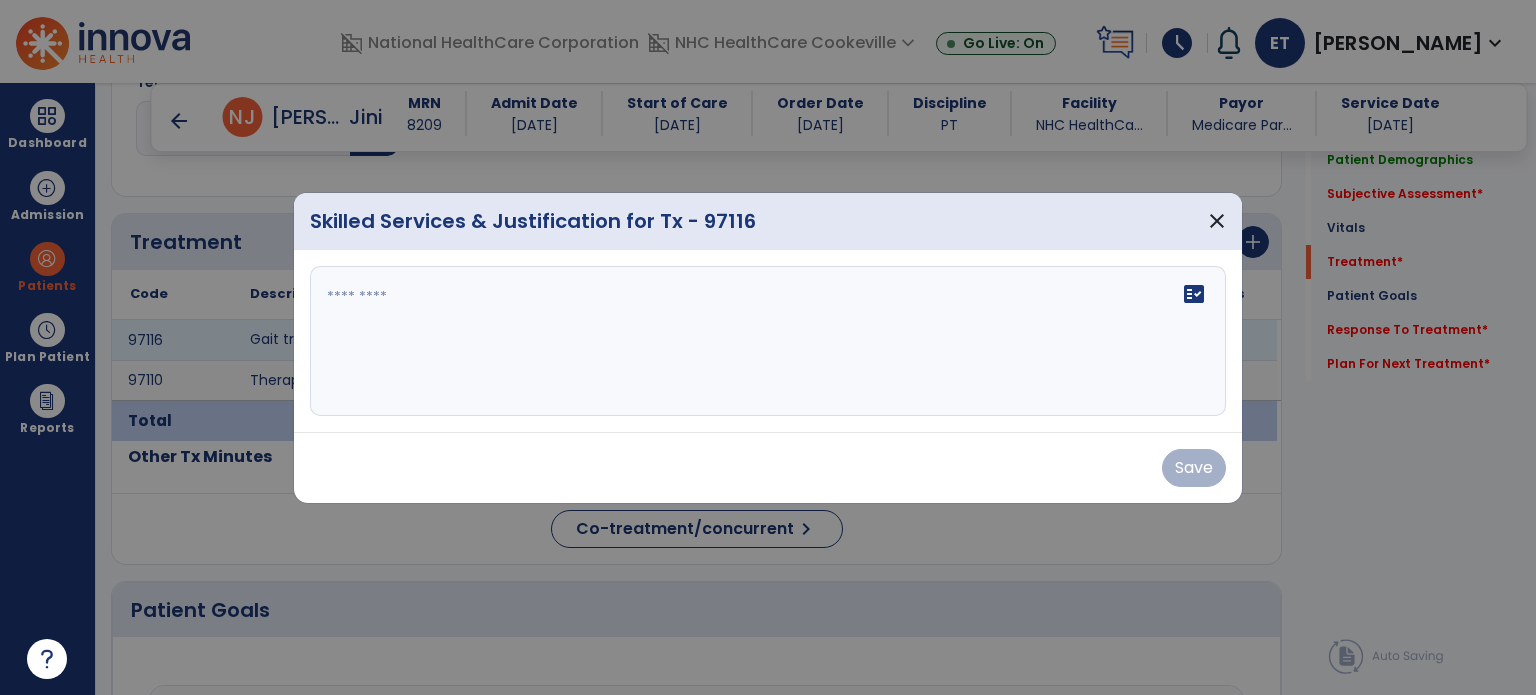 click on "fact_check" at bounding box center [768, 341] 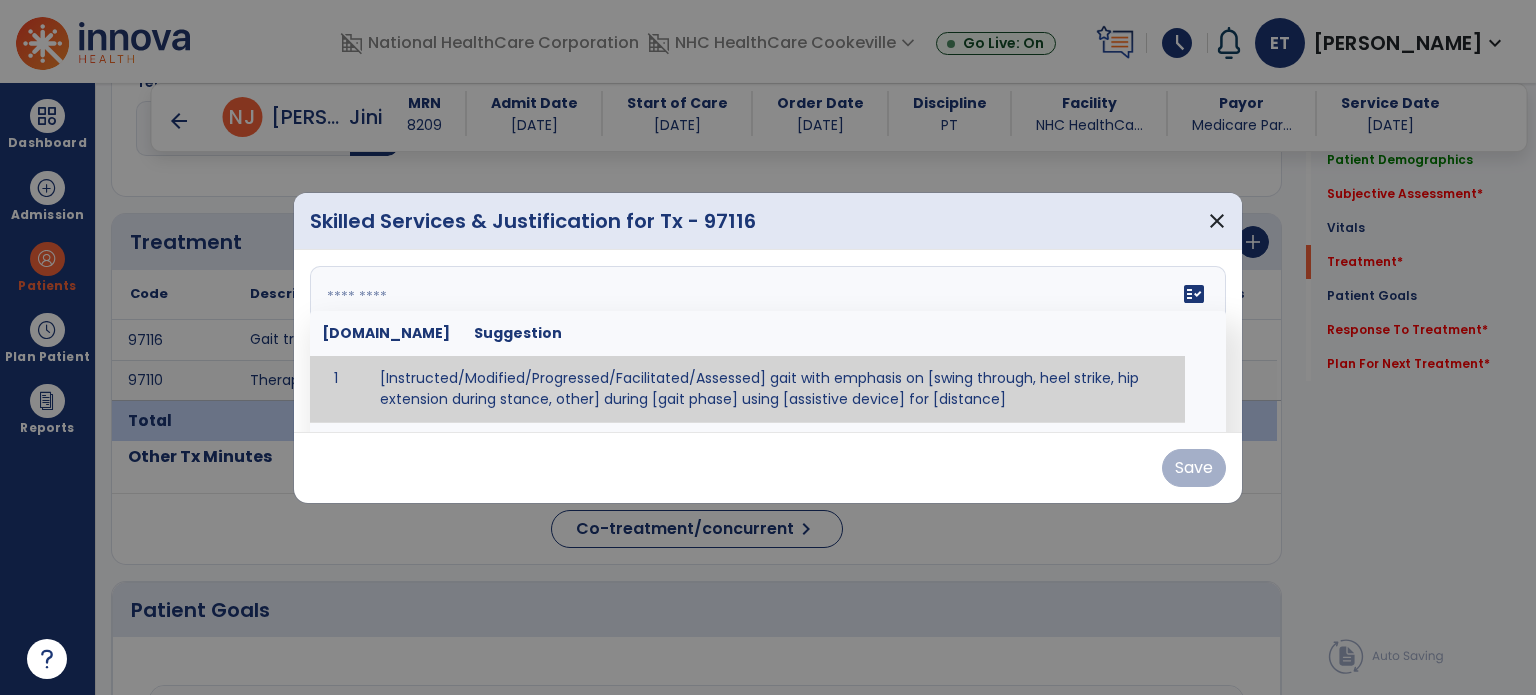click on "fact_check" at bounding box center (1194, 294) 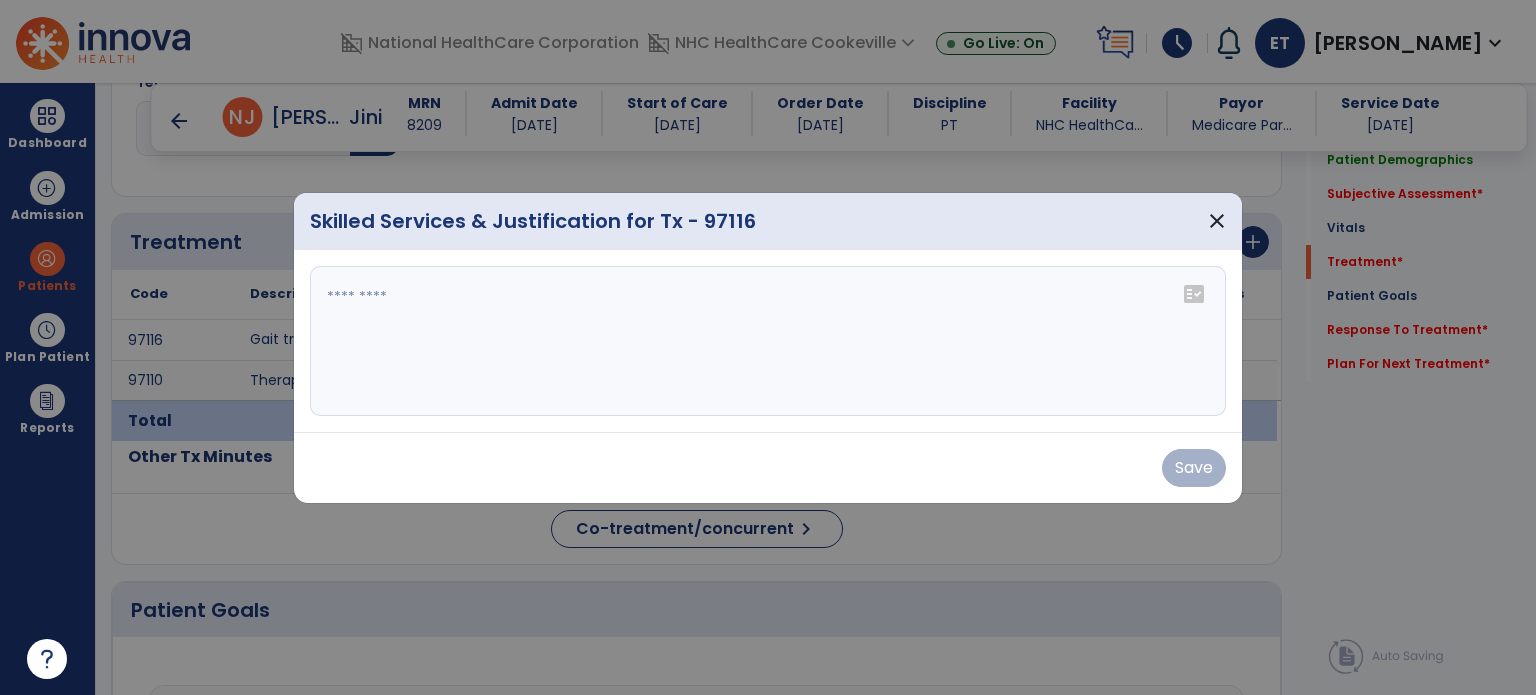 click on "fact_check" at bounding box center (1194, 294) 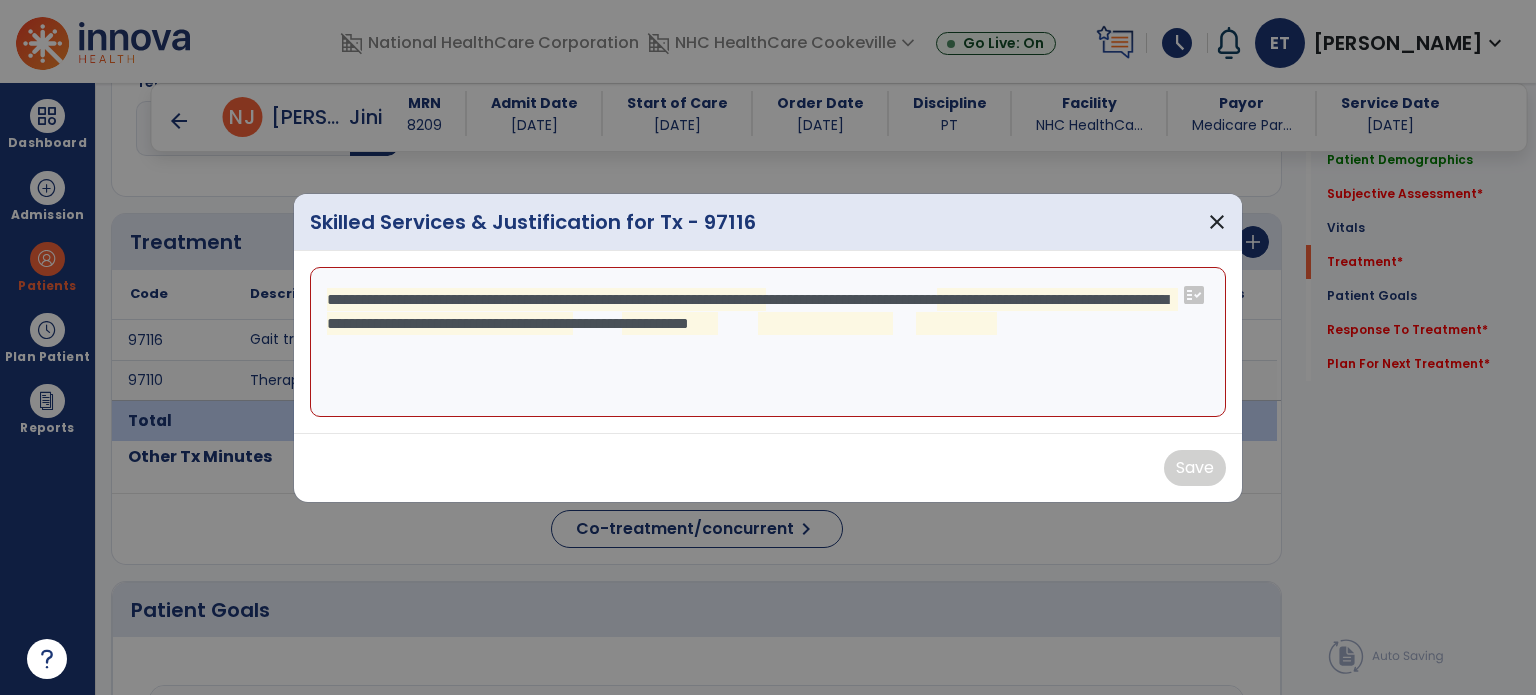 click on "**********" at bounding box center (768, 342) 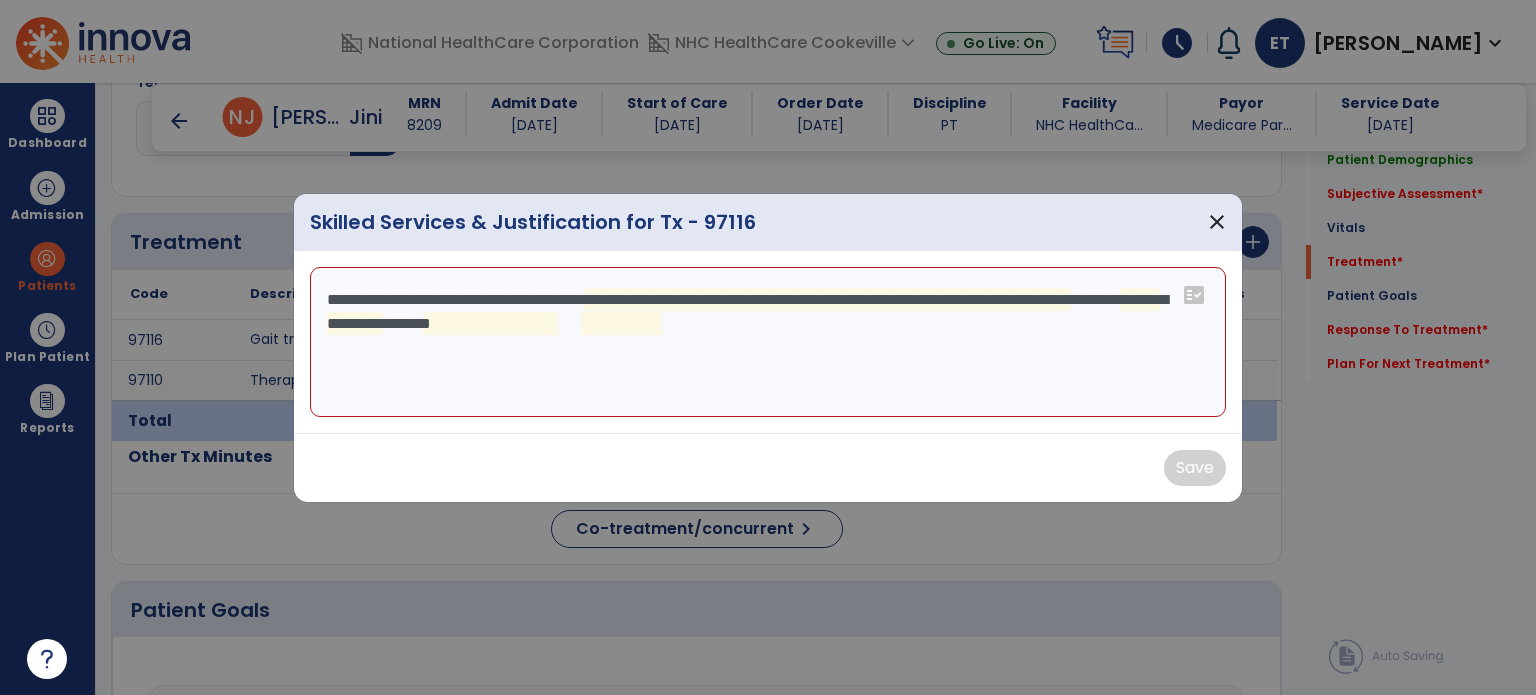 click on "**********" at bounding box center (768, 342) 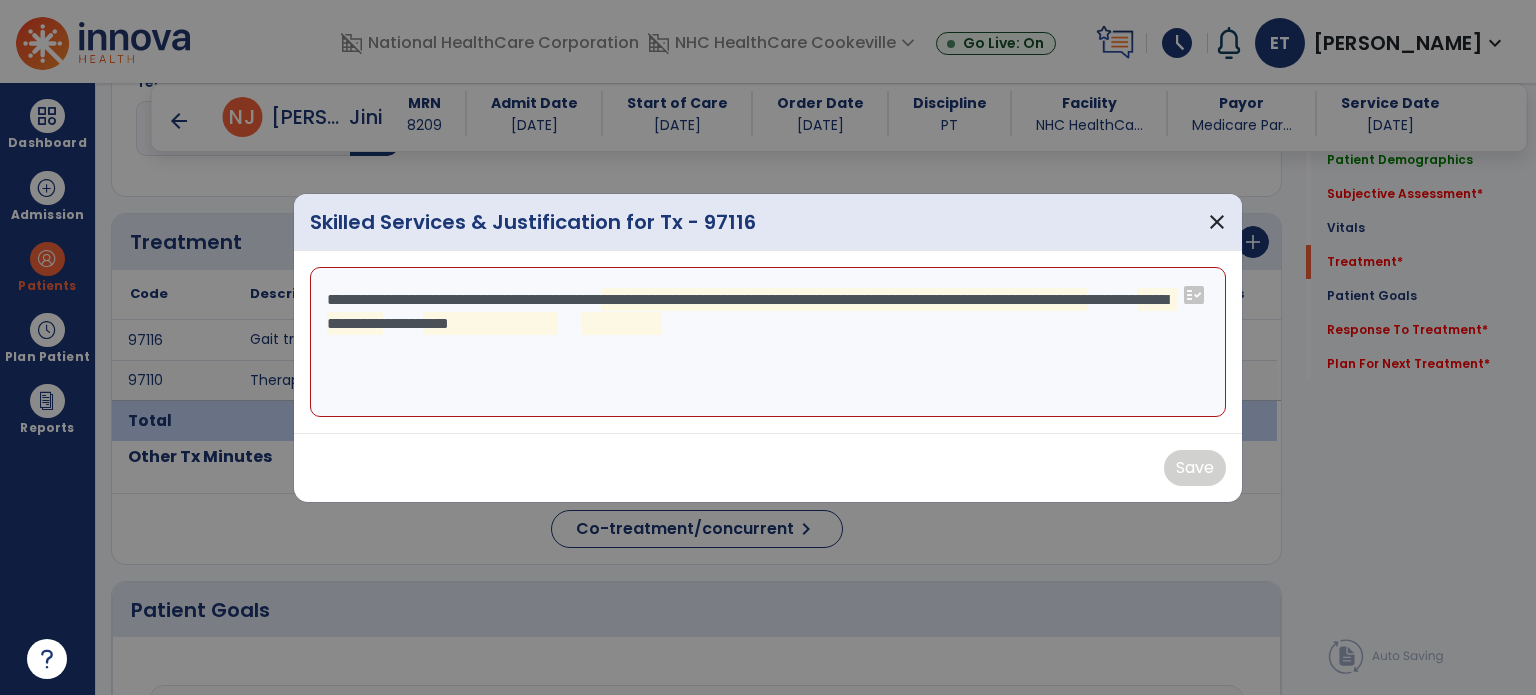 click on "**********" at bounding box center [768, 342] 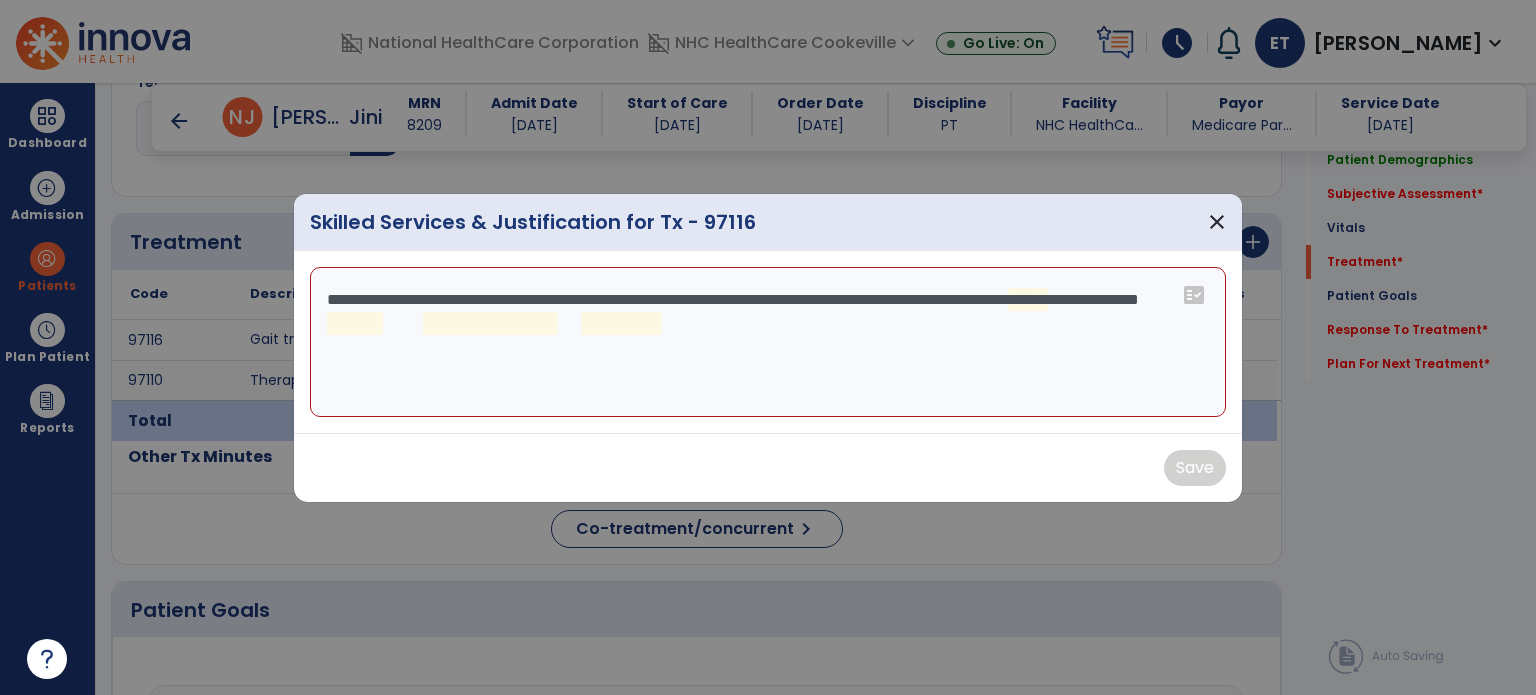 click on "**********" at bounding box center (768, 342) 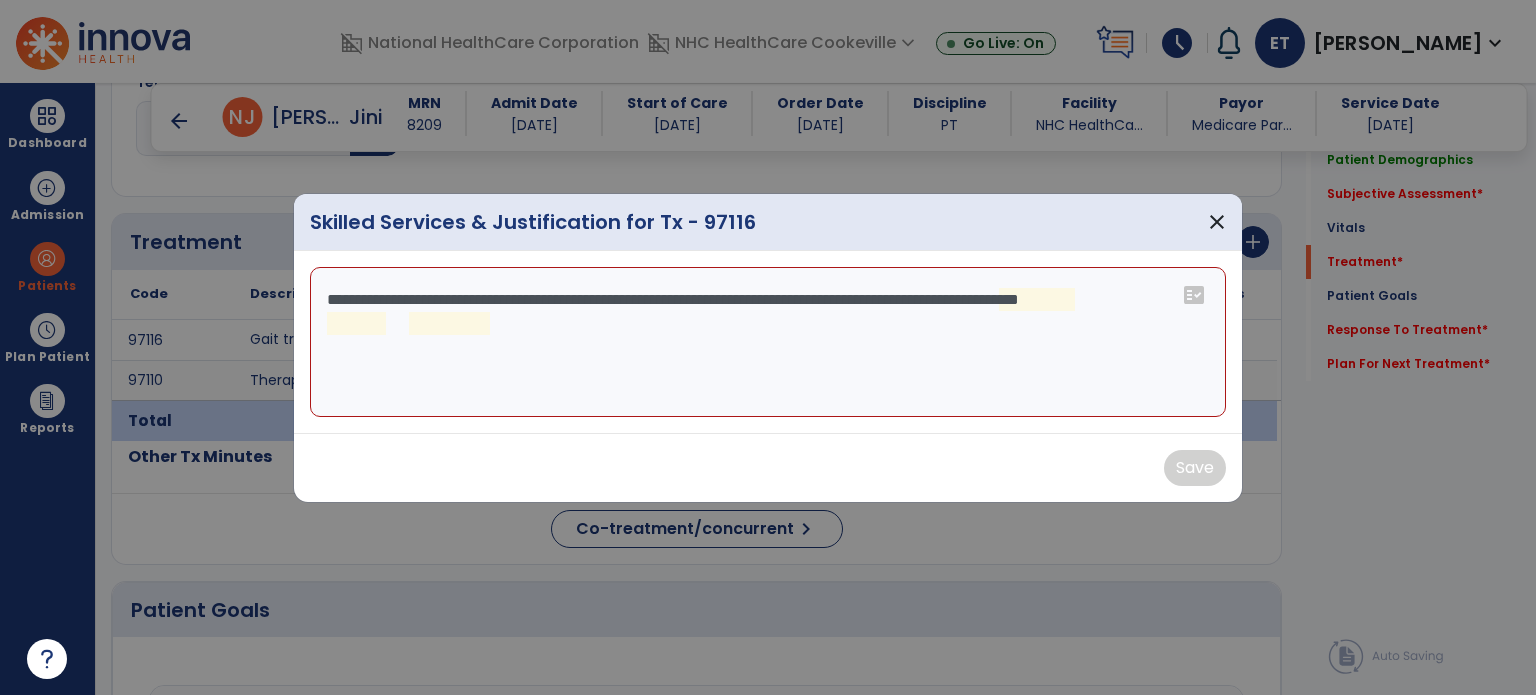 click on "**********" at bounding box center (768, 342) 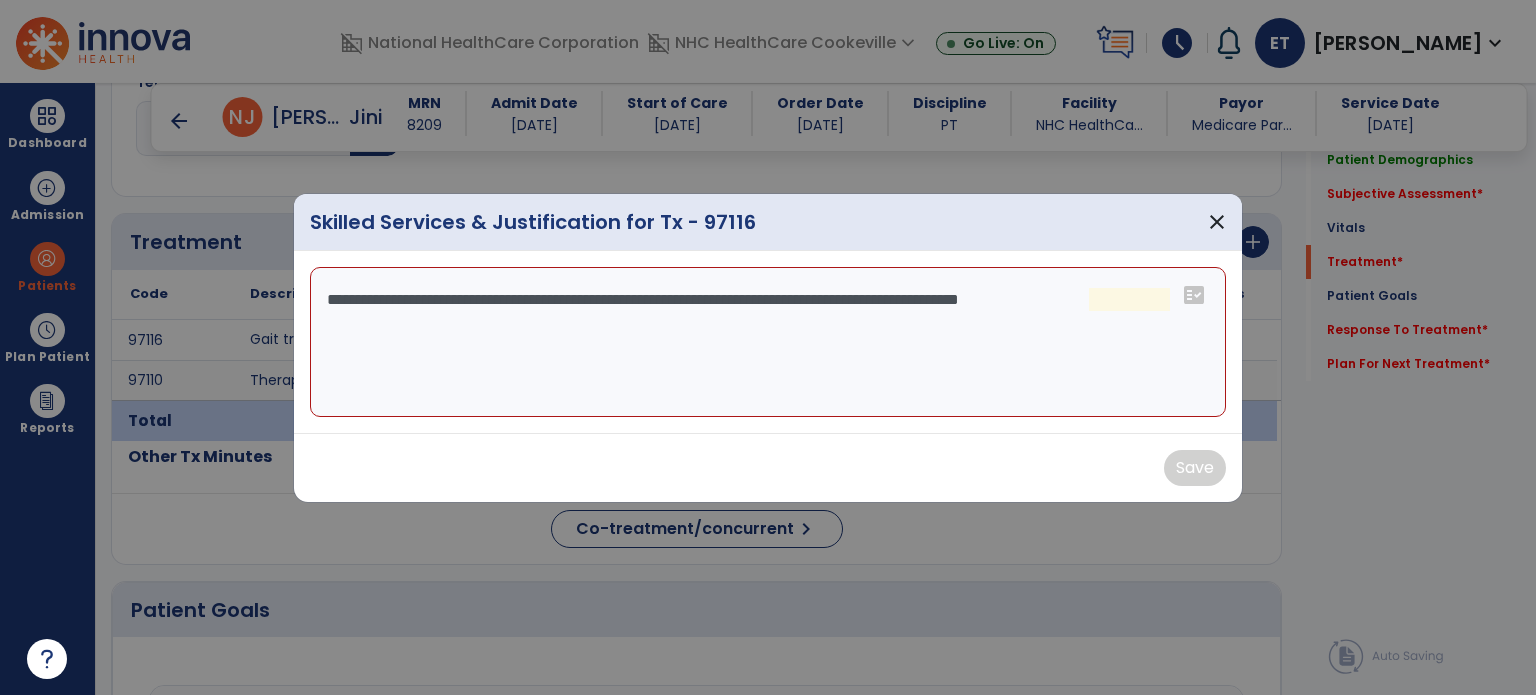 click on "**********" at bounding box center [768, 342] 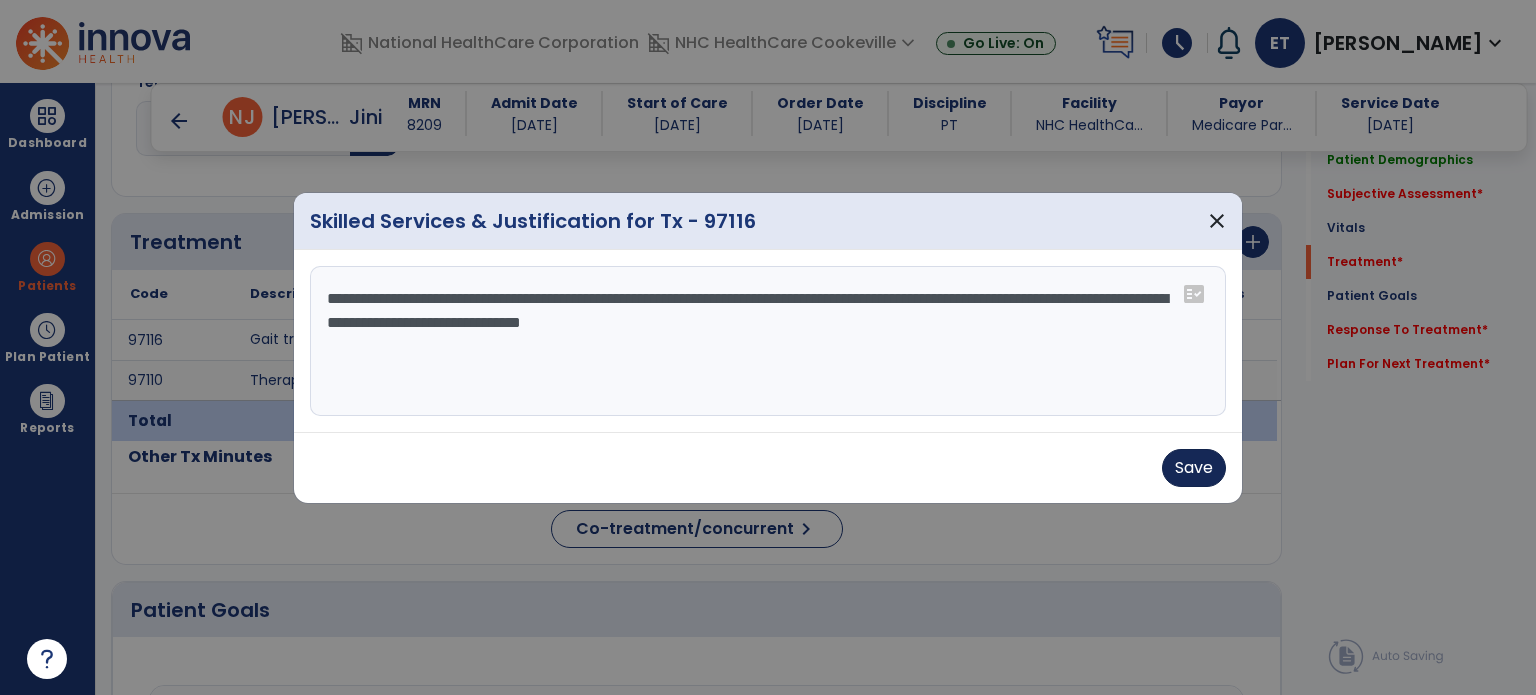 type on "**********" 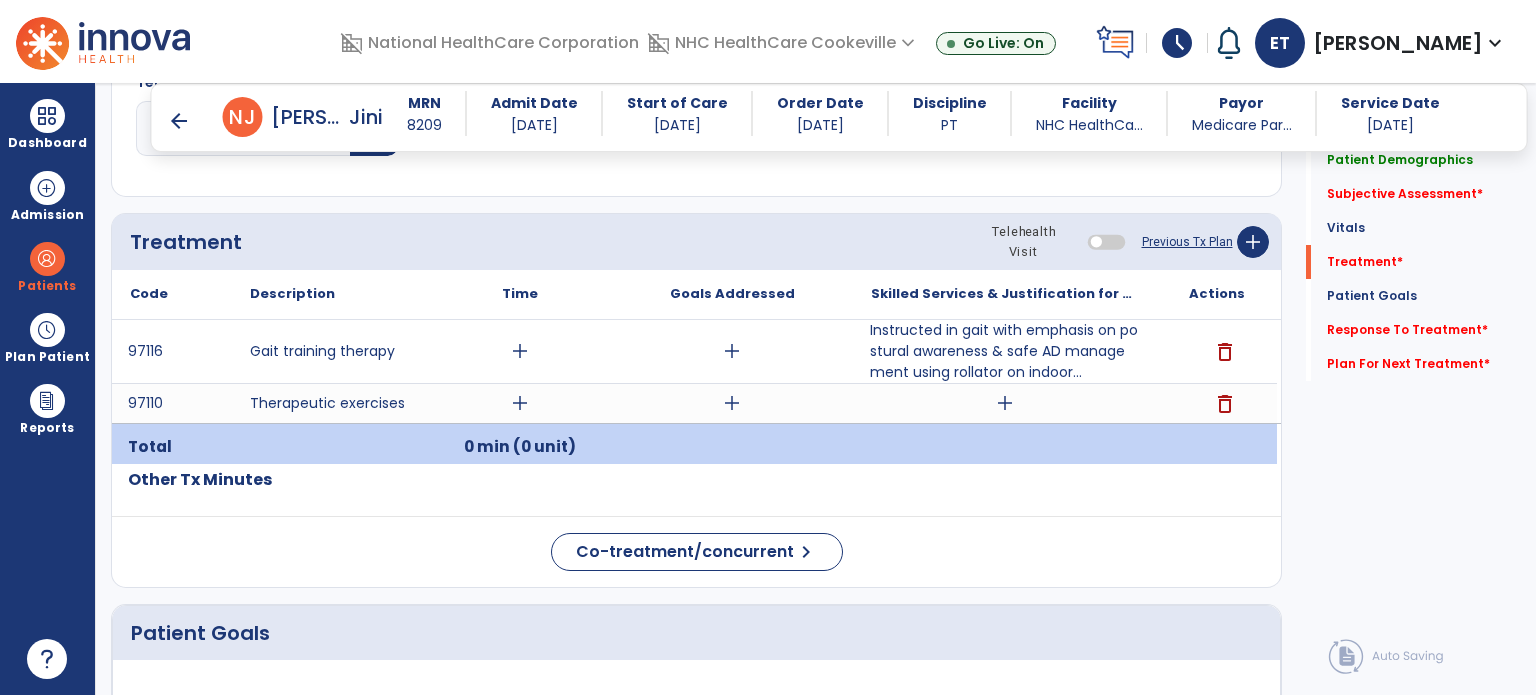 click on "add" at bounding box center (1005, 403) 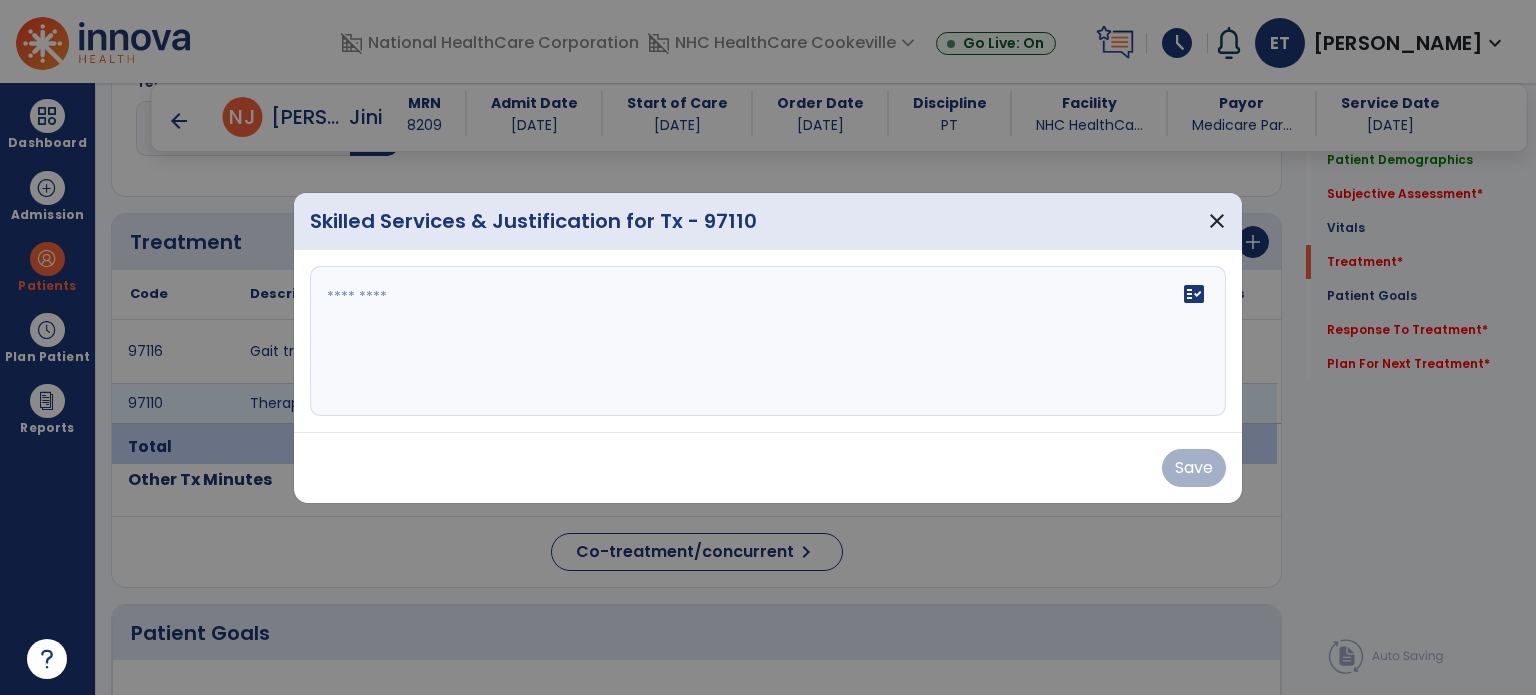 click on "fact_check" at bounding box center (768, 341) 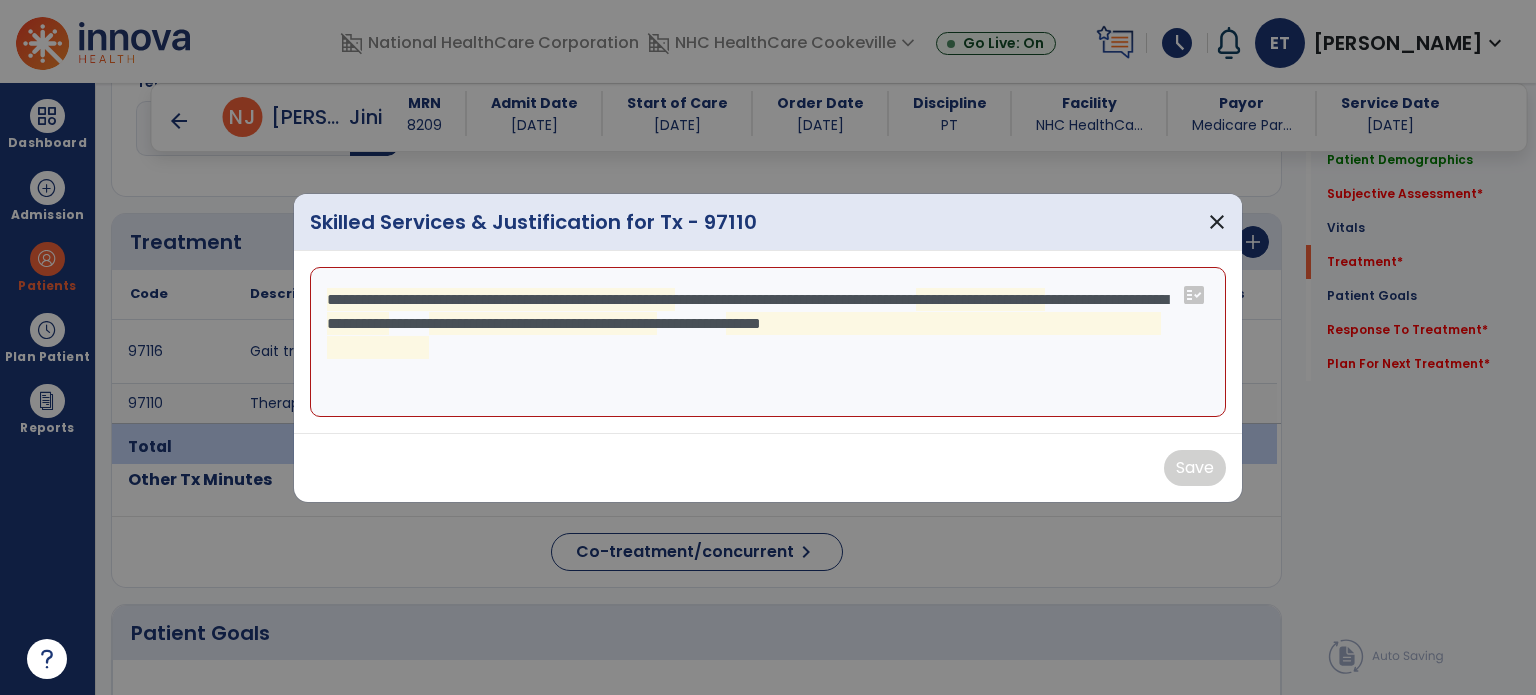 click on "**********" at bounding box center (768, 342) 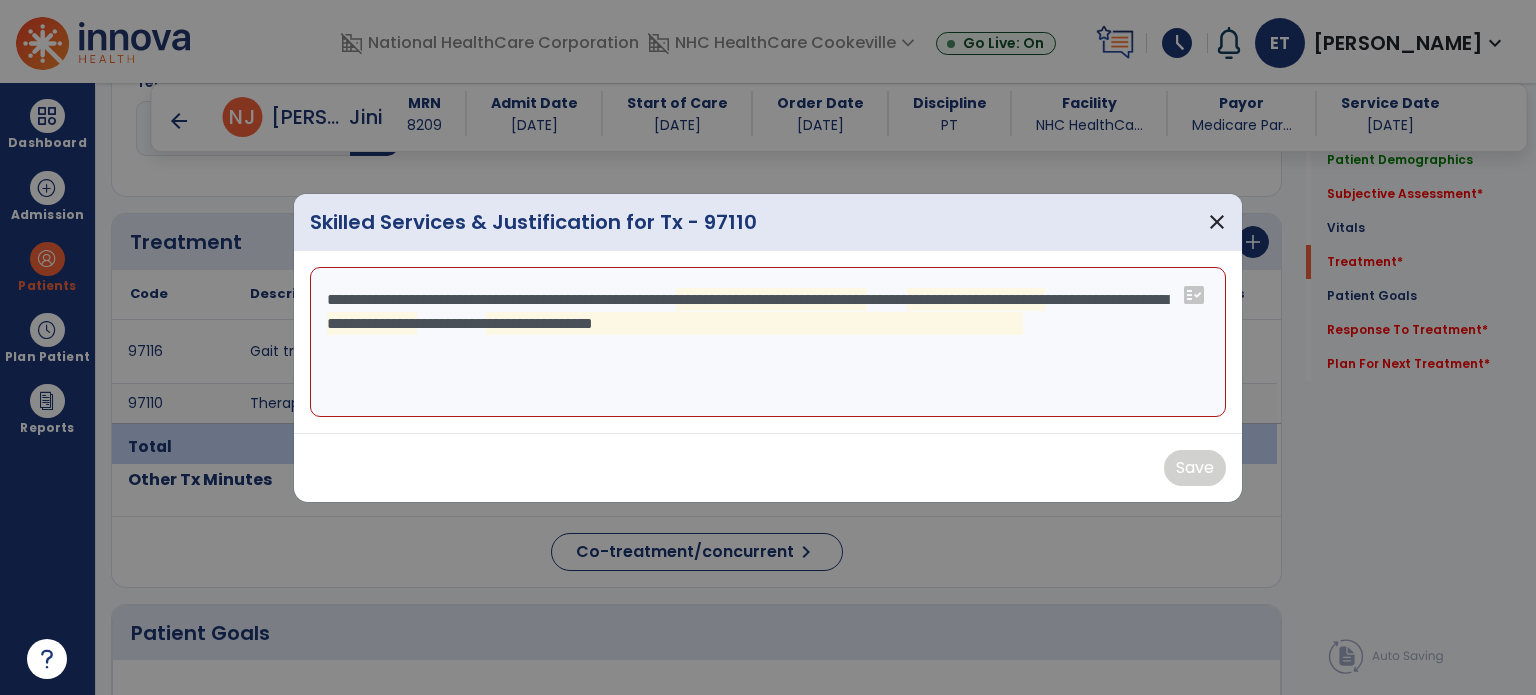 type on "**********" 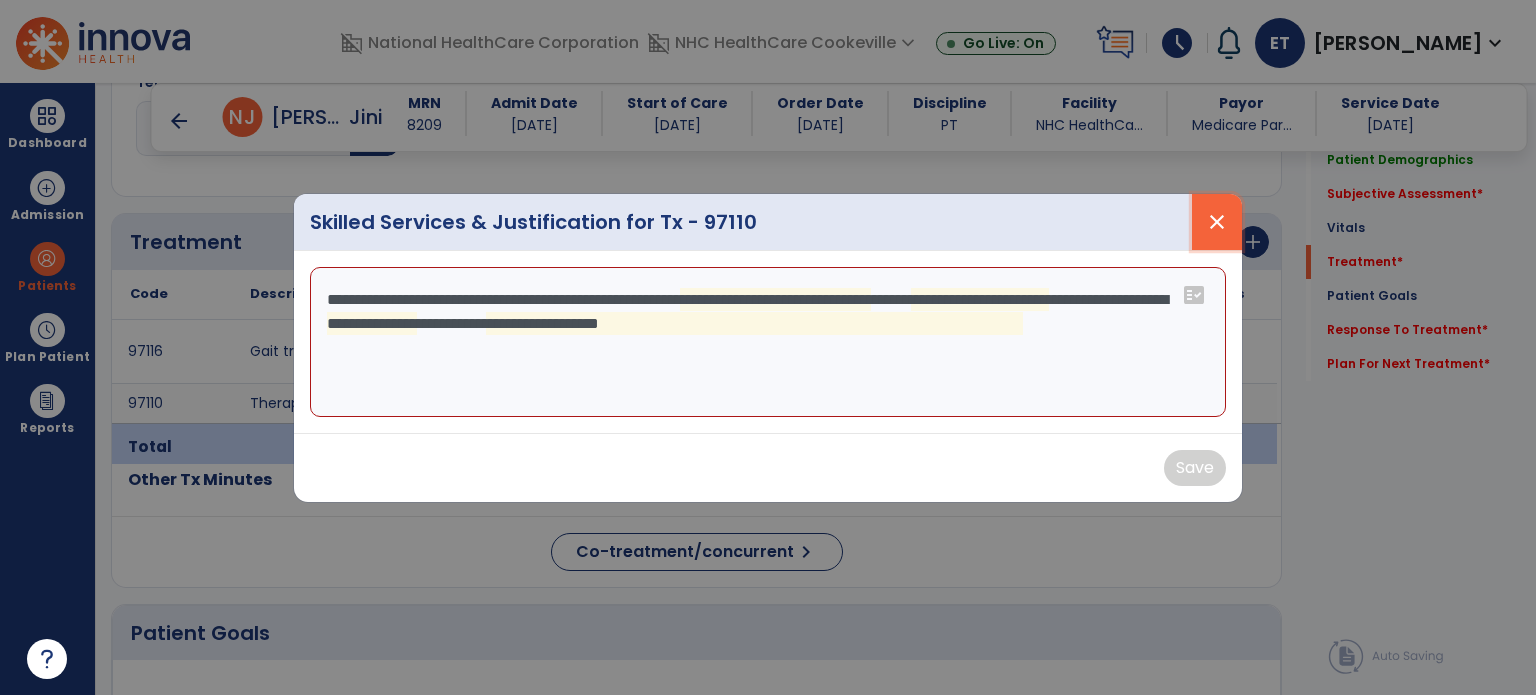 click on "close" at bounding box center [1217, 222] 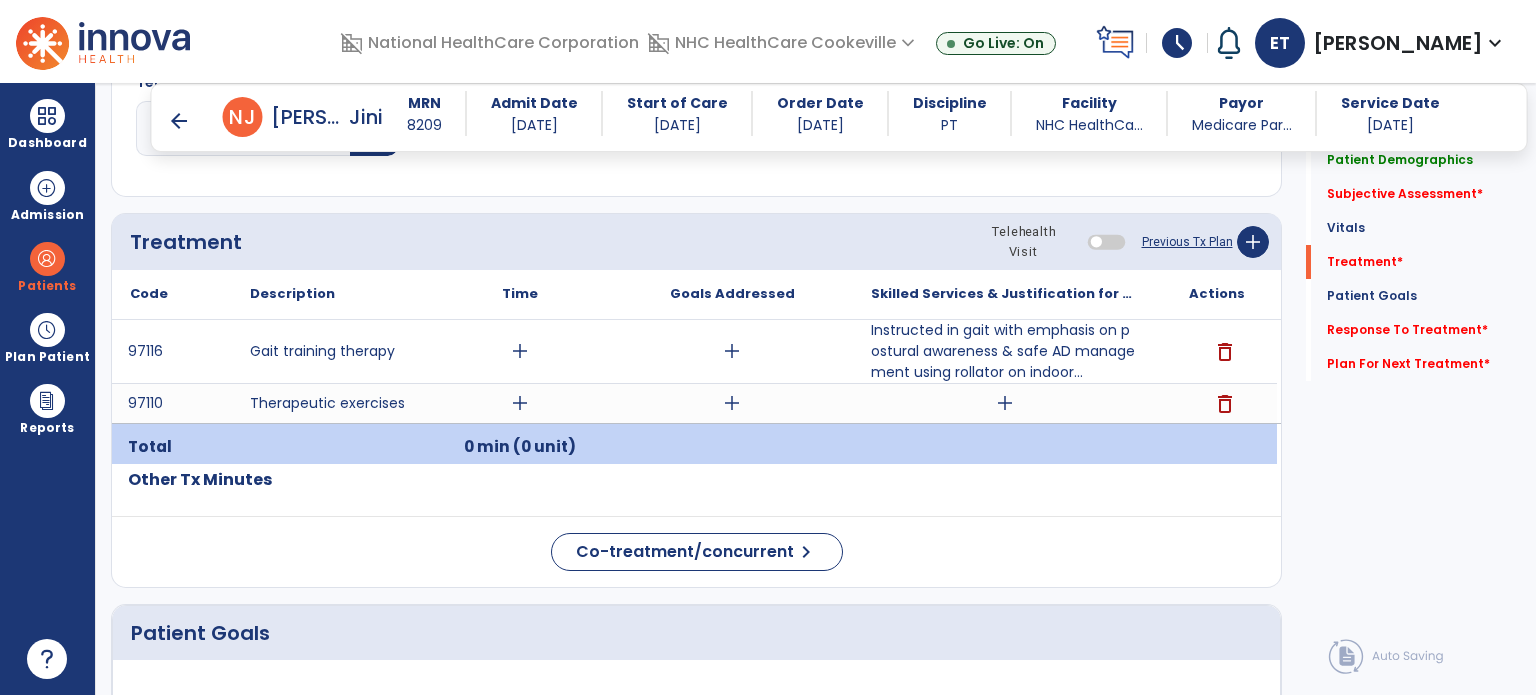 click on "add" at bounding box center (1005, 403) 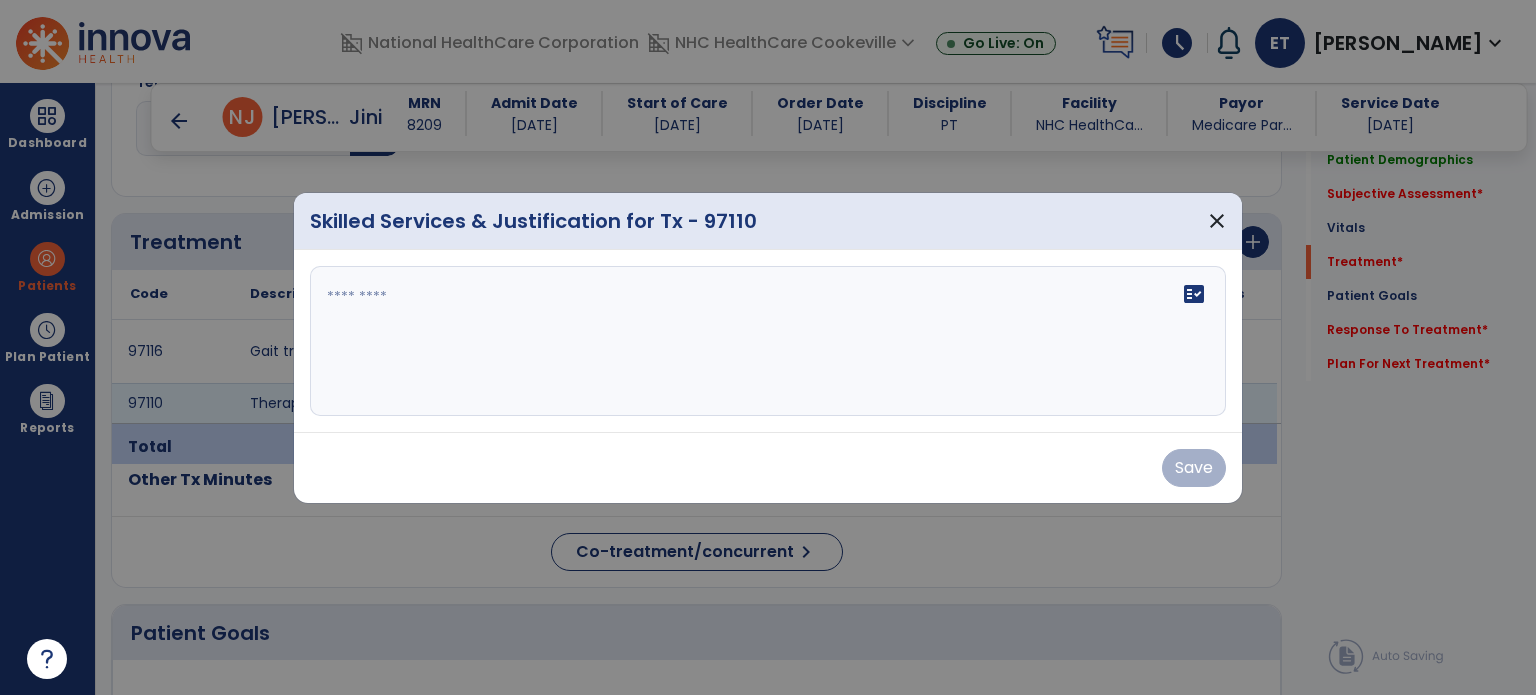 click on "fact_check" at bounding box center [1194, 294] 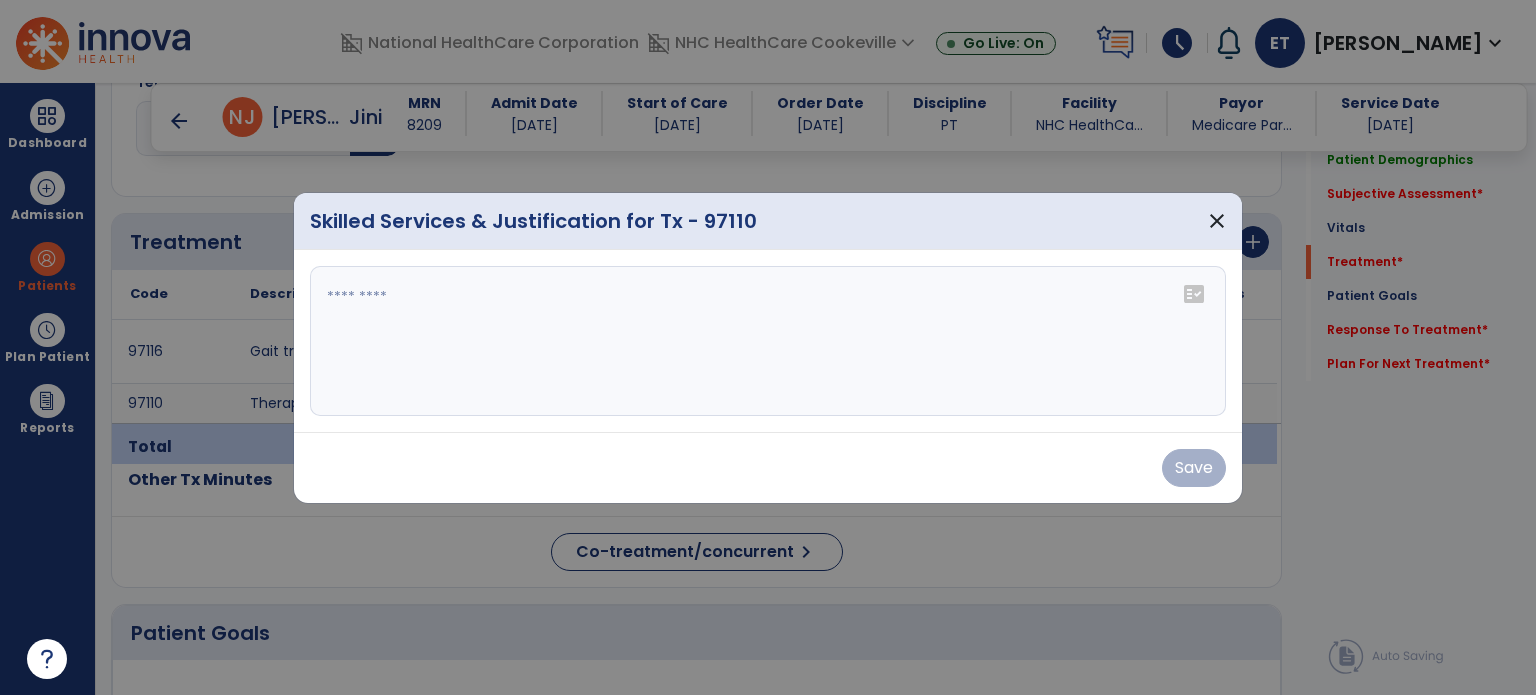 click on "fact_check" at bounding box center (1194, 294) 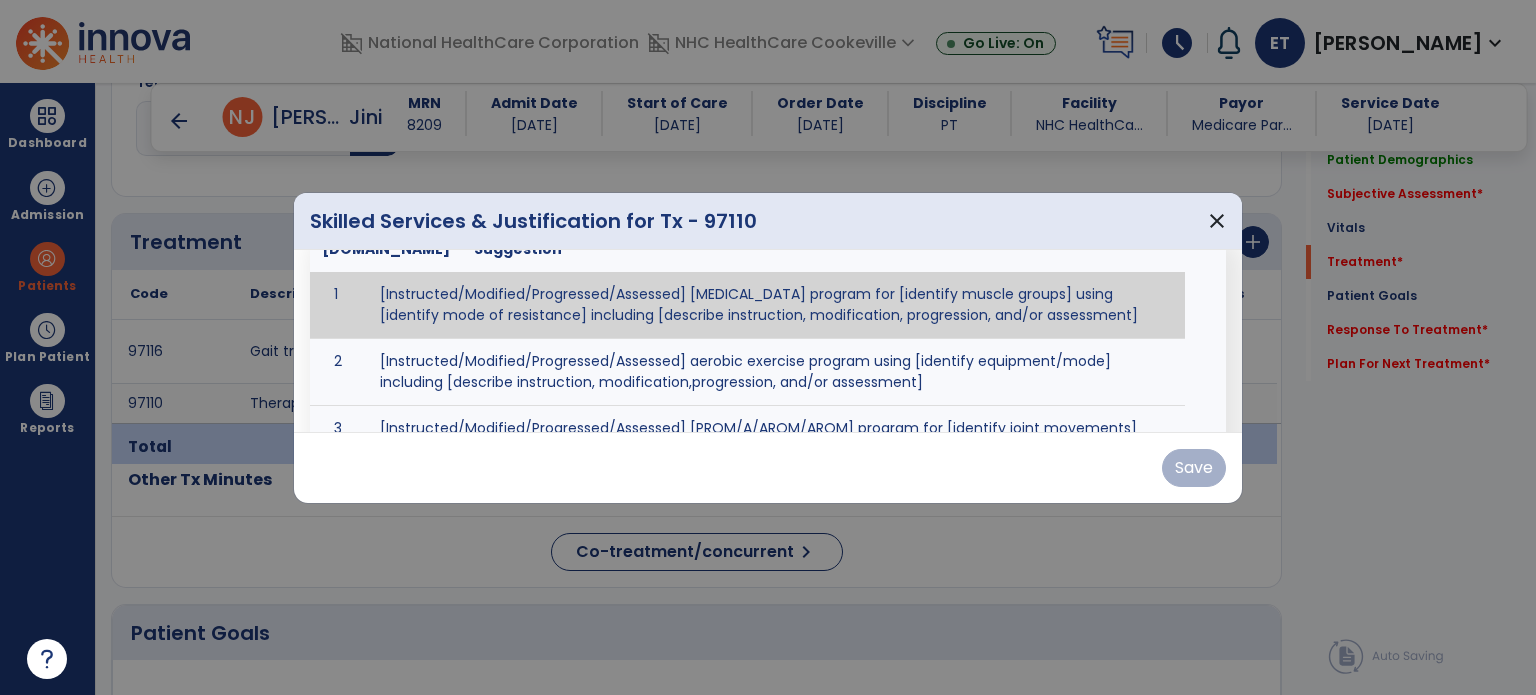 scroll, scrollTop: 88, scrollLeft: 0, axis: vertical 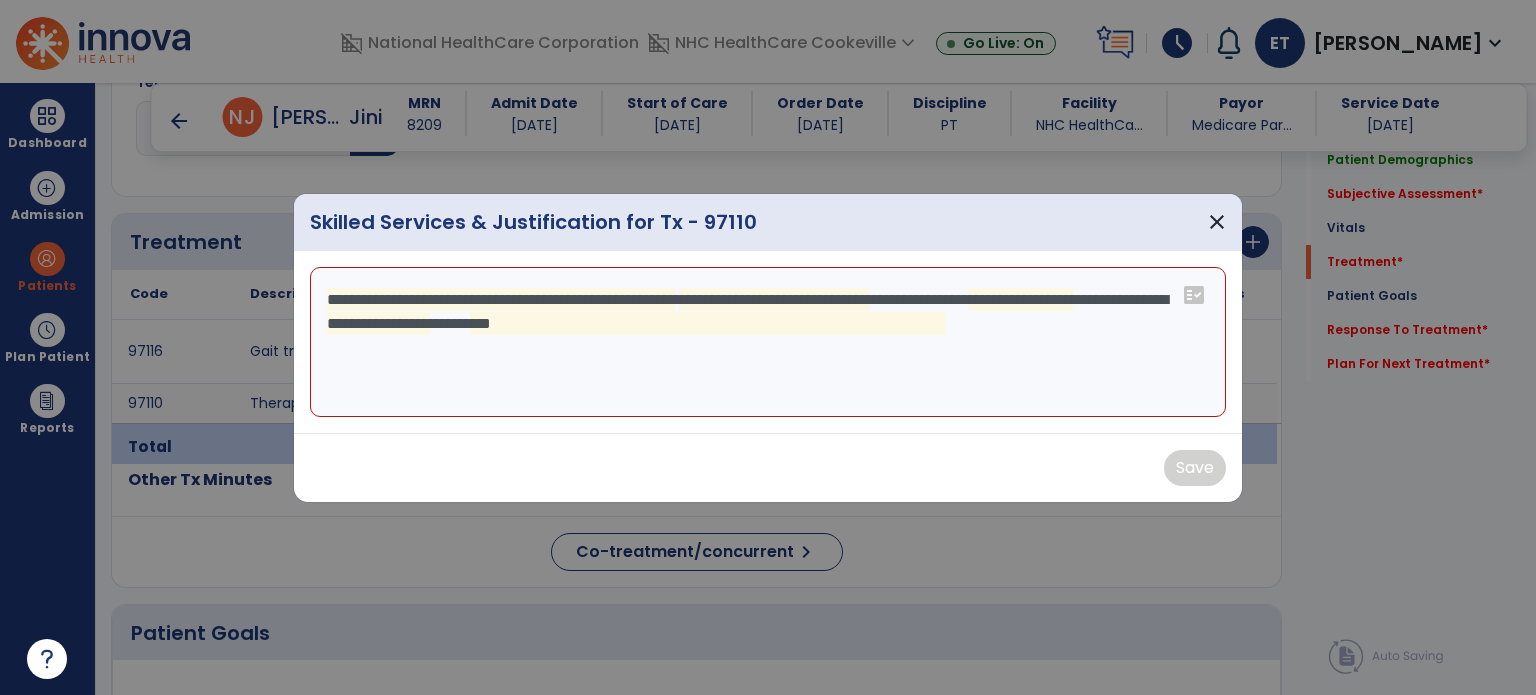 click on "**********" at bounding box center [768, 342] 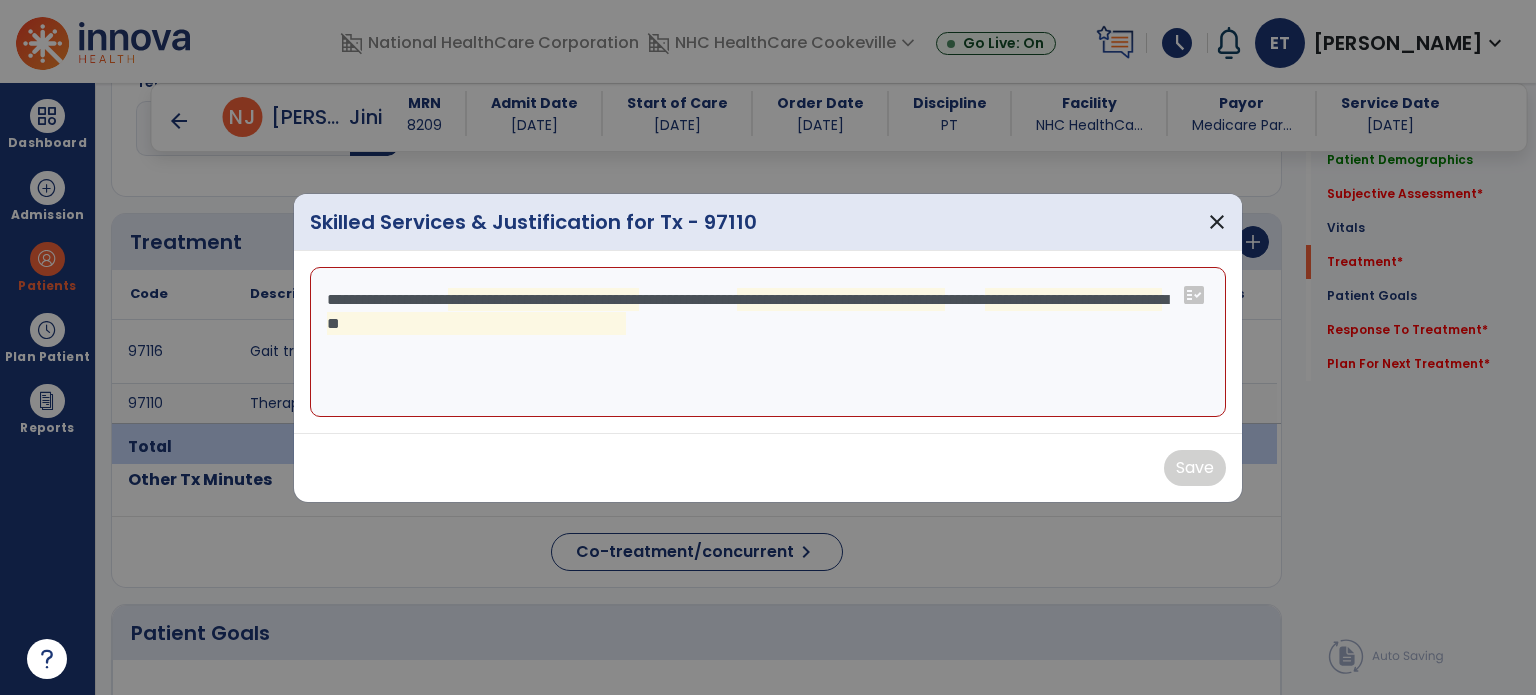 click on "**********" at bounding box center (768, 342) 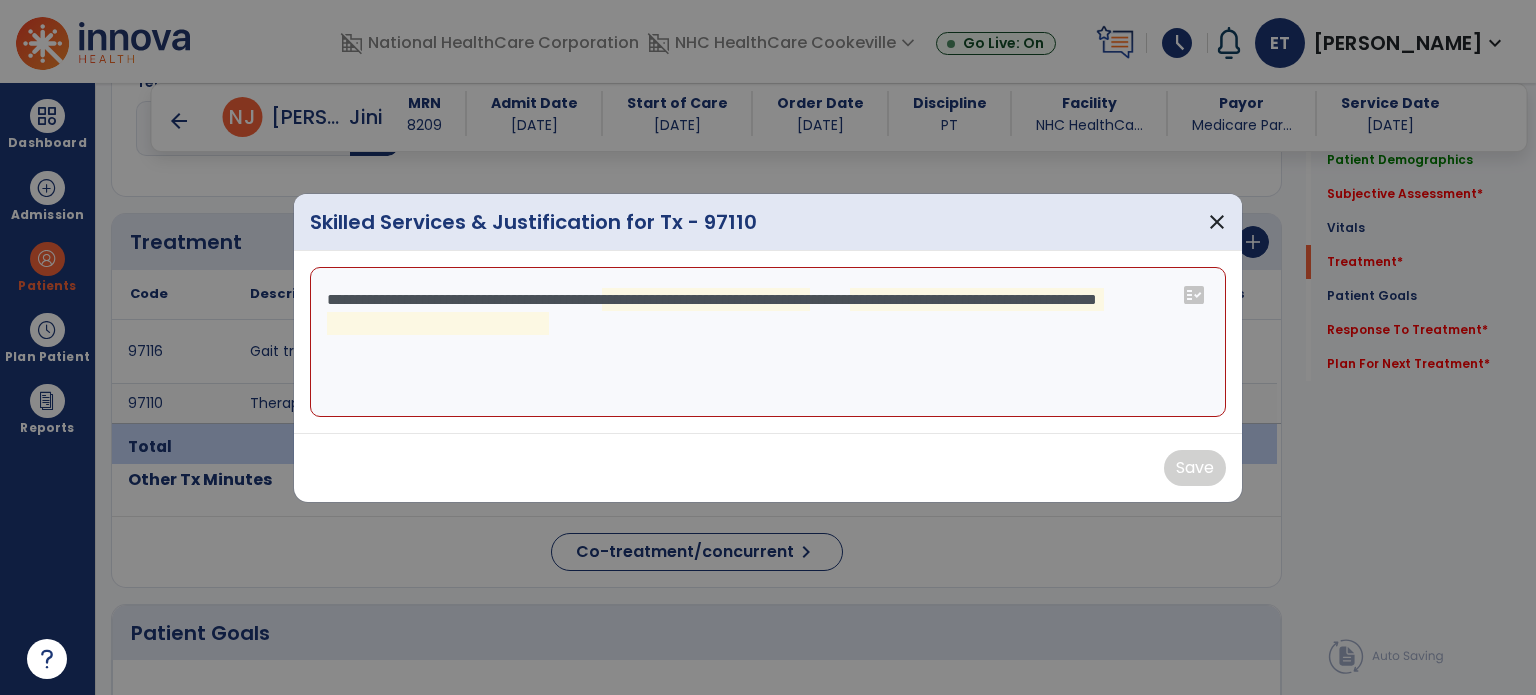 click on "**********" at bounding box center [768, 342] 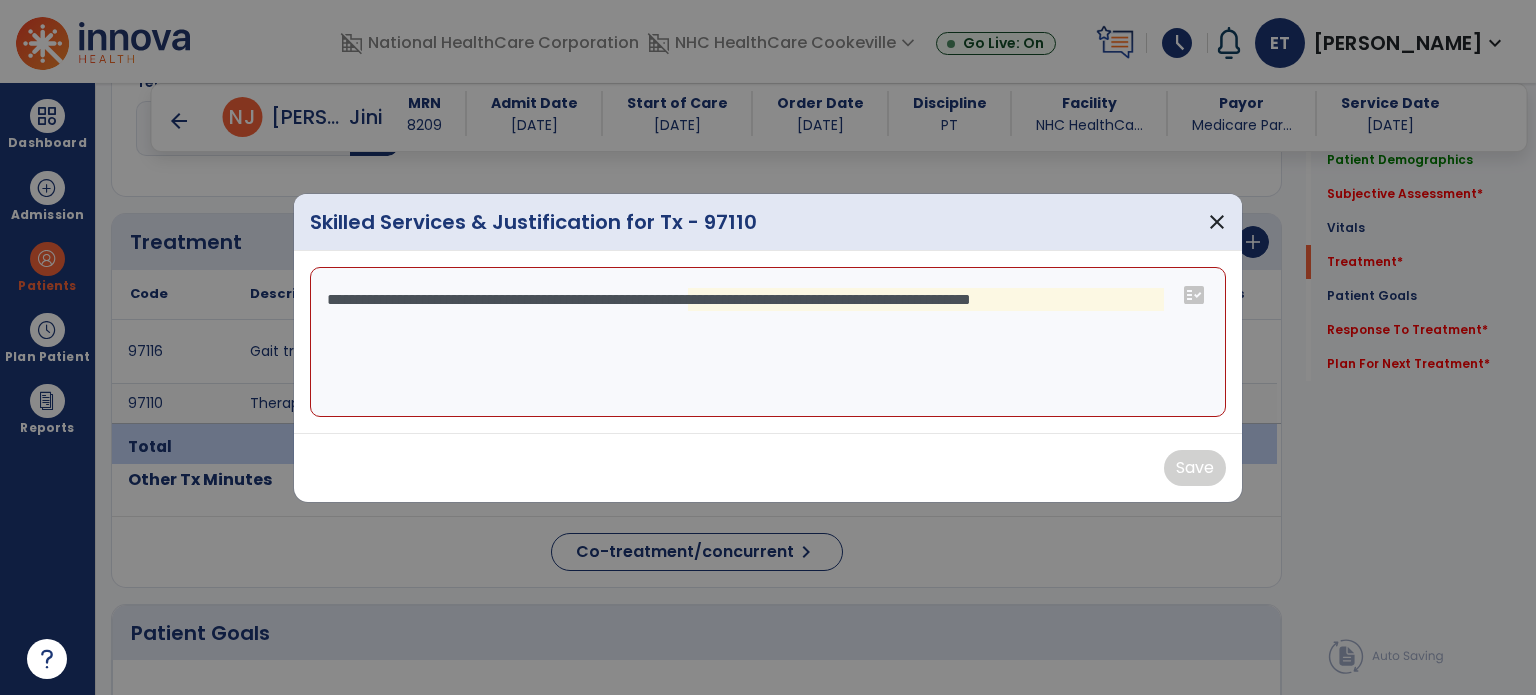 click on "**********" at bounding box center [768, 342] 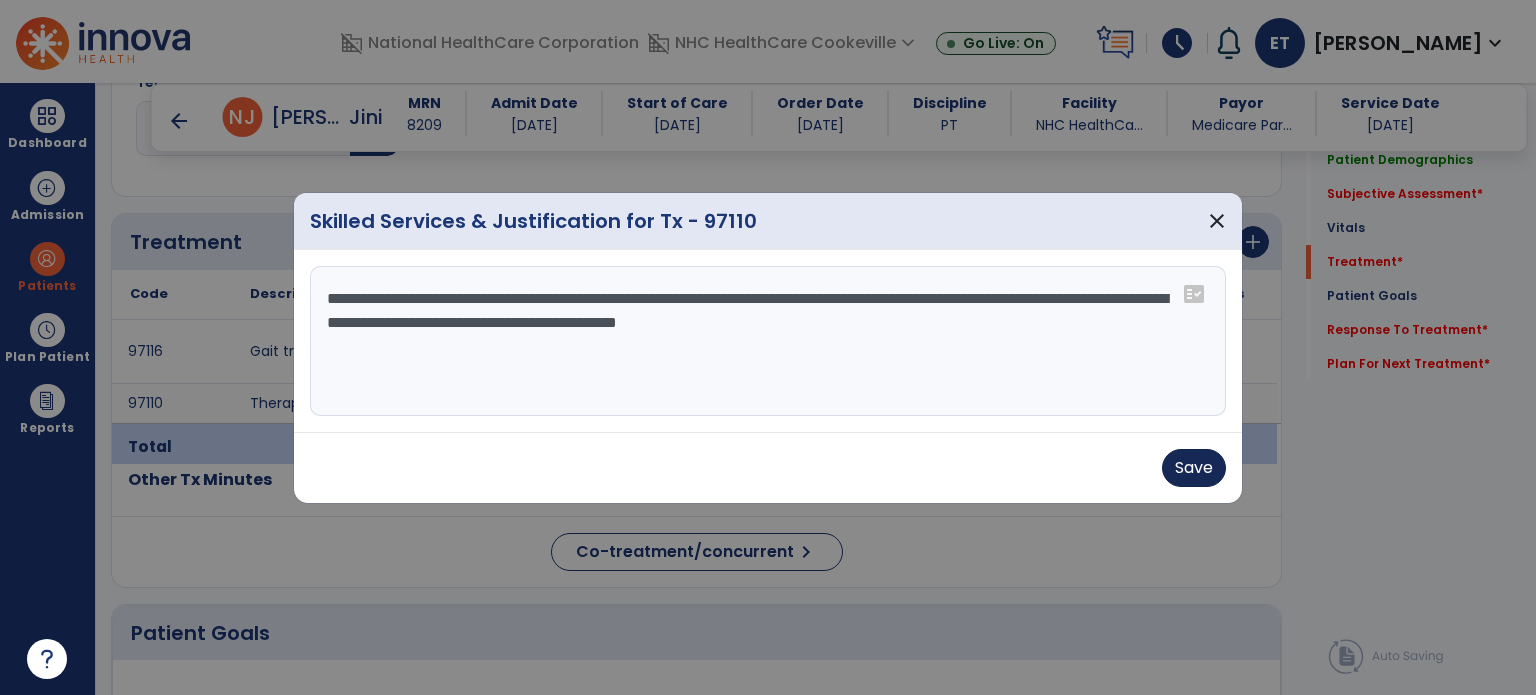 type on "**********" 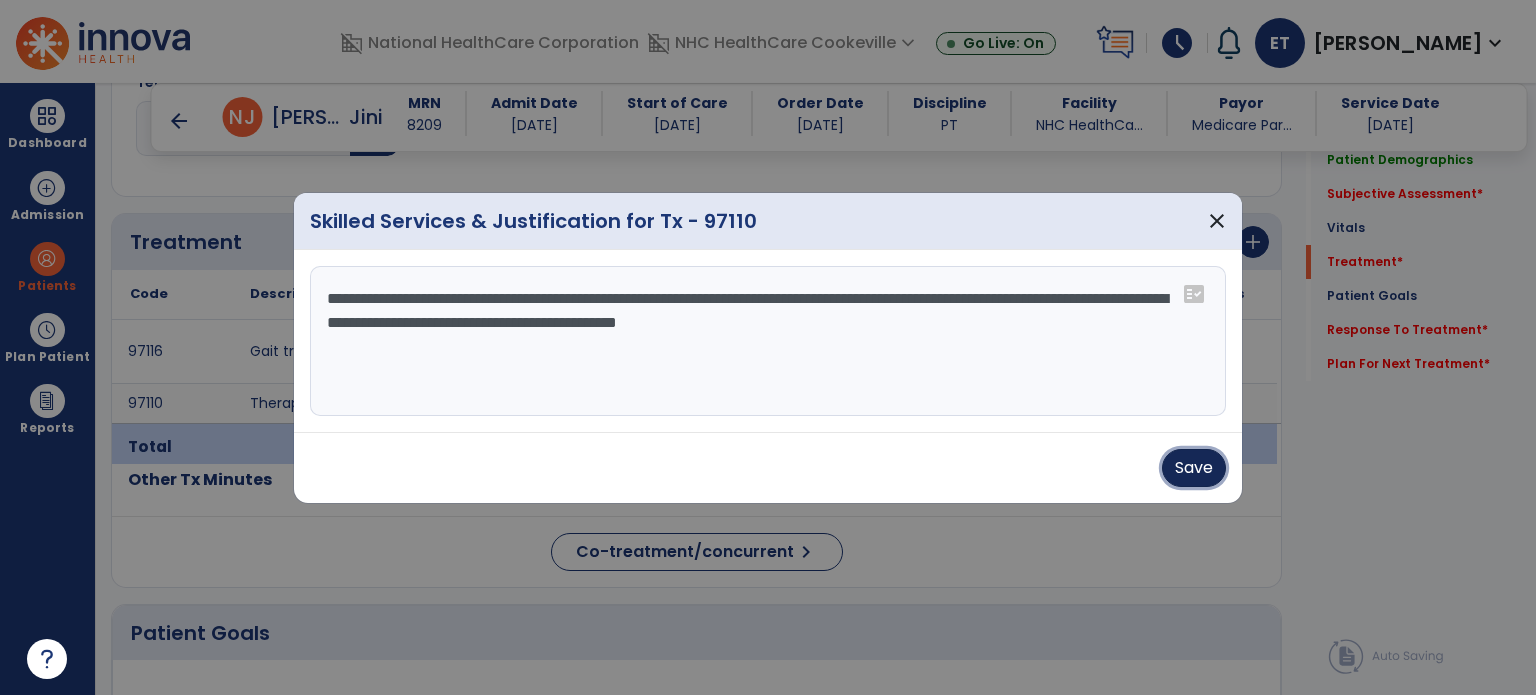 click on "Save" at bounding box center (1194, 468) 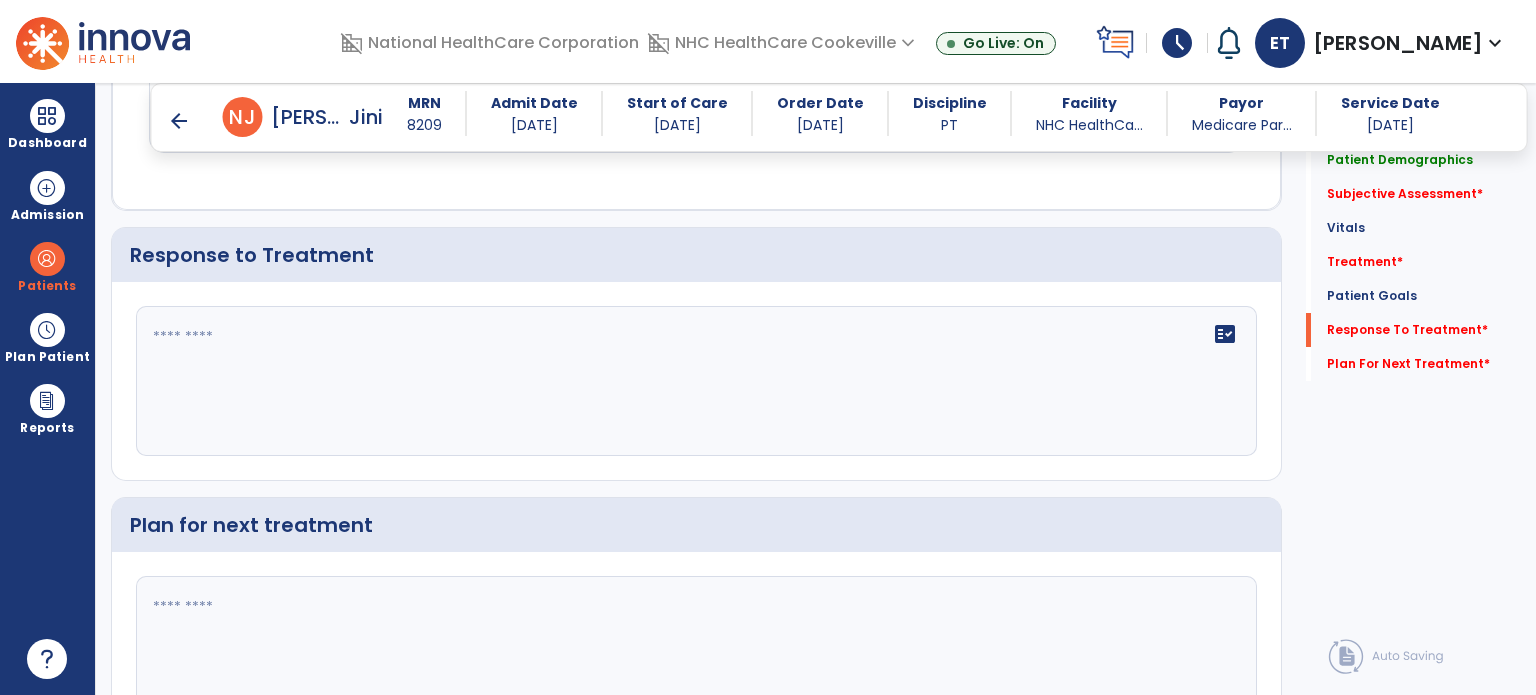 scroll, scrollTop: 2600, scrollLeft: 0, axis: vertical 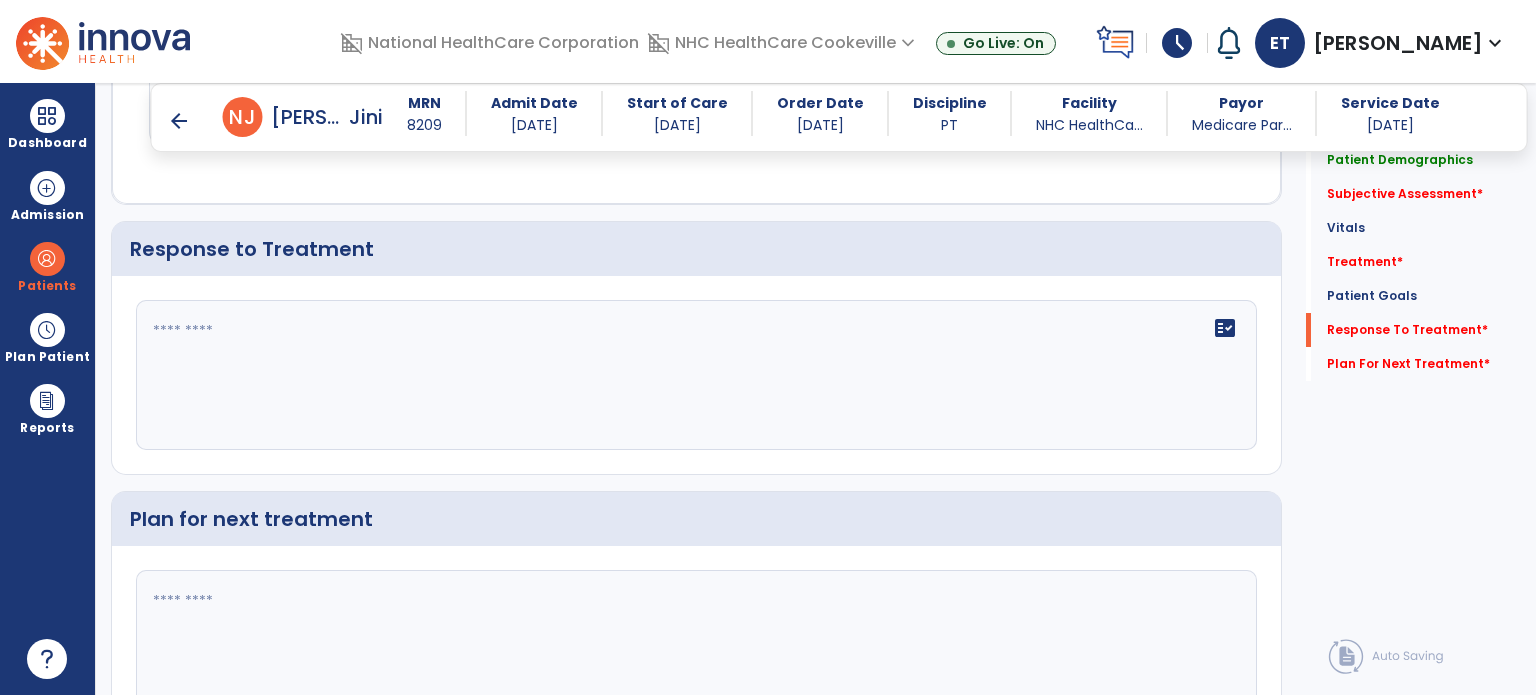 click on "fact_check" 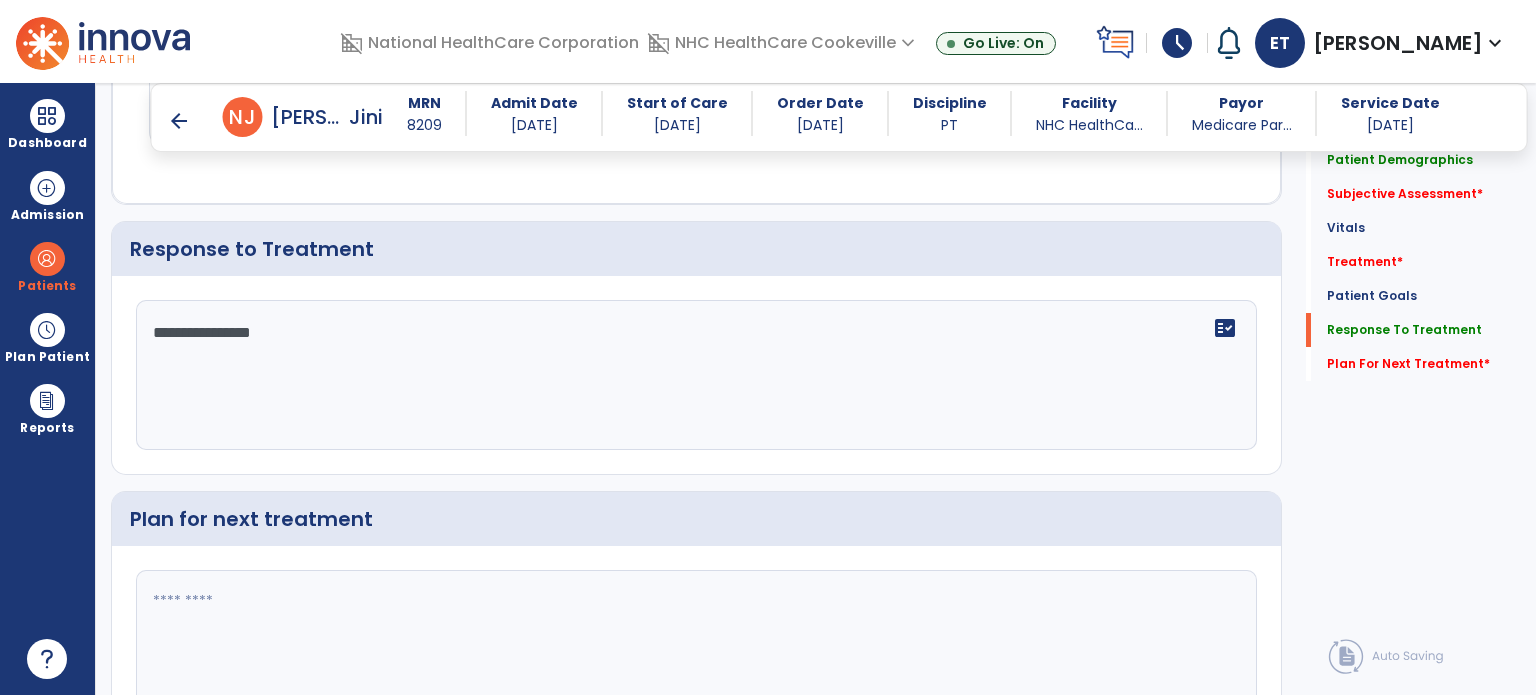 scroll, scrollTop: 2600, scrollLeft: 0, axis: vertical 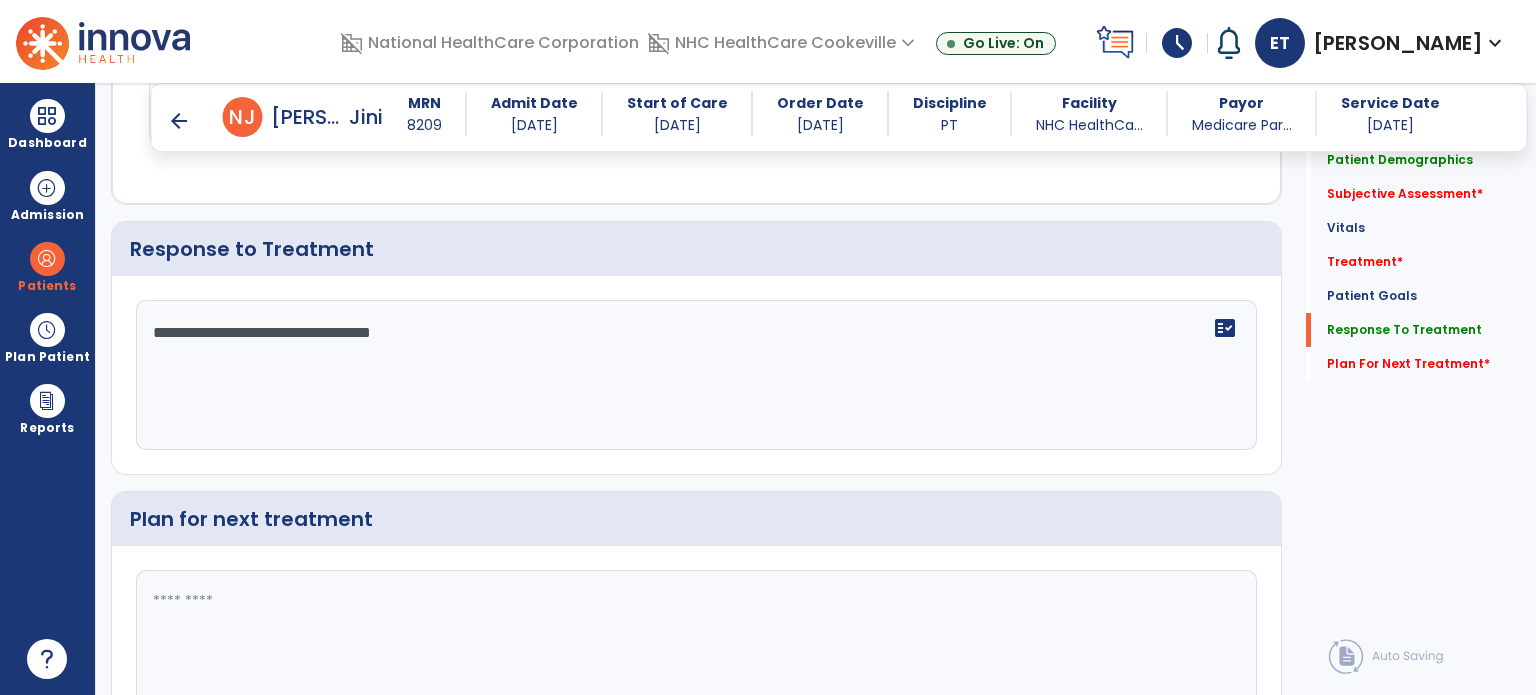 type on "**********" 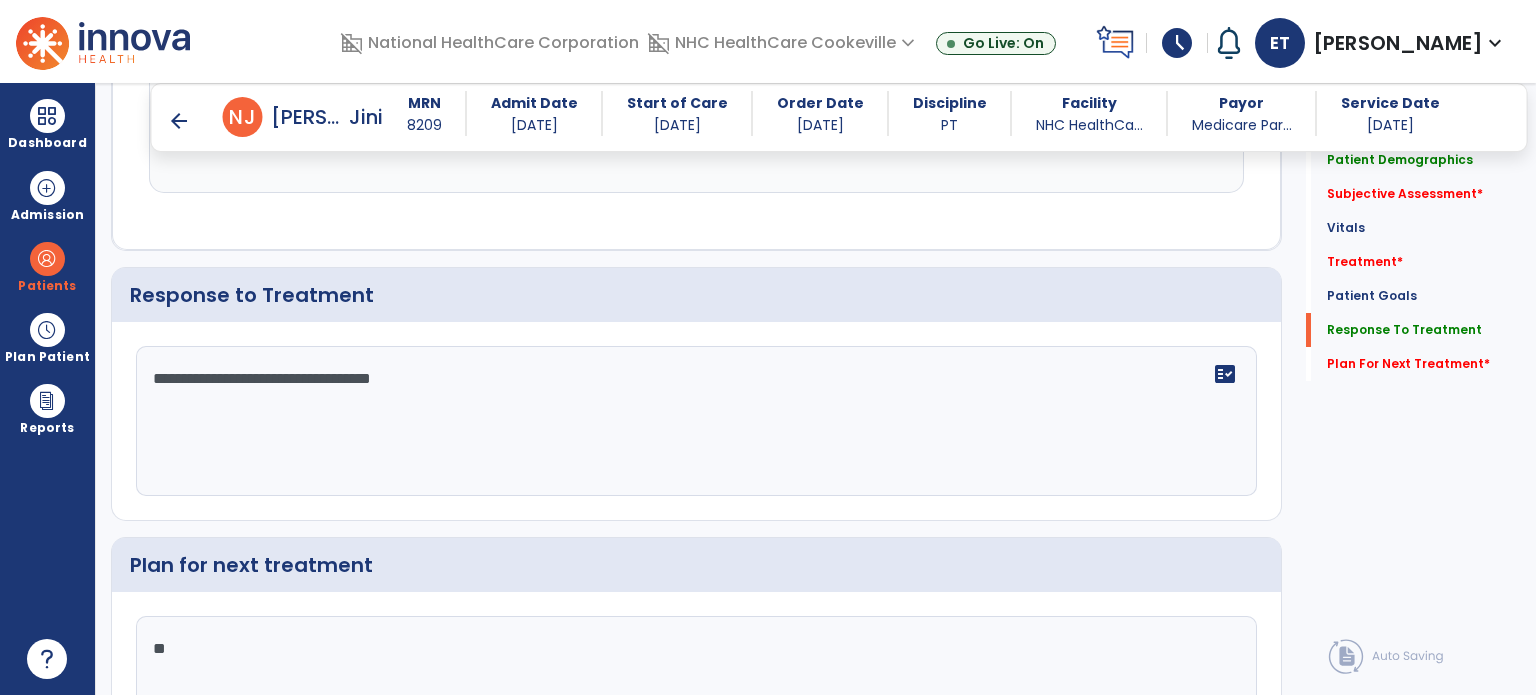 scroll, scrollTop: 2600, scrollLeft: 0, axis: vertical 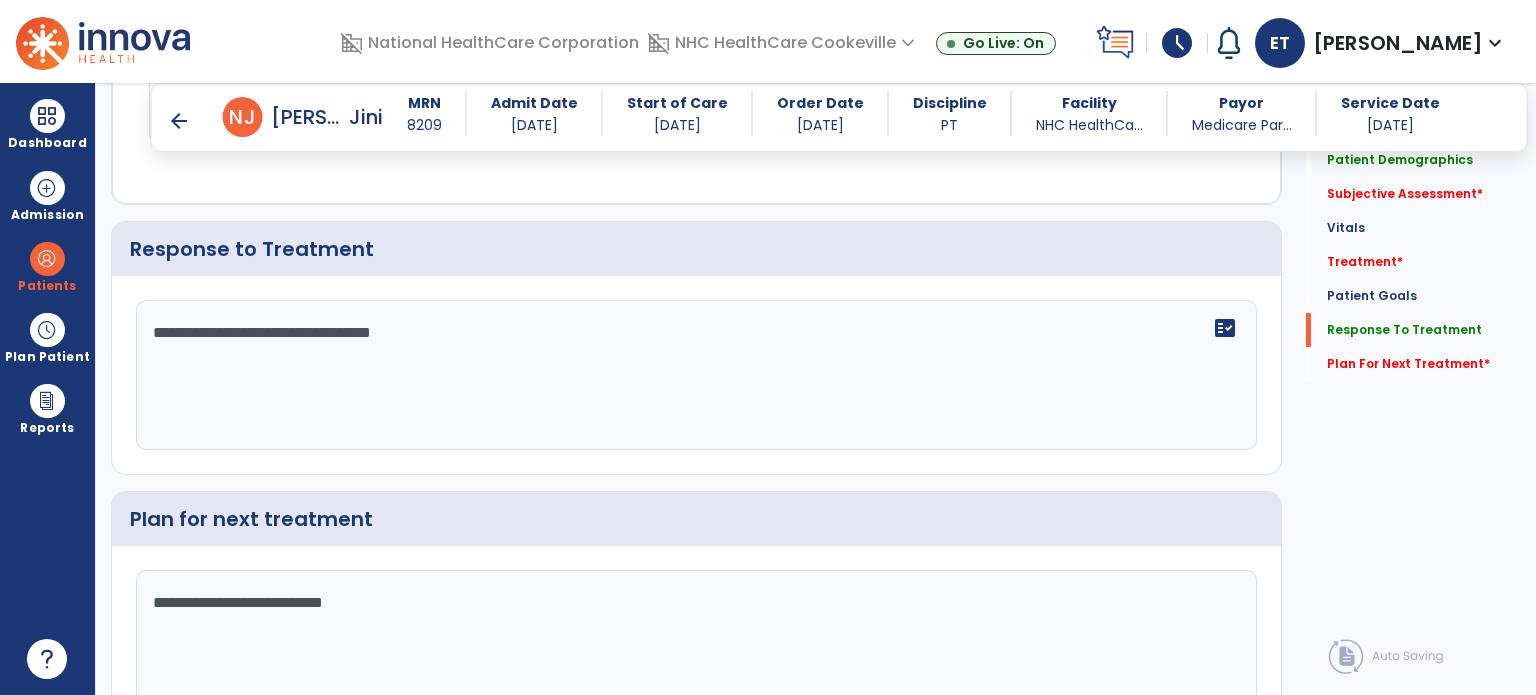 type on "**********" 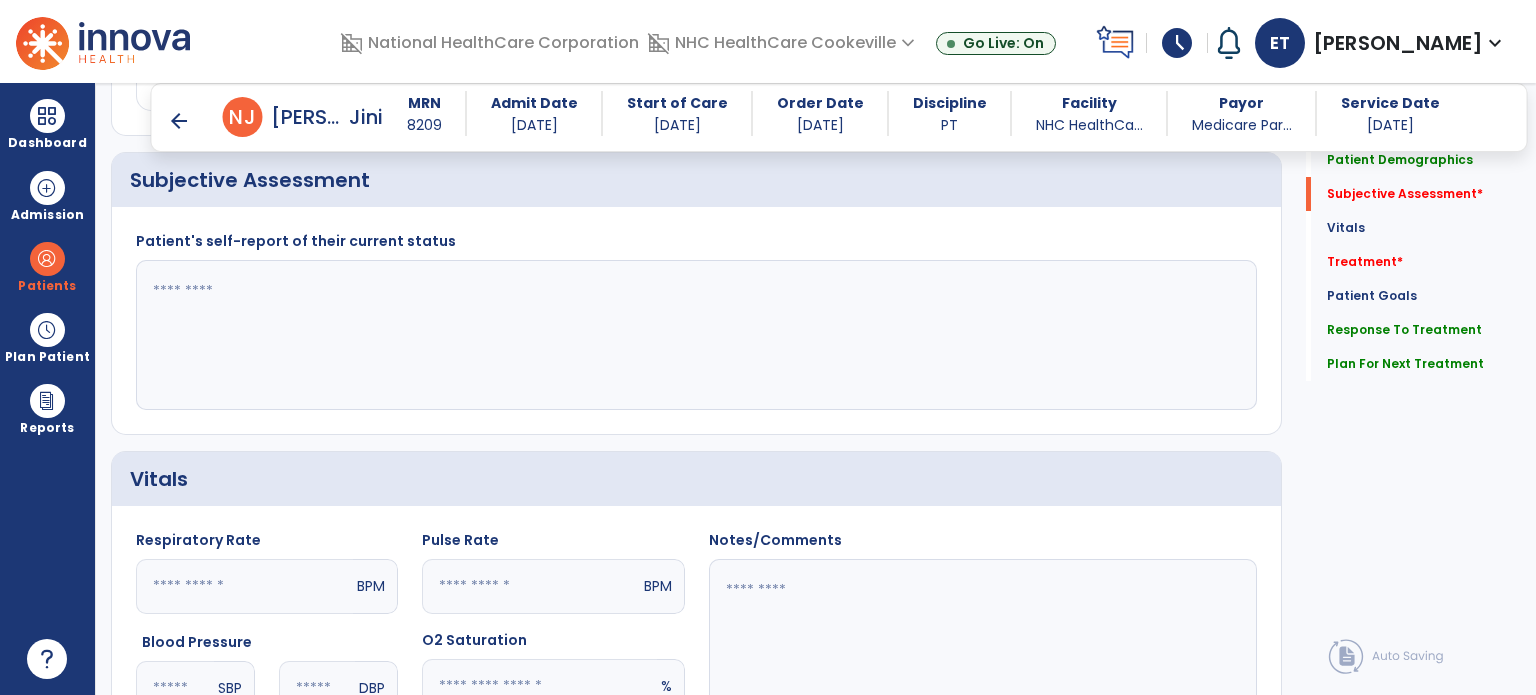 scroll, scrollTop: 451, scrollLeft: 0, axis: vertical 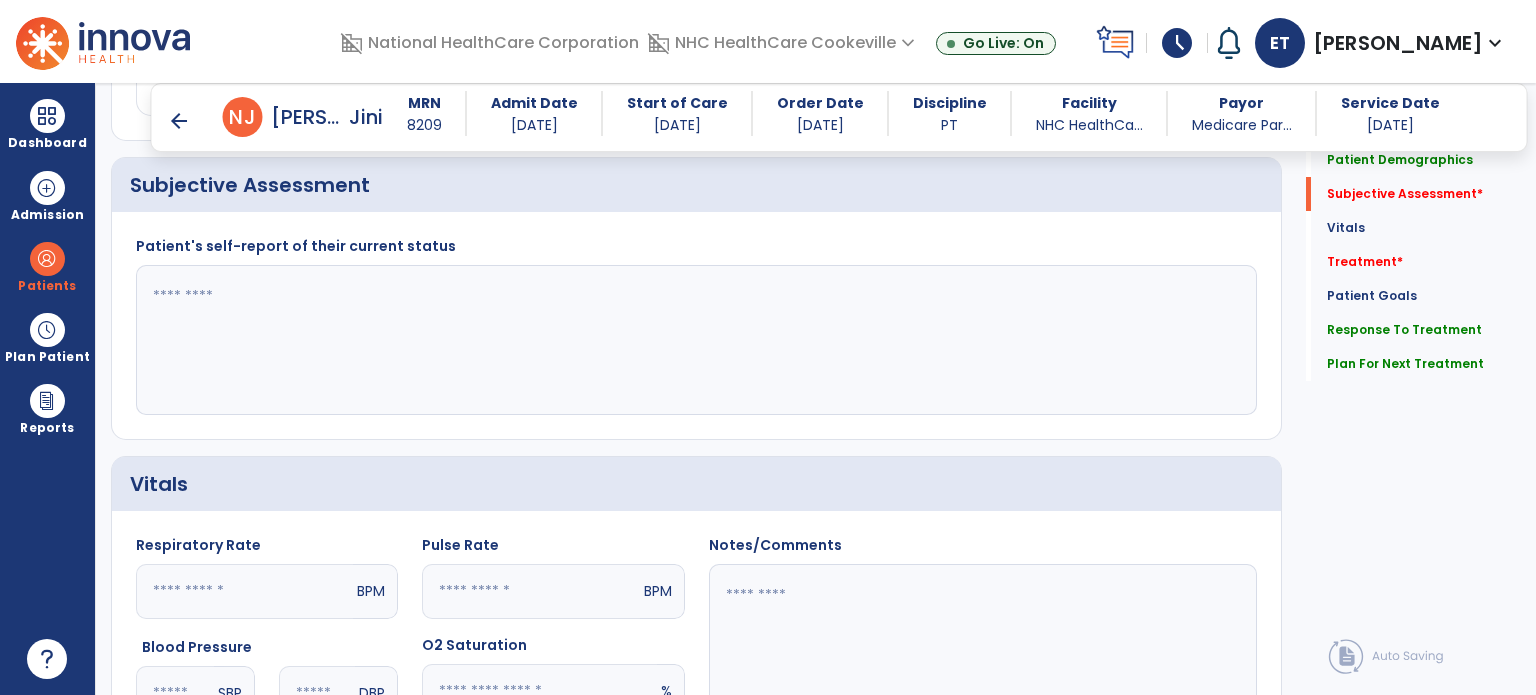 click 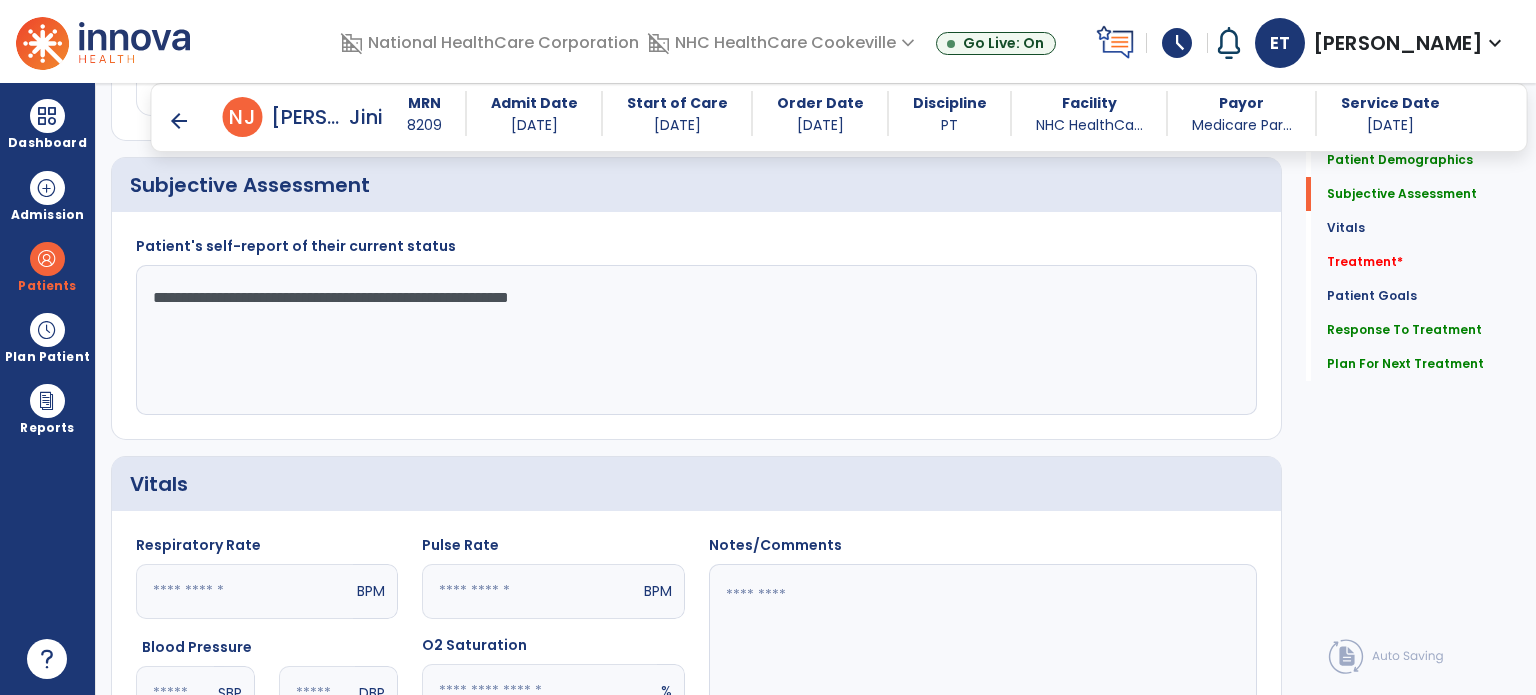 type on "**********" 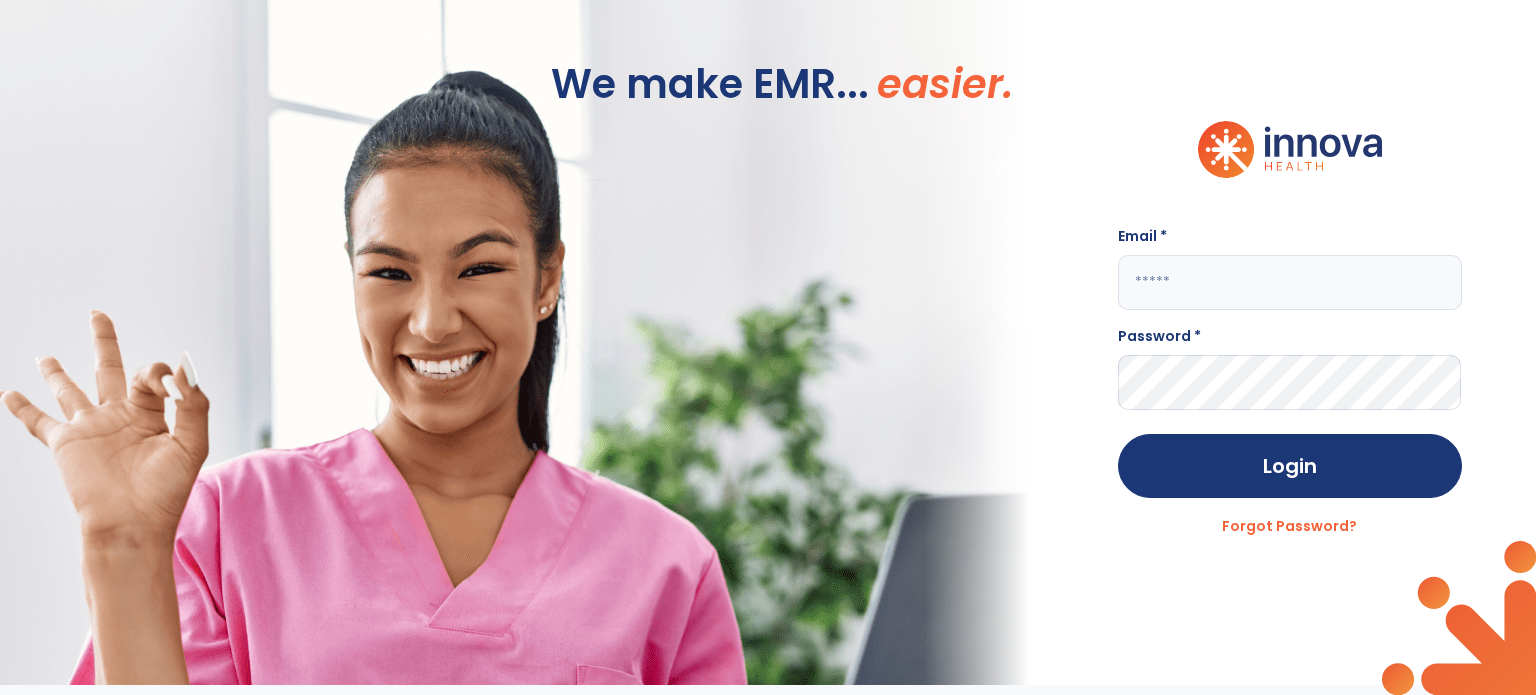 scroll, scrollTop: 0, scrollLeft: 0, axis: both 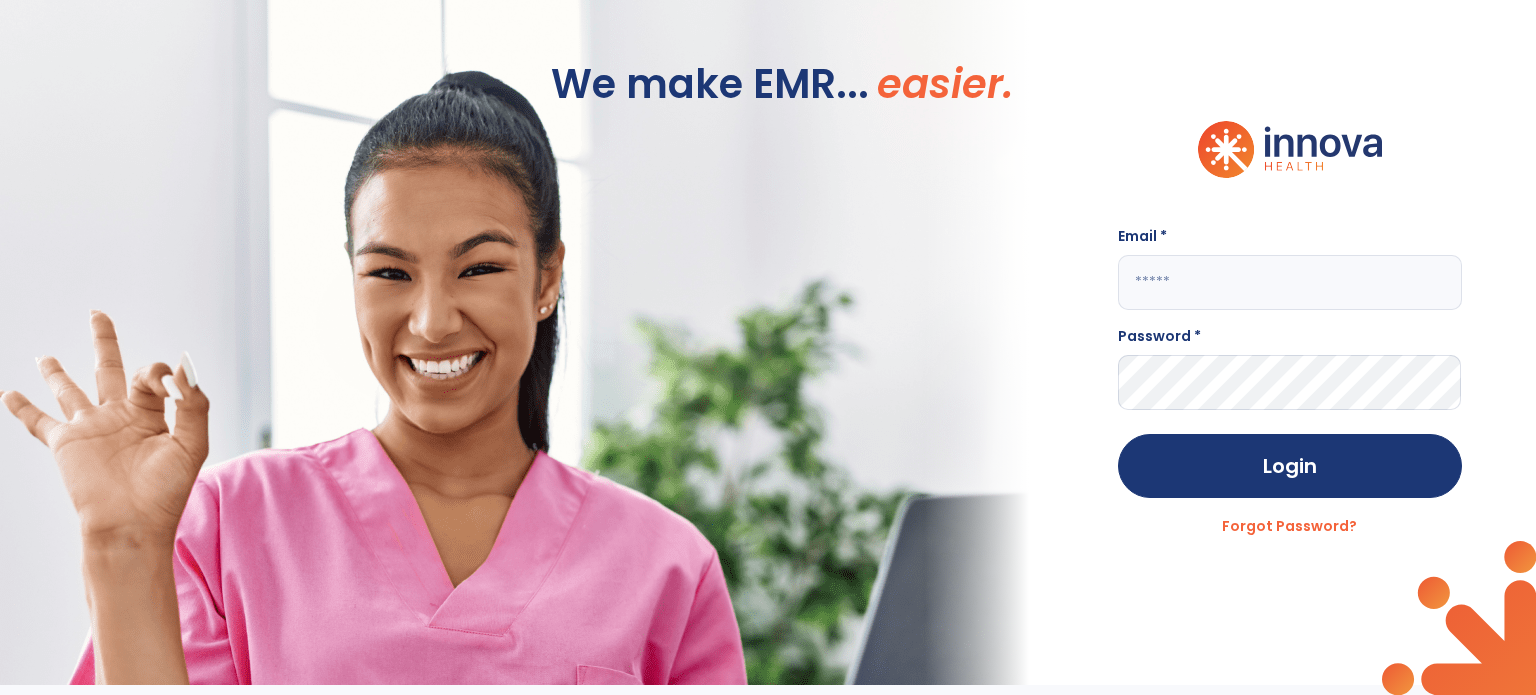 click 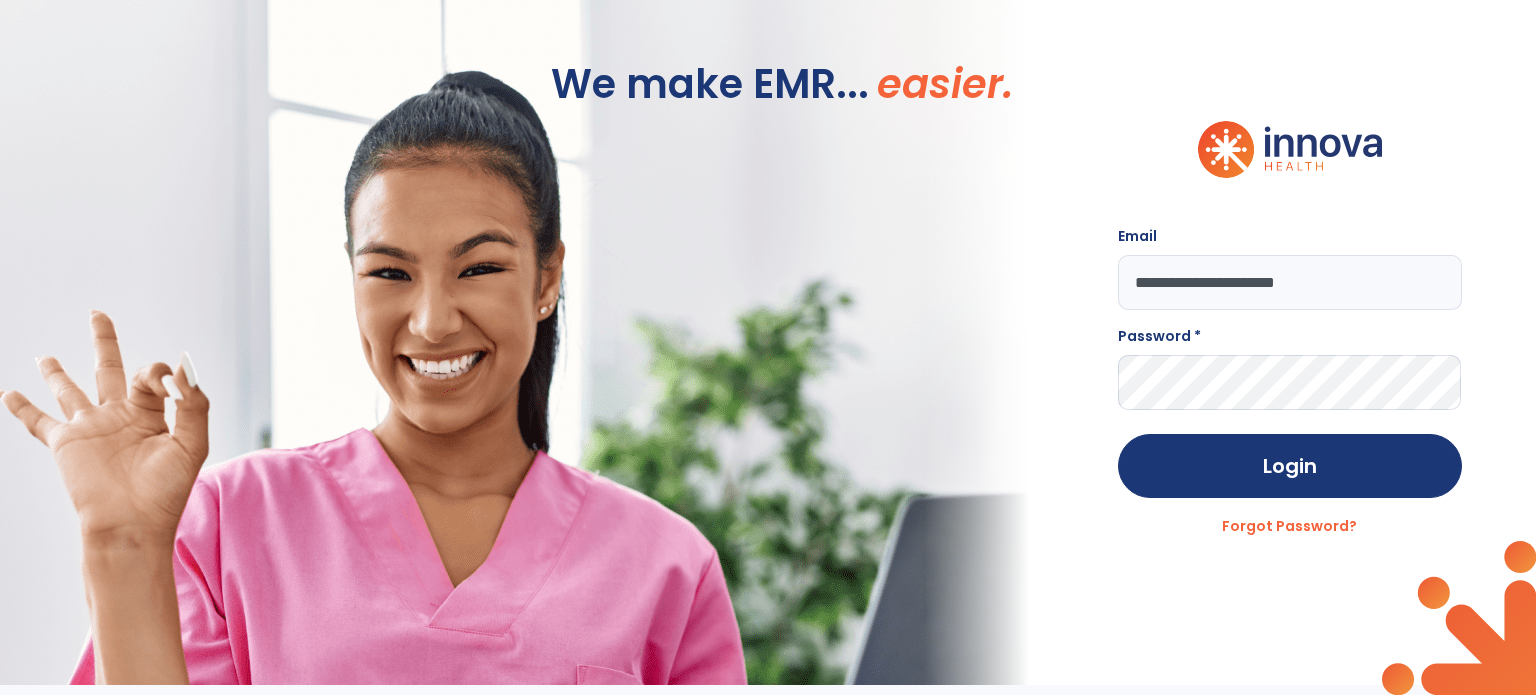 type on "**********" 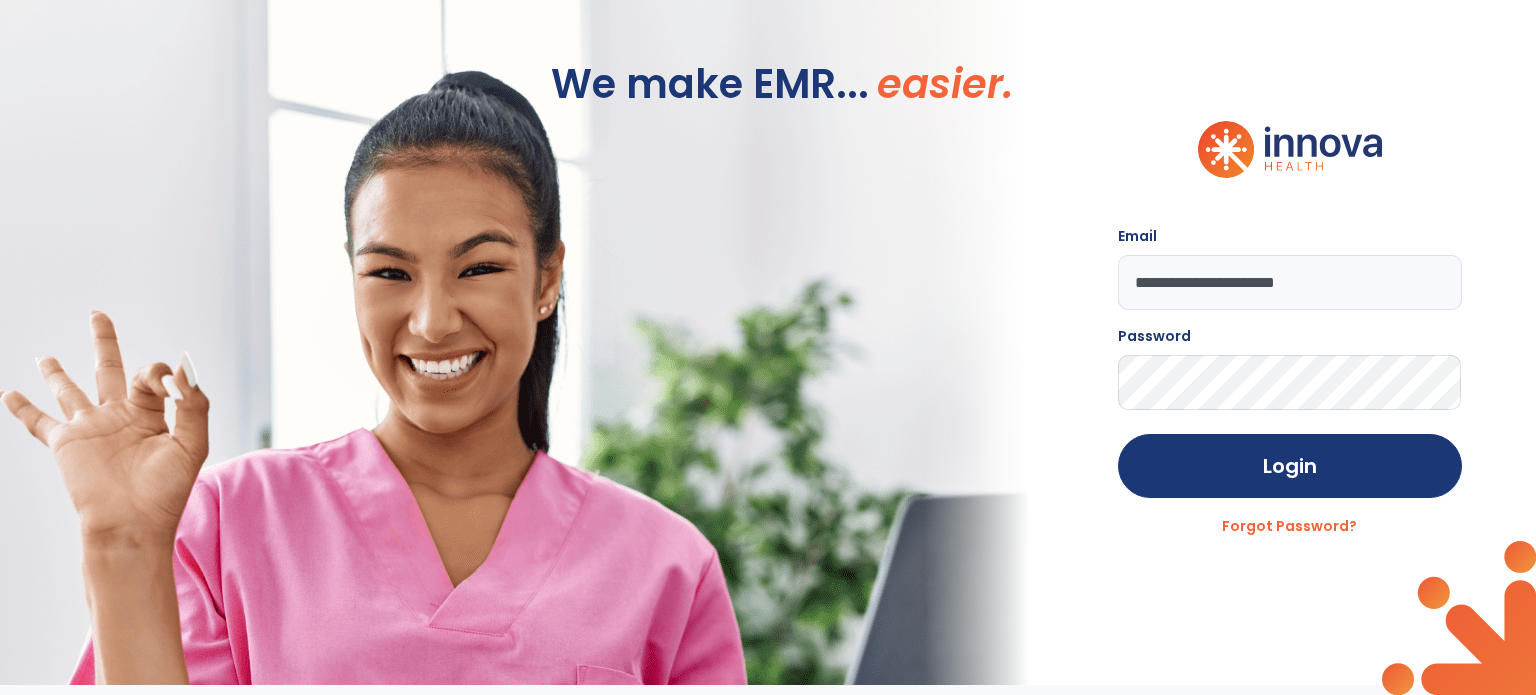 click on "Login" 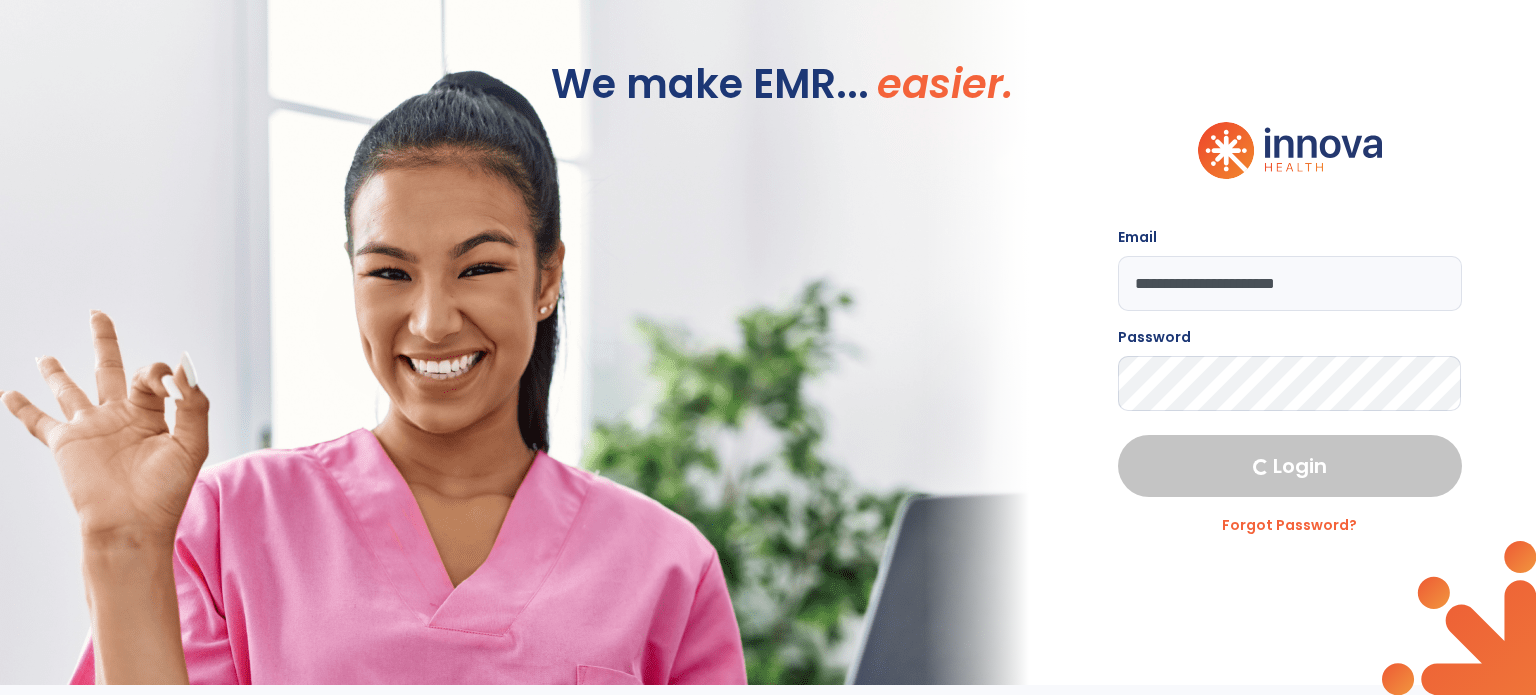 select on "****" 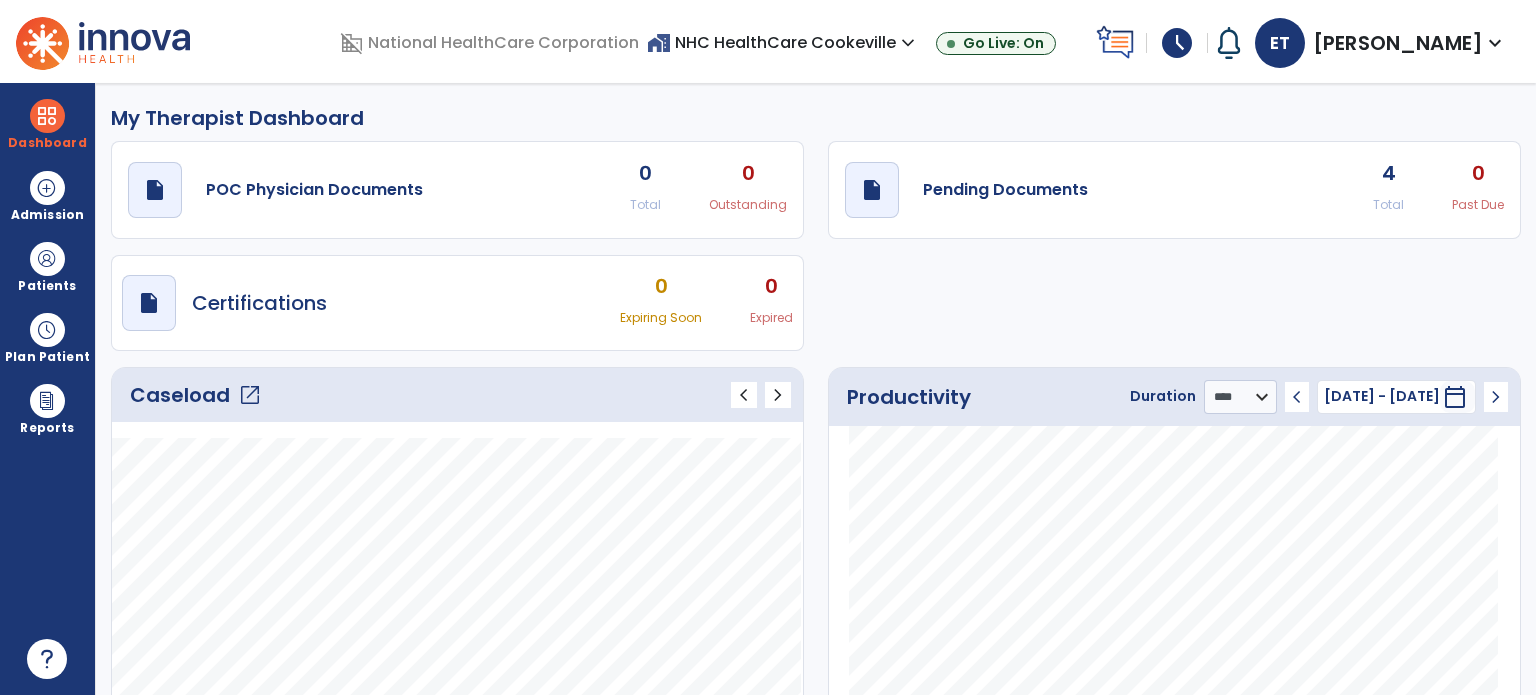 click on "open_in_new" 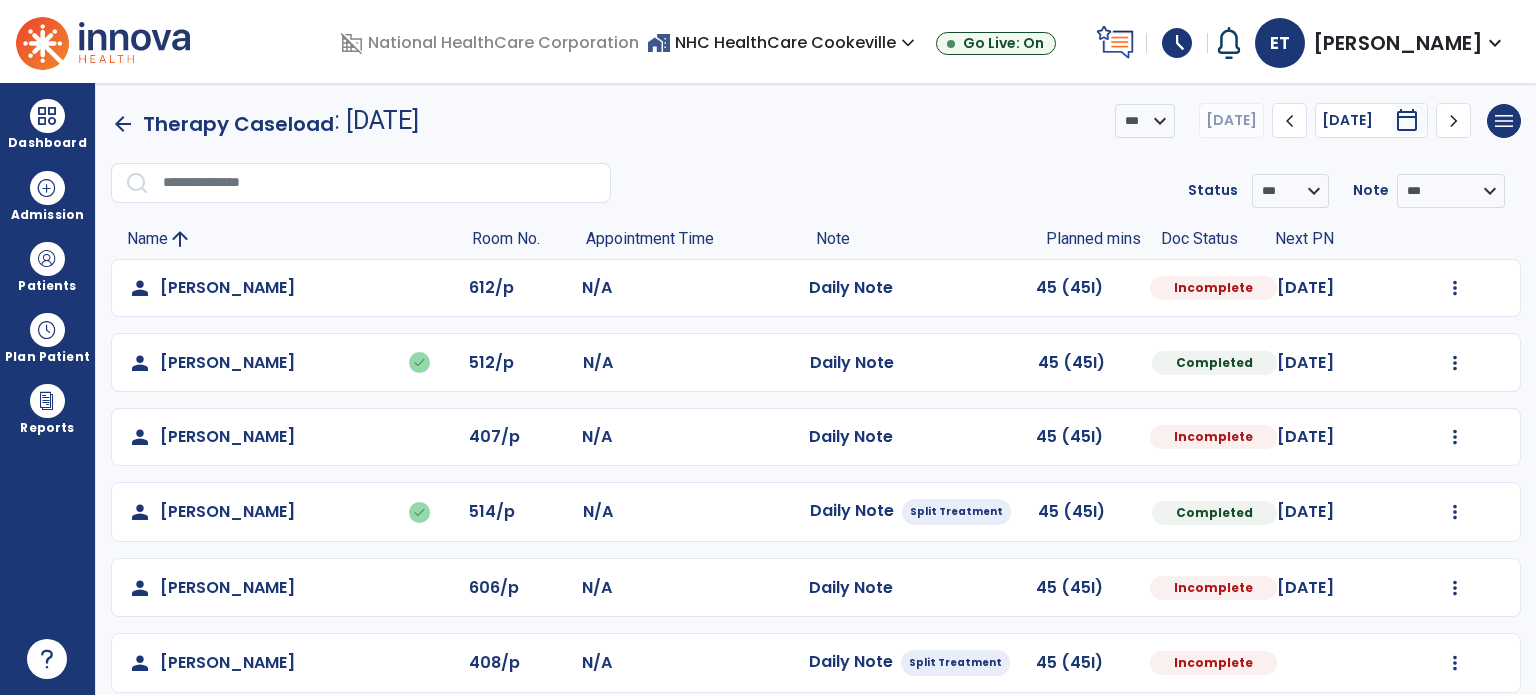 scroll, scrollTop: 171, scrollLeft: 0, axis: vertical 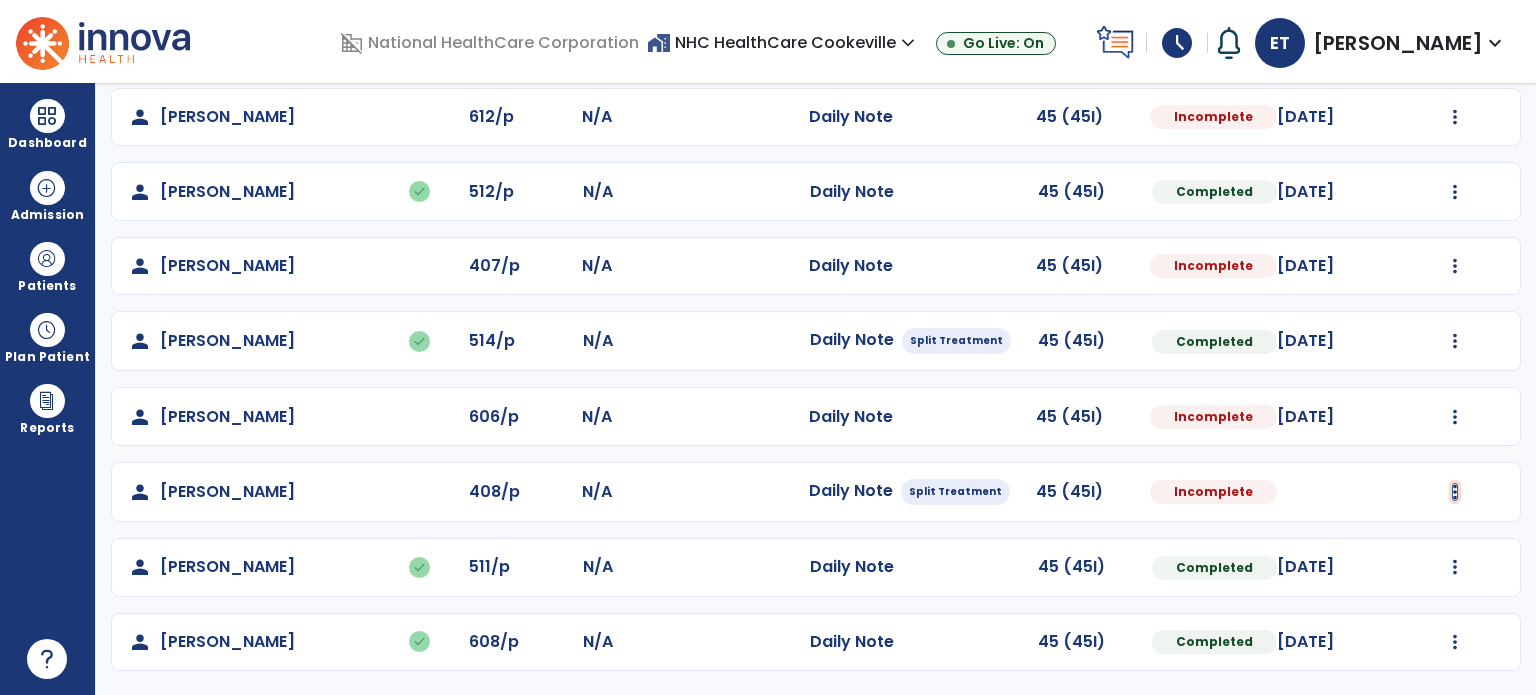 click at bounding box center [1455, 117] 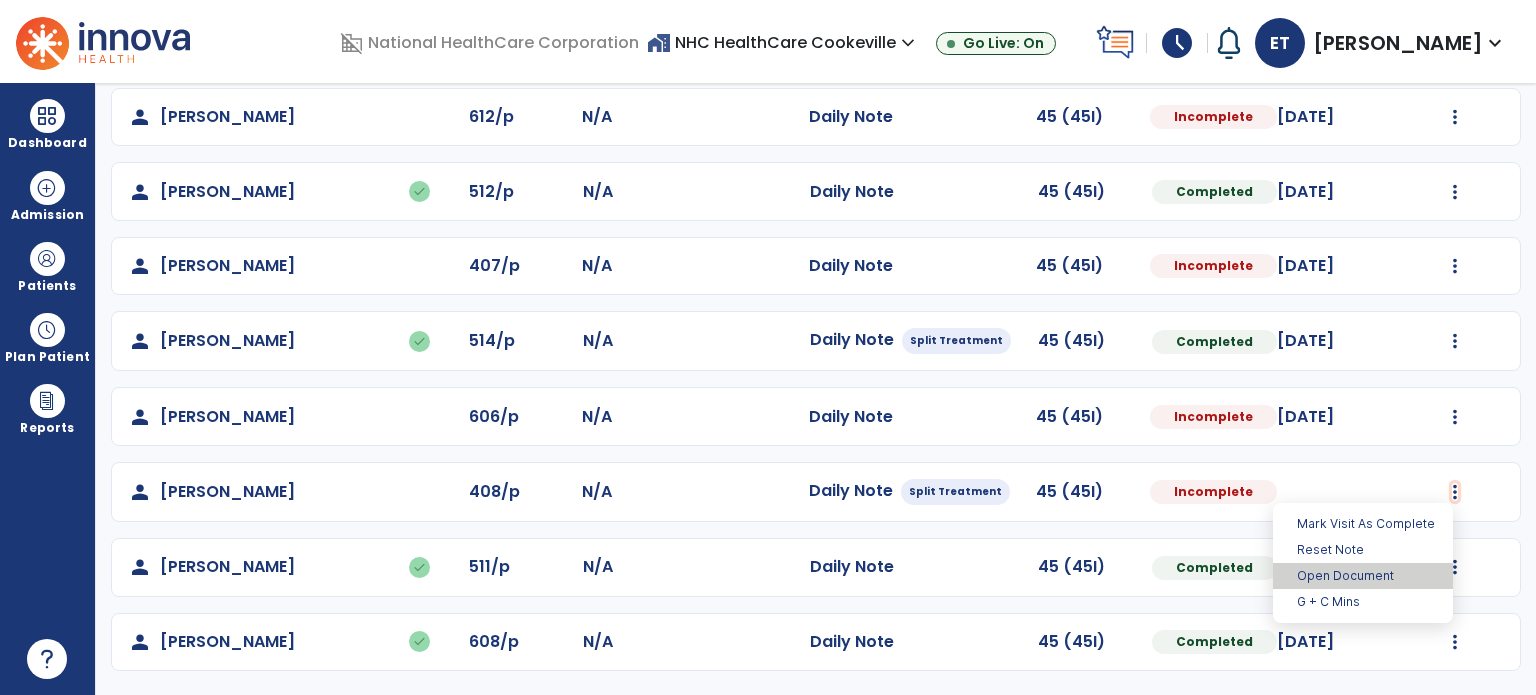click on "Open Document" at bounding box center (1363, 576) 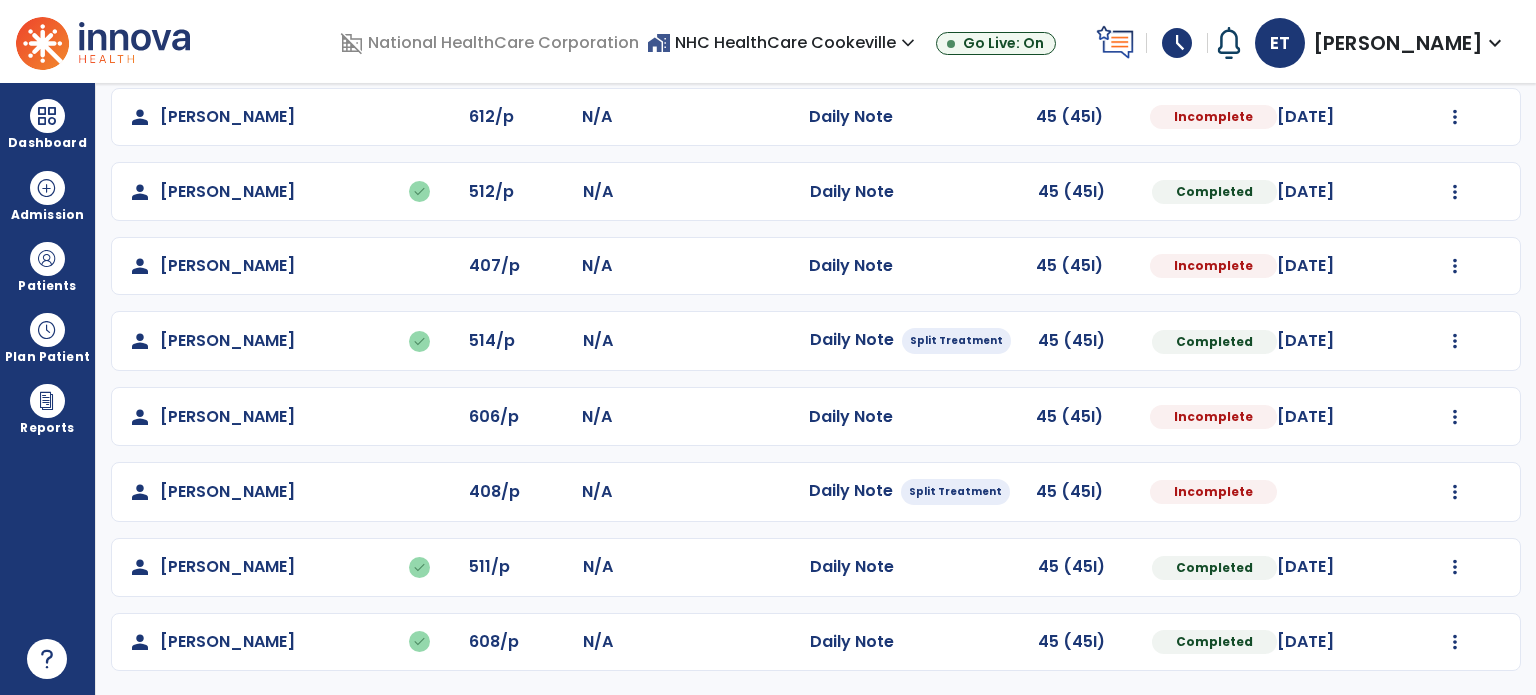 select on "*" 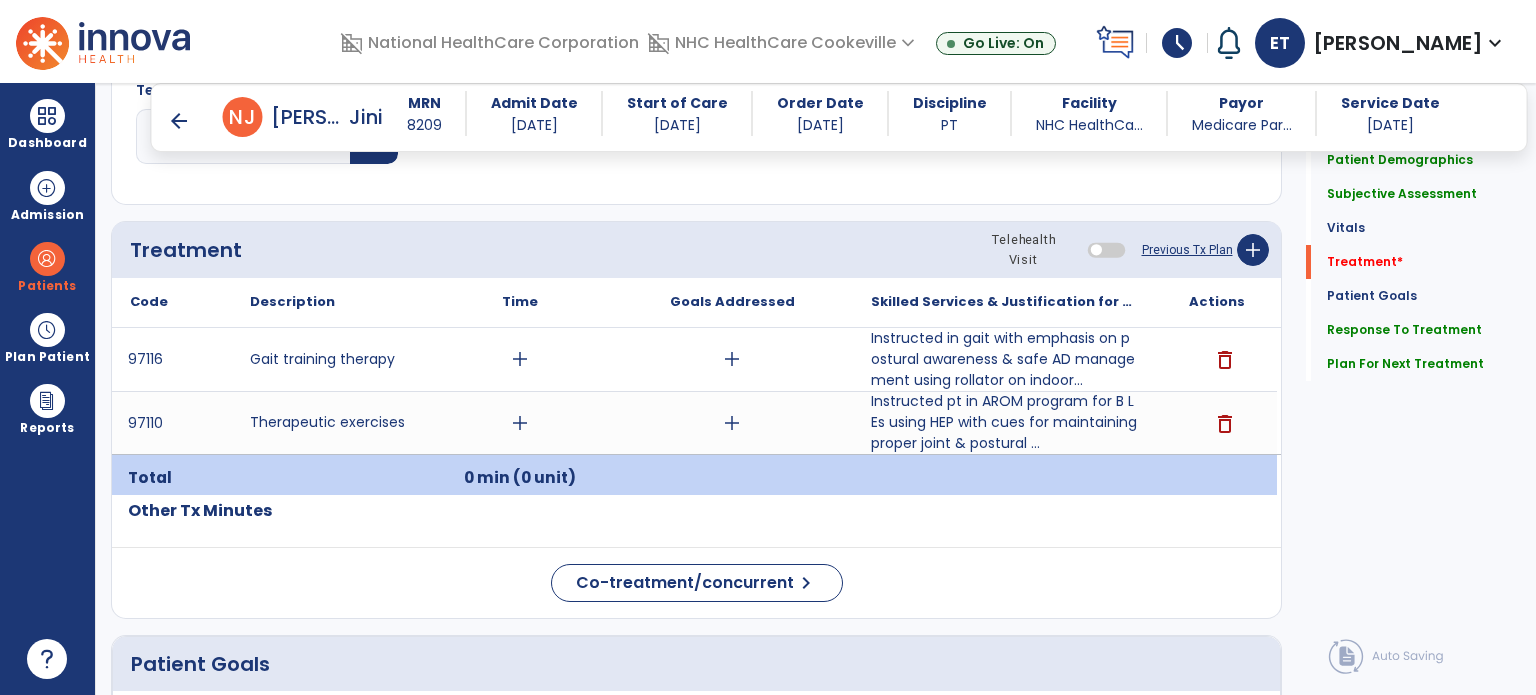 scroll, scrollTop: 1143, scrollLeft: 0, axis: vertical 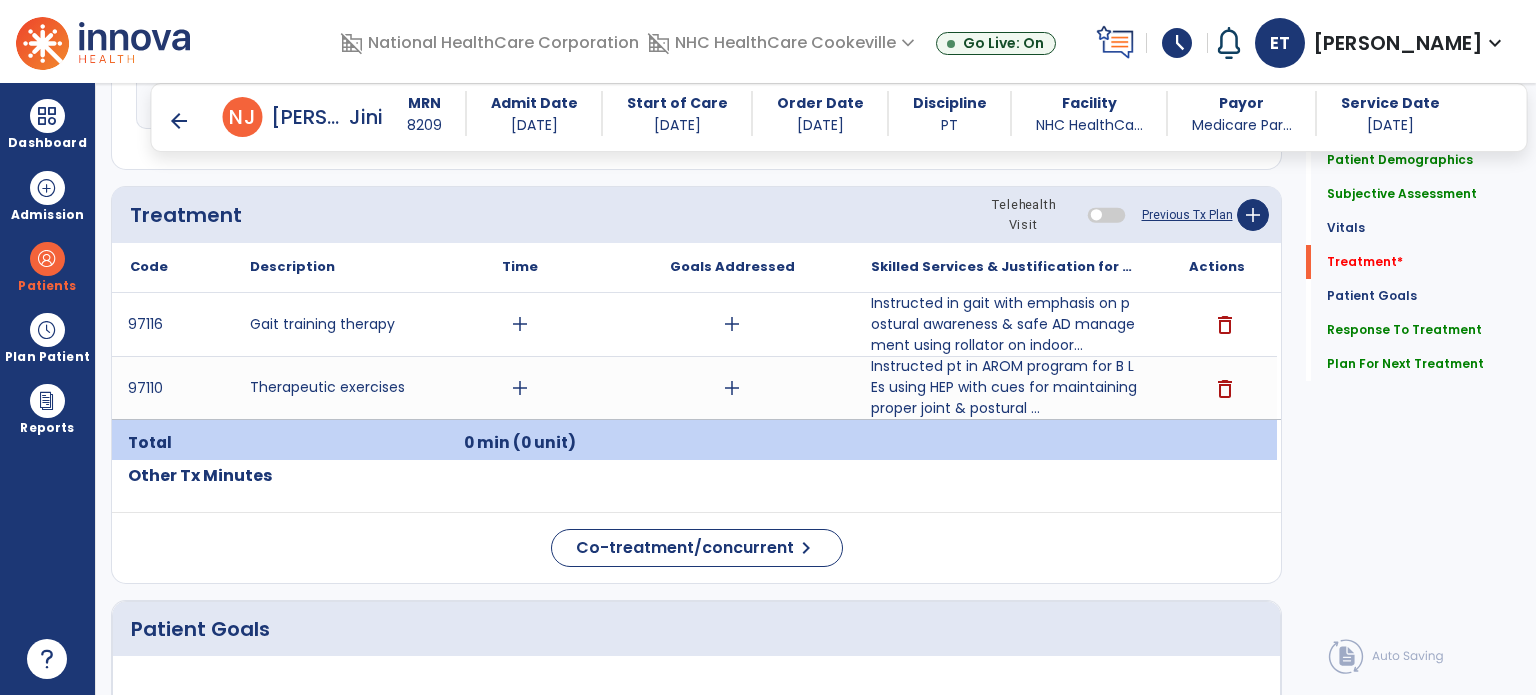 click on "add" at bounding box center (520, 324) 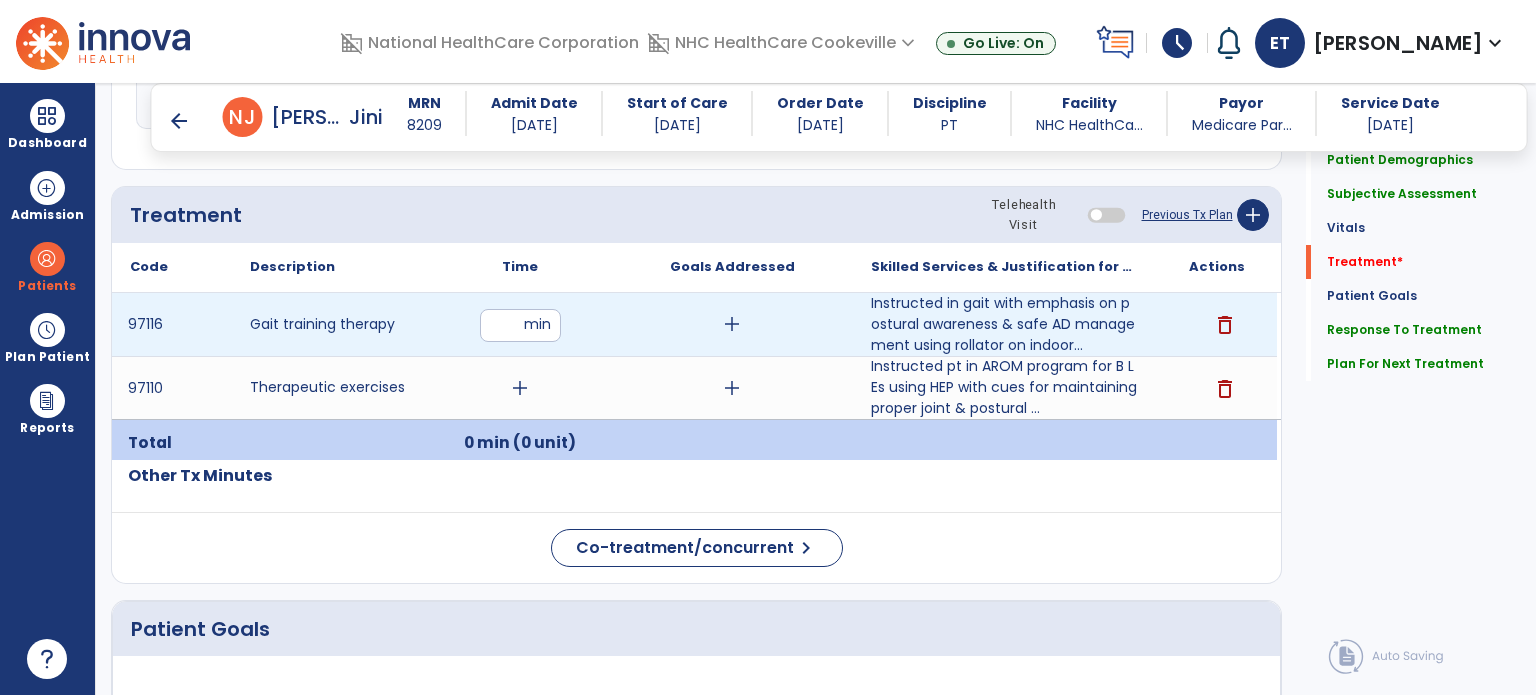 type on "**" 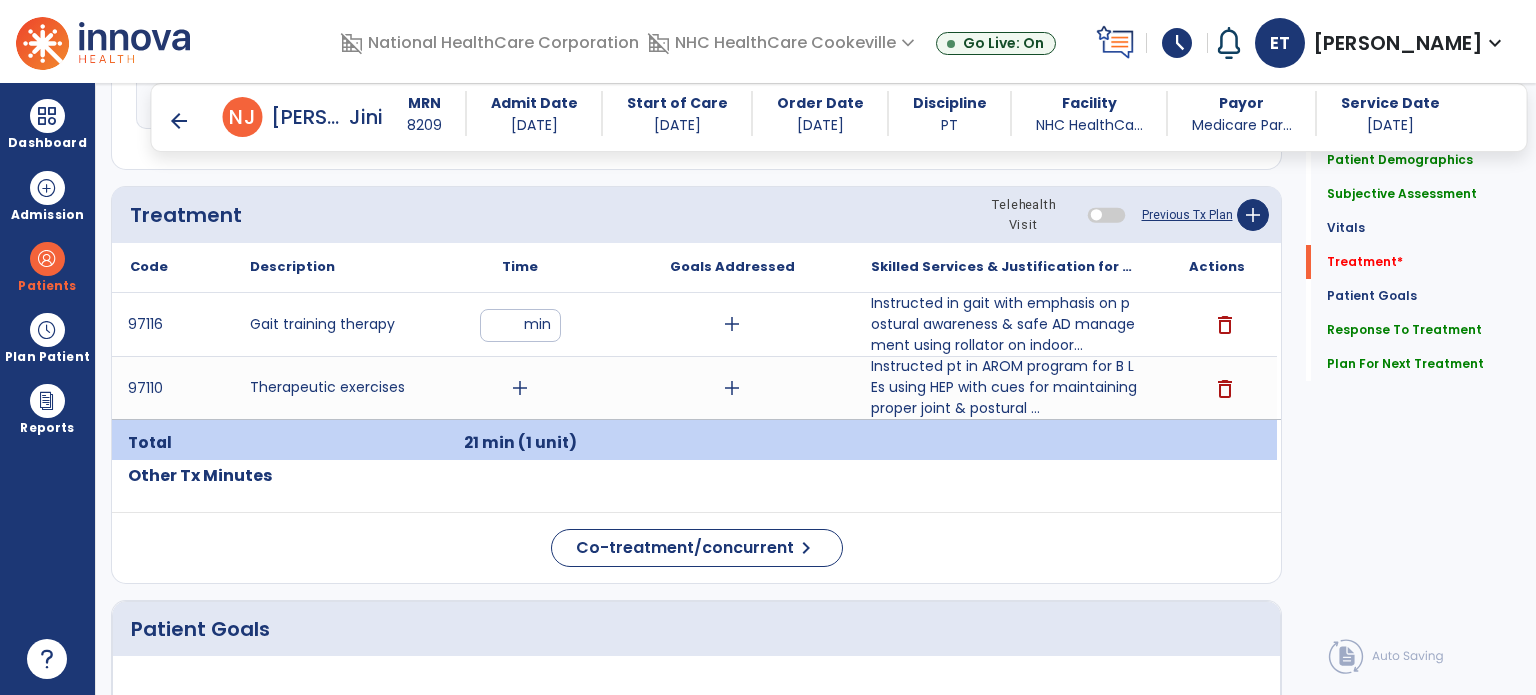 click on "add" at bounding box center (520, 388) 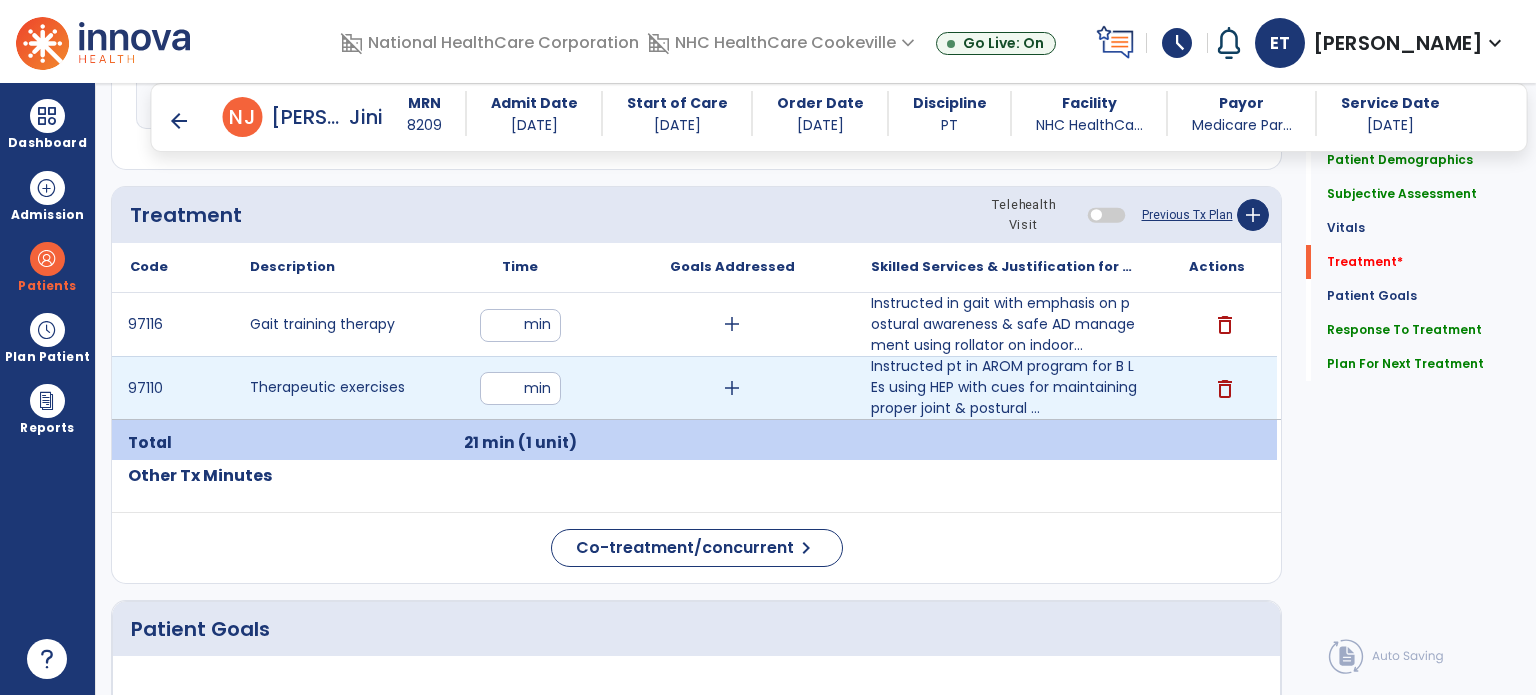 type on "**" 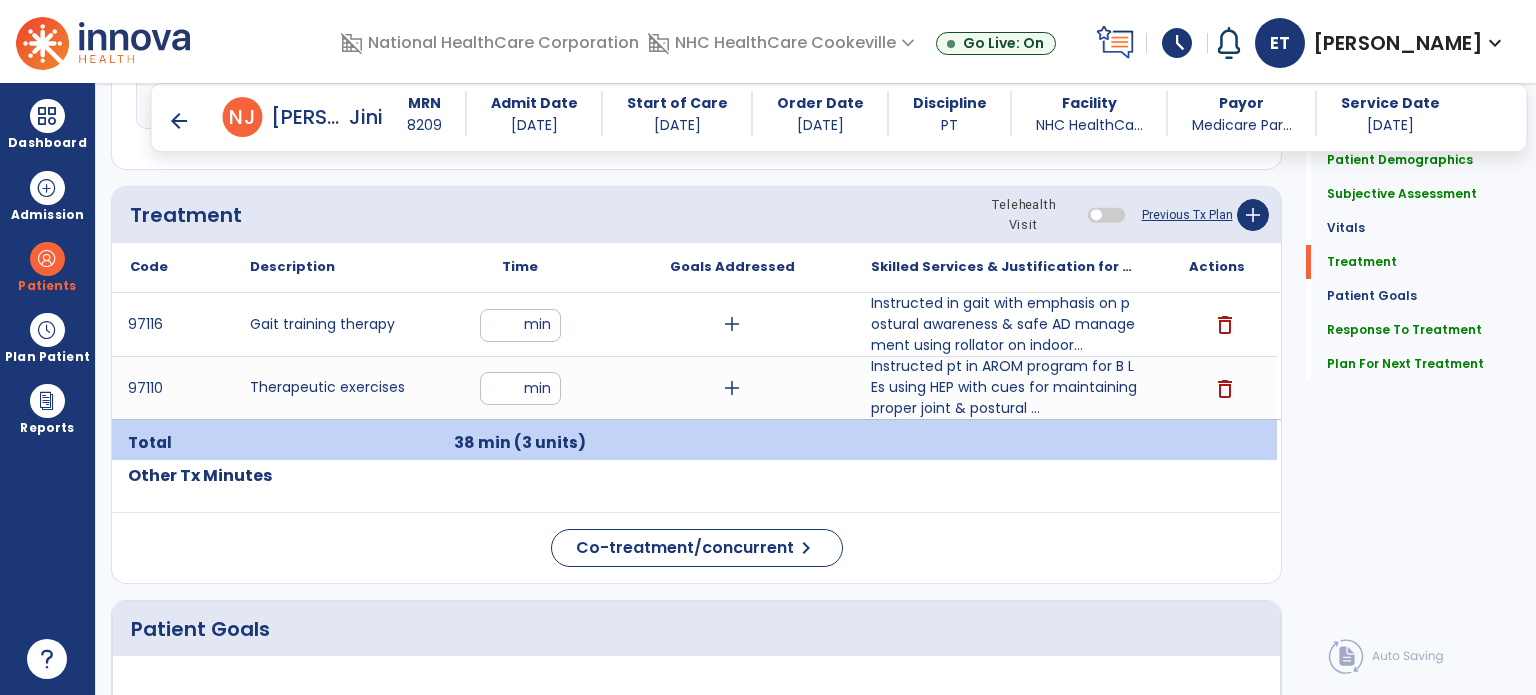 click on "Code
Description
Time" 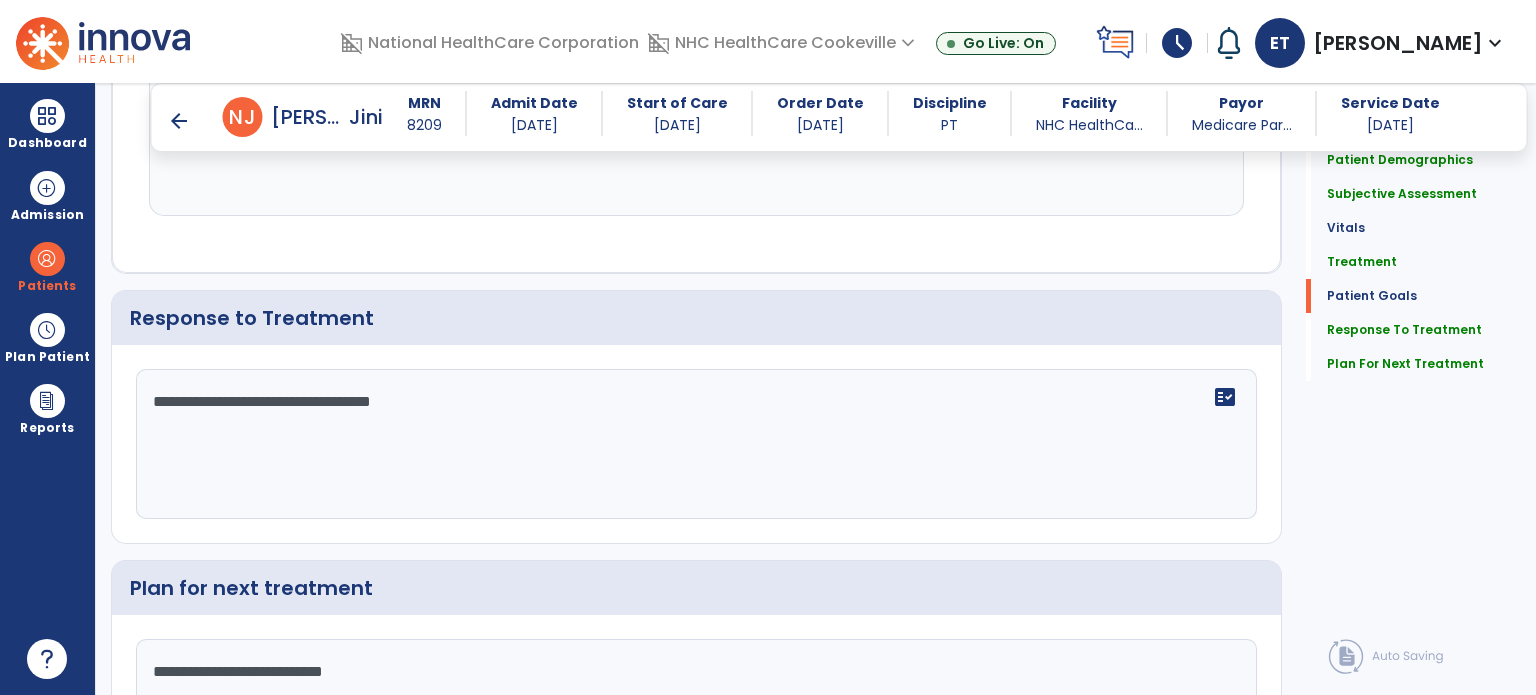 scroll, scrollTop: 2708, scrollLeft: 0, axis: vertical 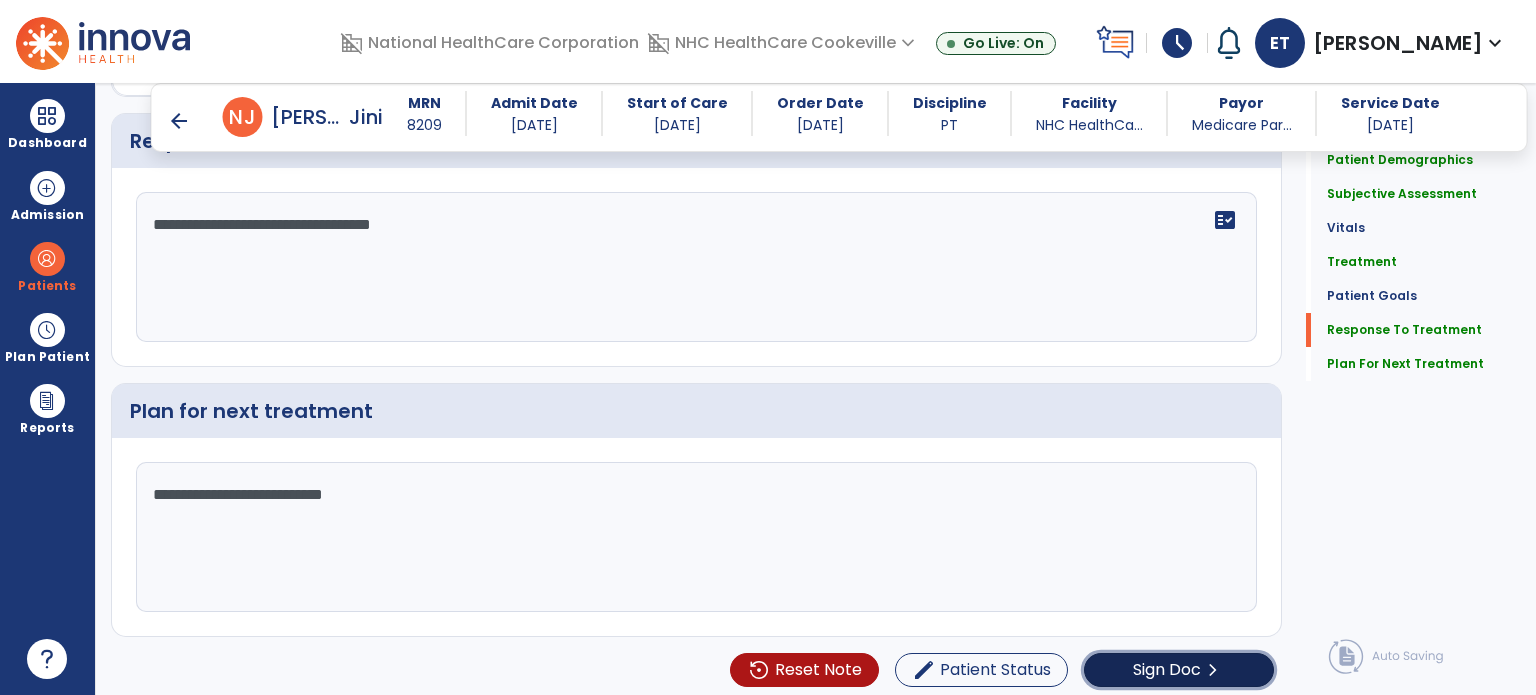 click on "Sign Doc" 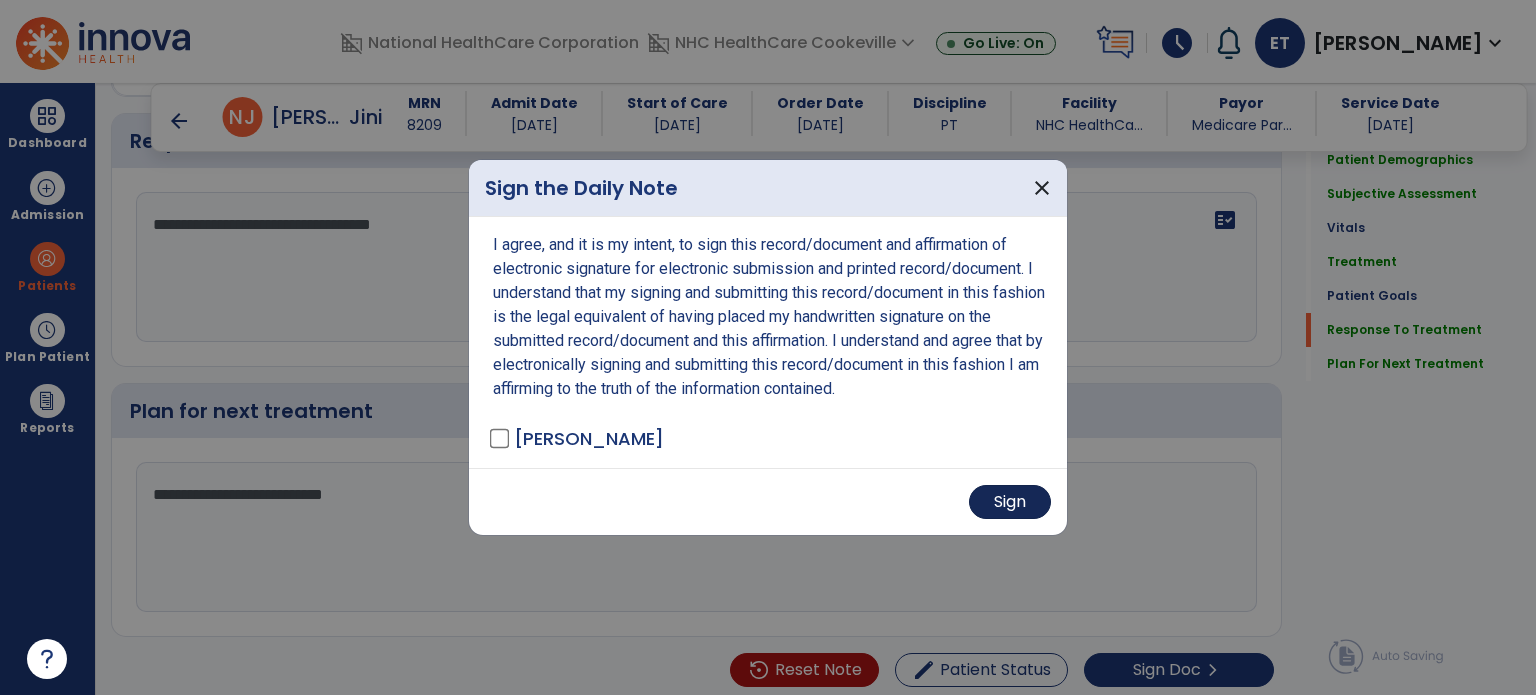 click on "Sign" at bounding box center [1010, 502] 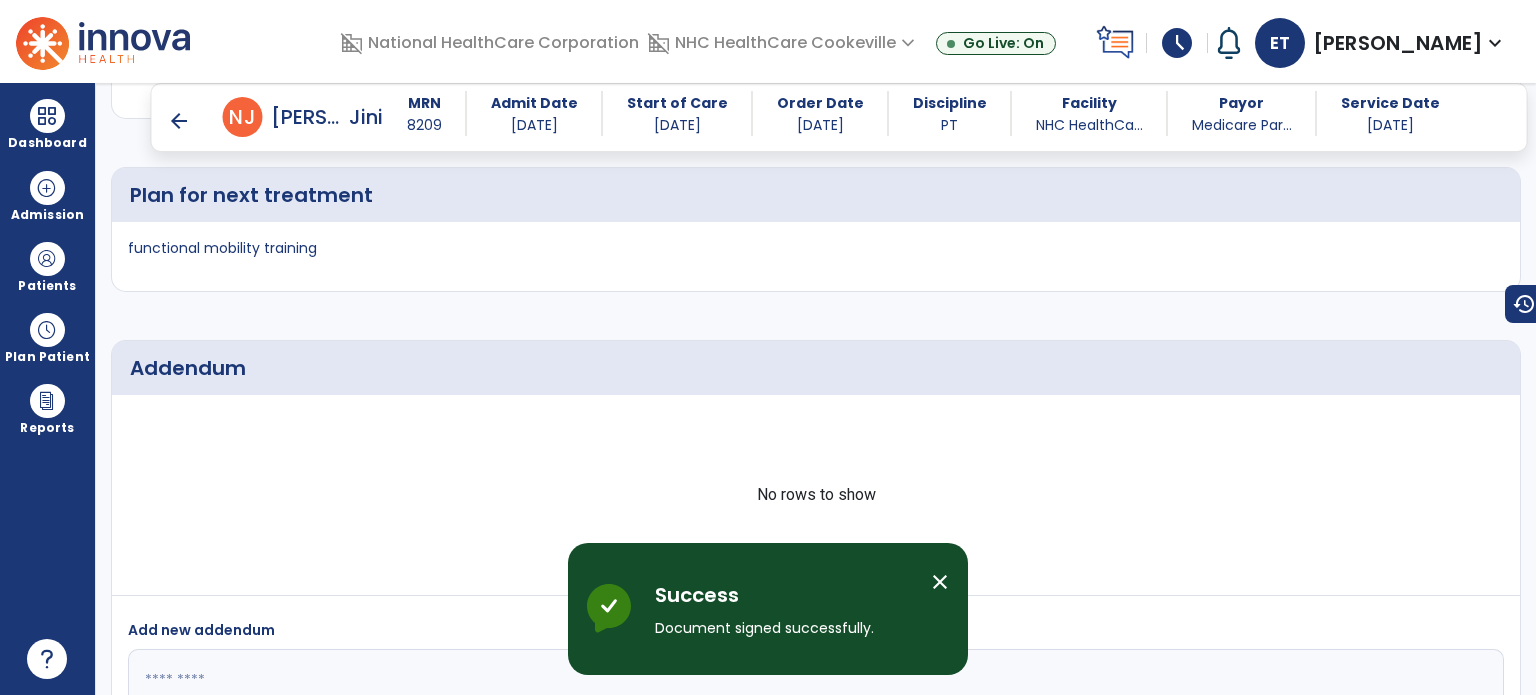 scroll, scrollTop: 3808, scrollLeft: 0, axis: vertical 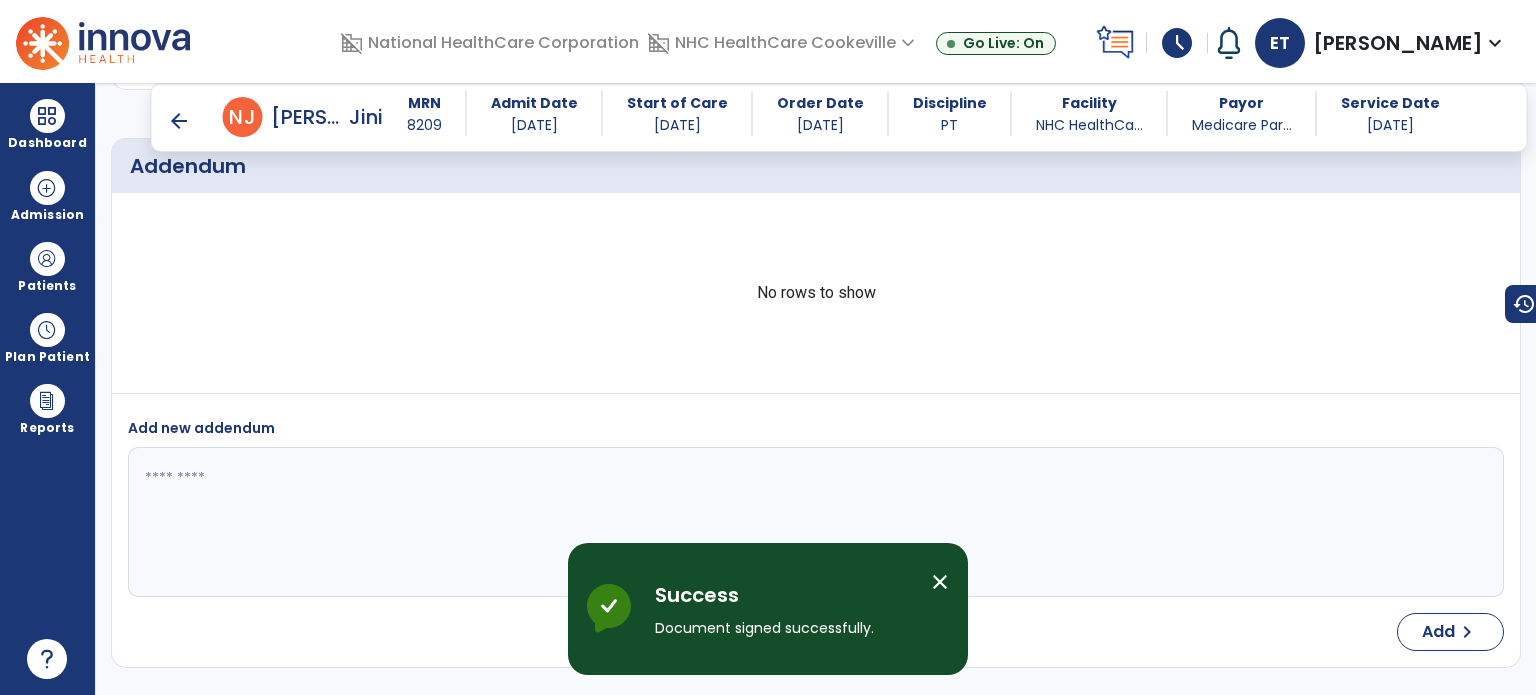 click on "arrow_back" at bounding box center (179, 121) 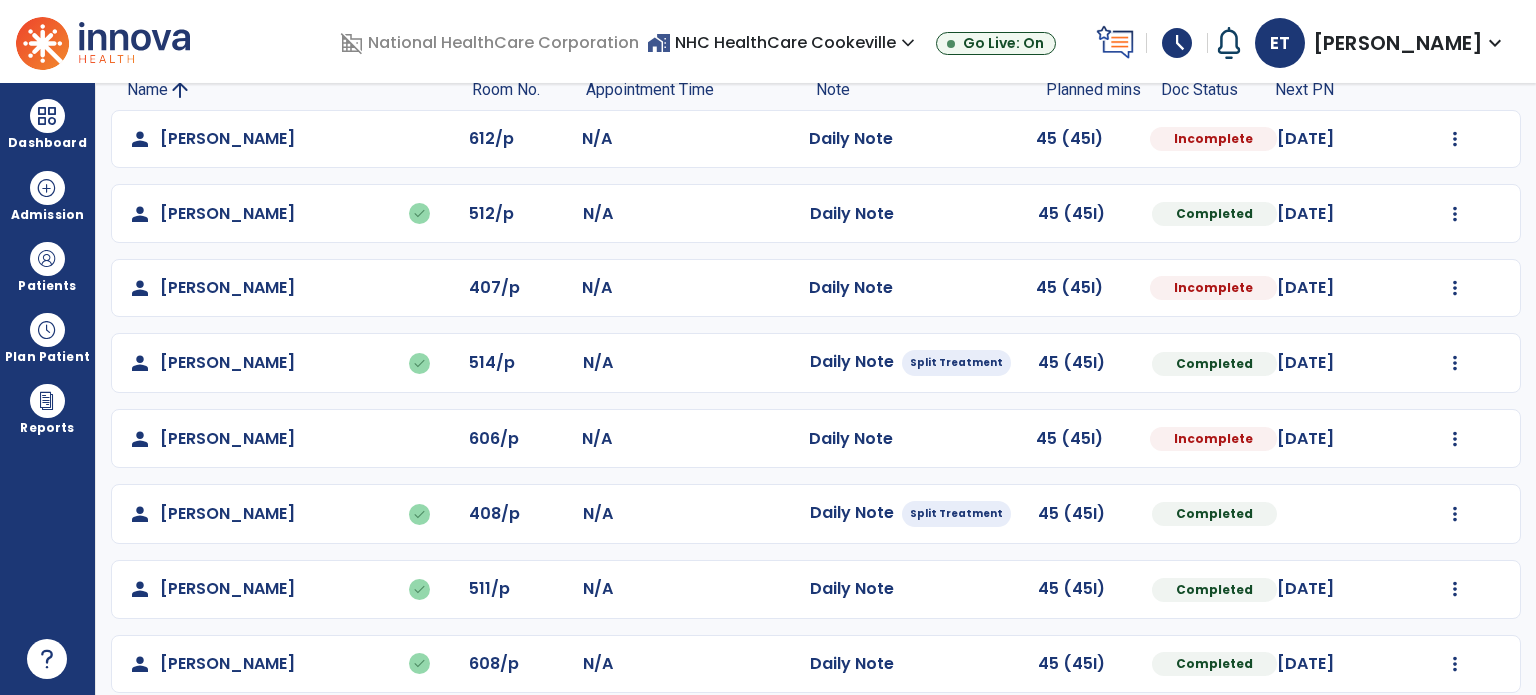 scroll, scrollTop: 171, scrollLeft: 0, axis: vertical 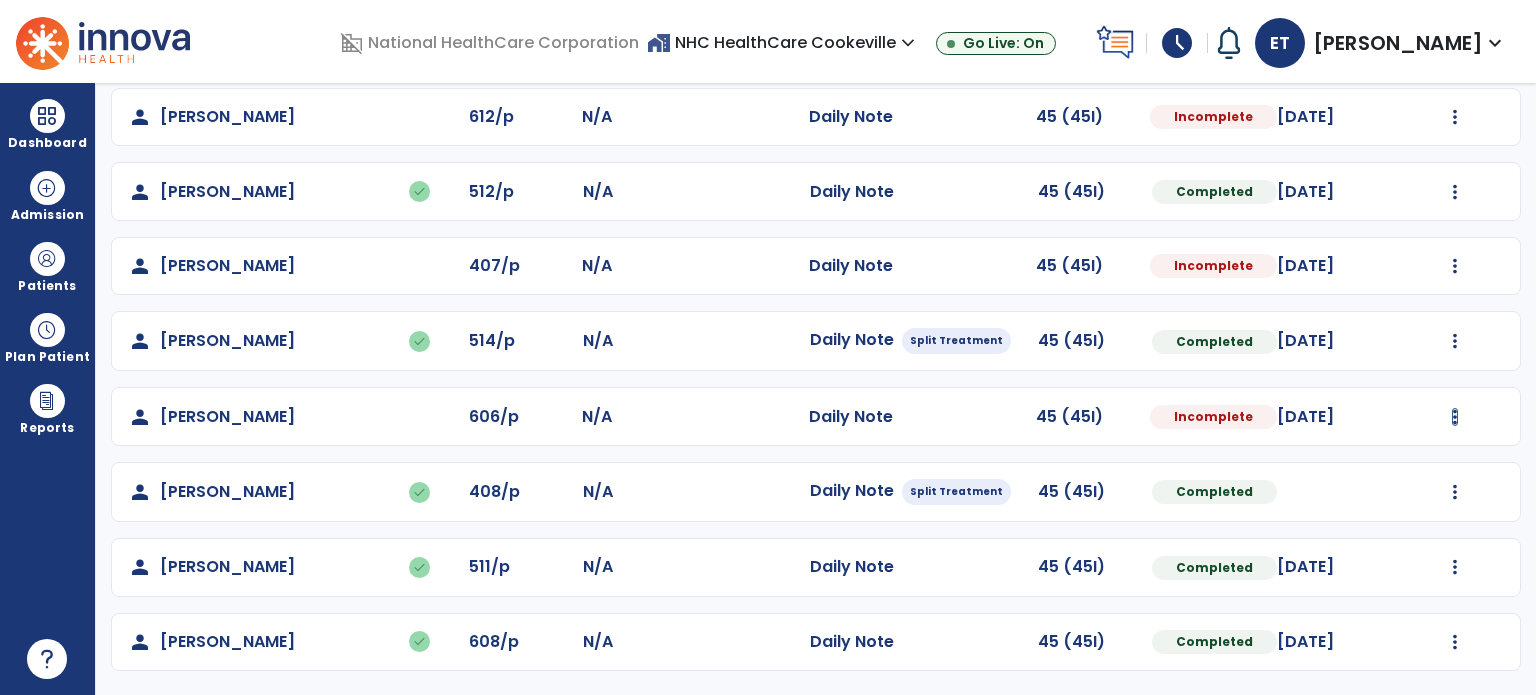 click at bounding box center (1455, 117) 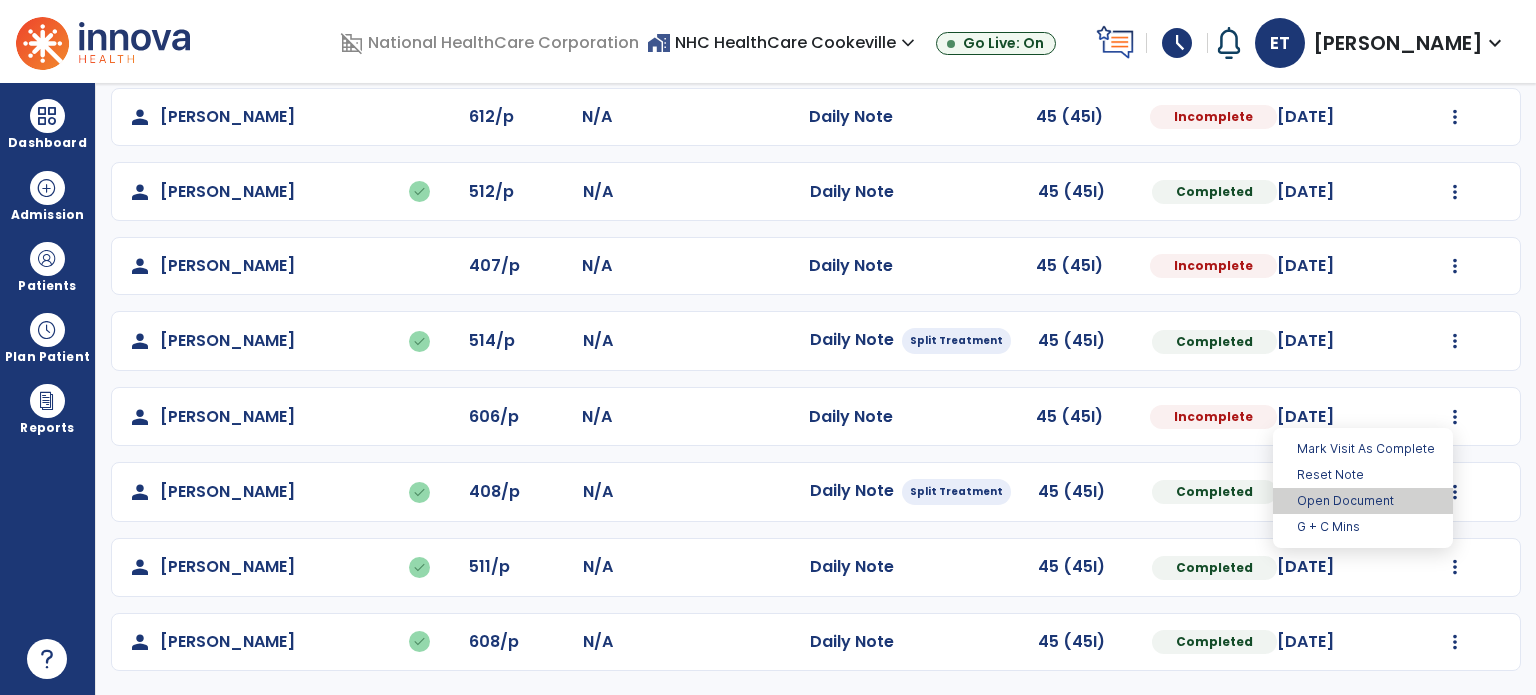 click on "Open Document" at bounding box center [1363, 501] 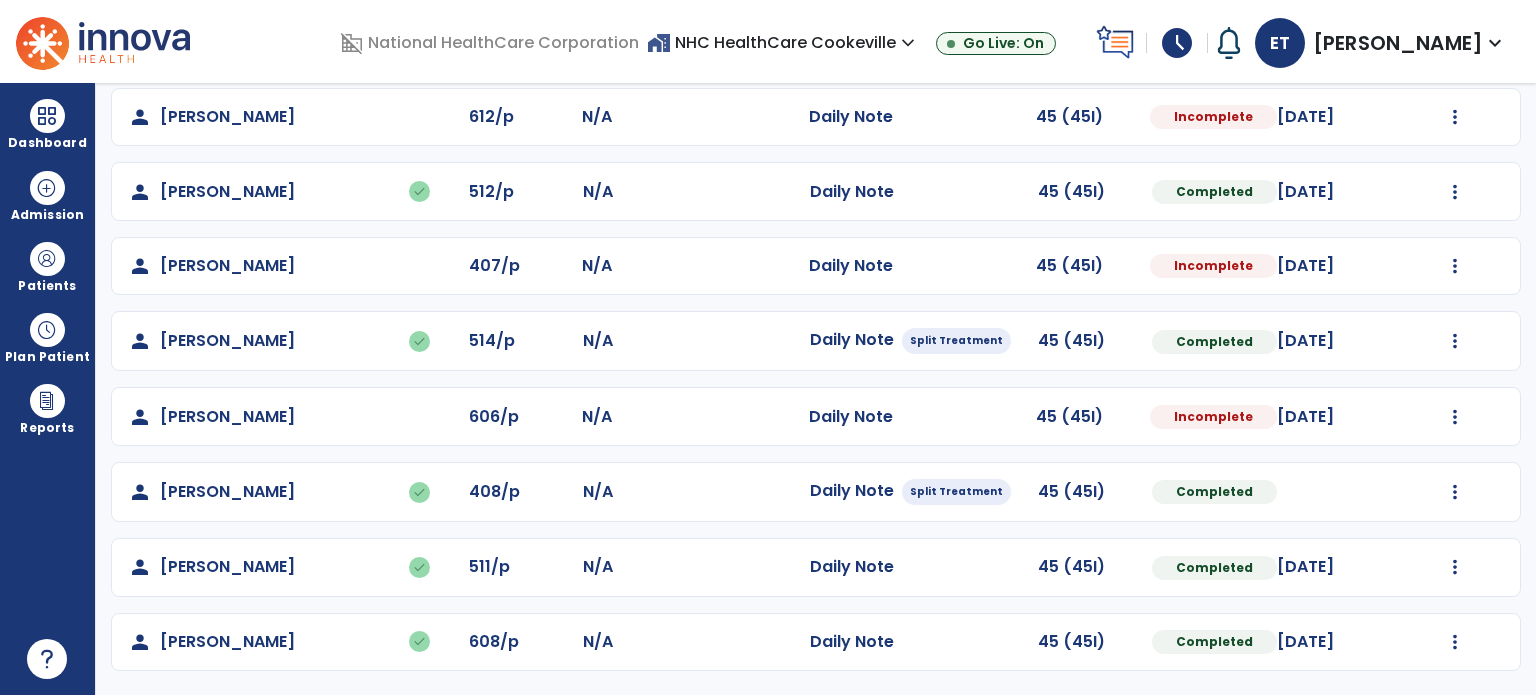 select on "*" 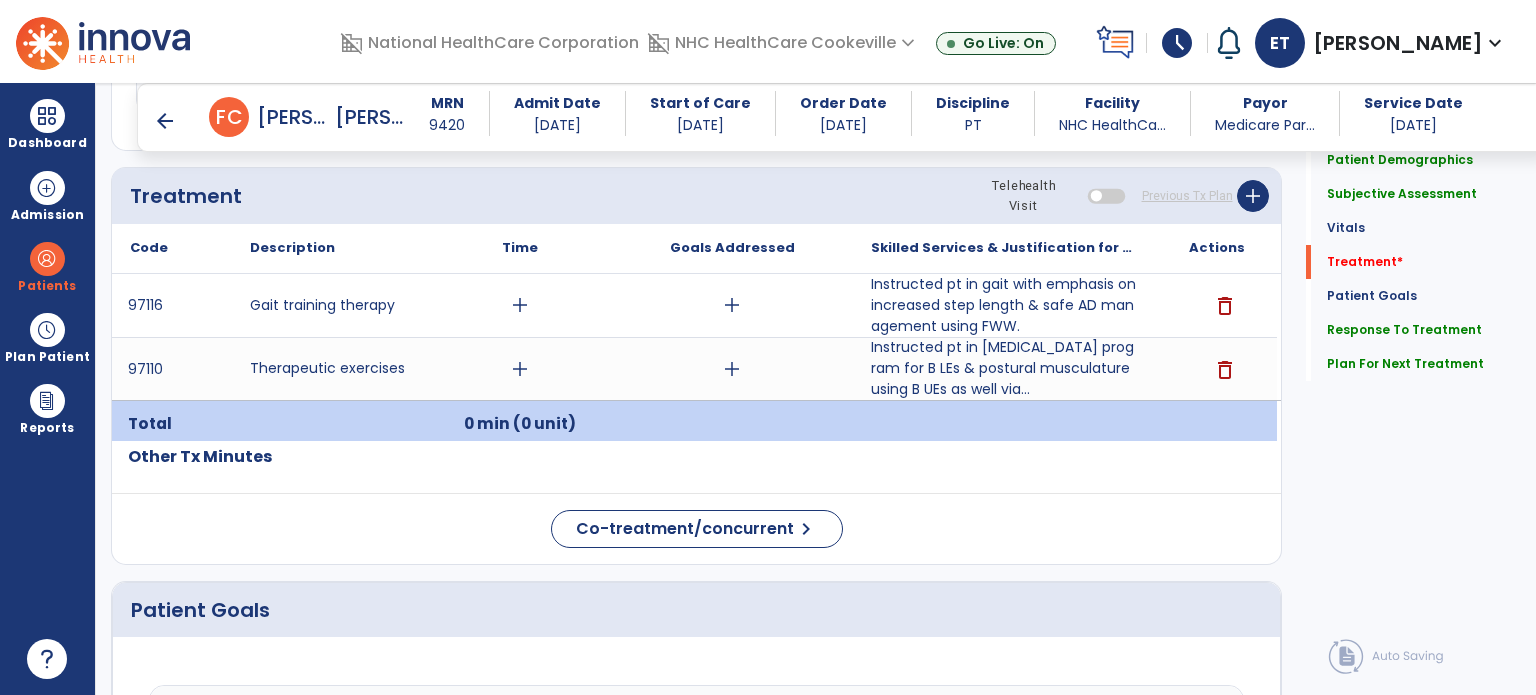 scroll, scrollTop: 1007, scrollLeft: 0, axis: vertical 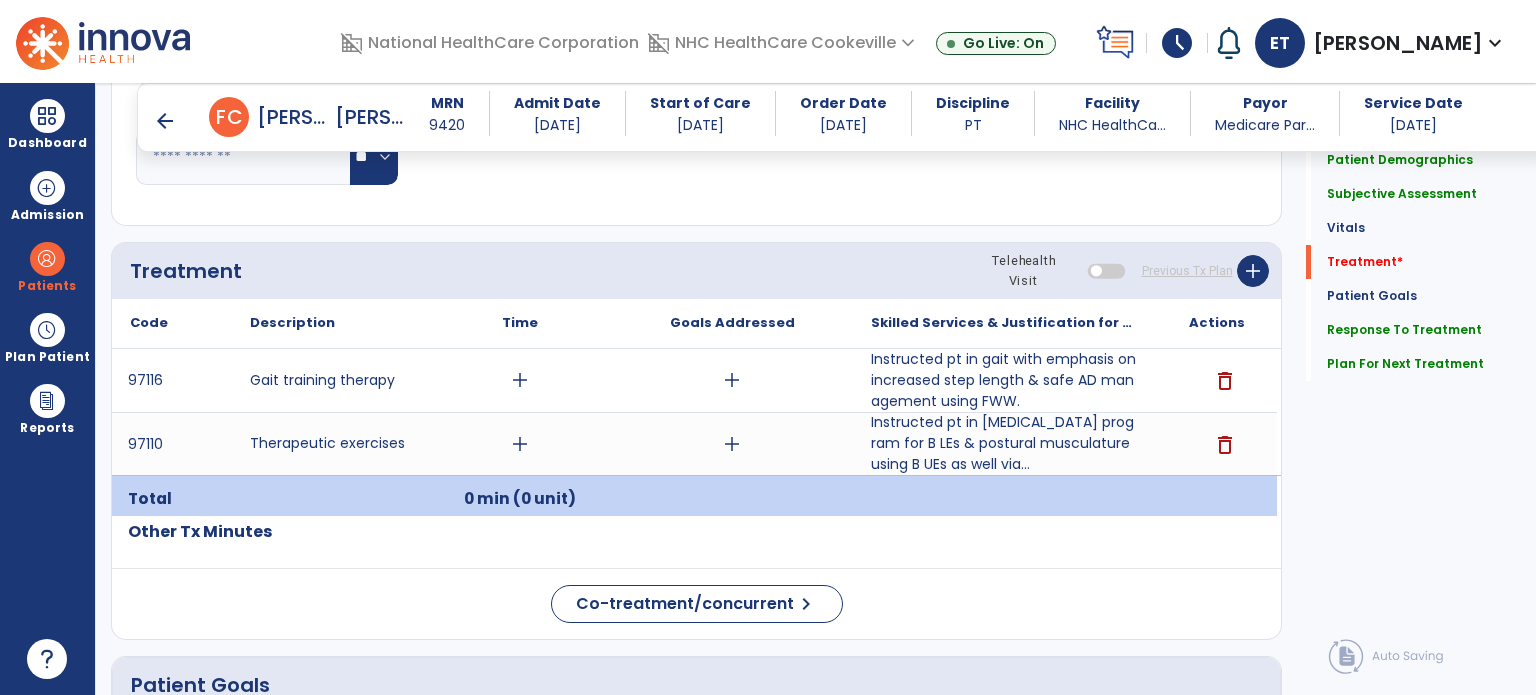 click on "add" at bounding box center (520, 444) 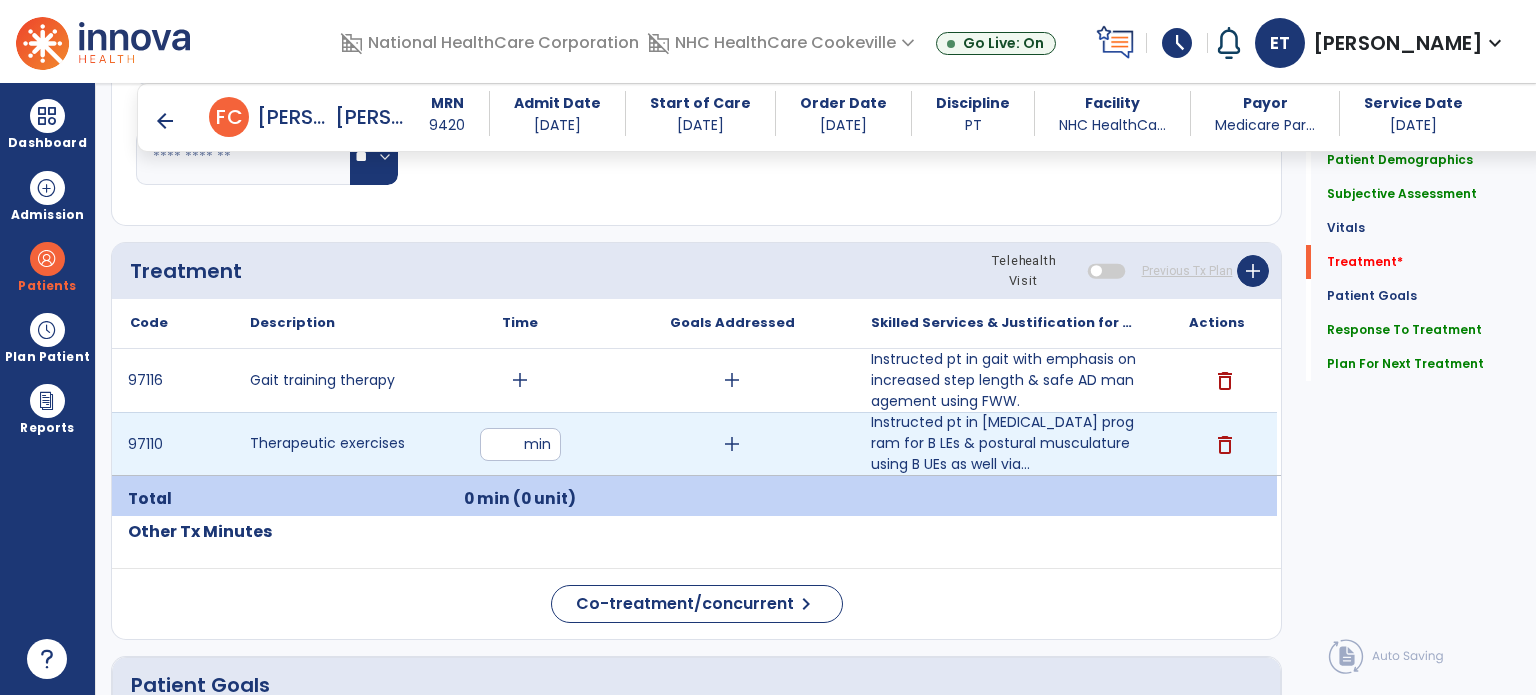 type on "**" 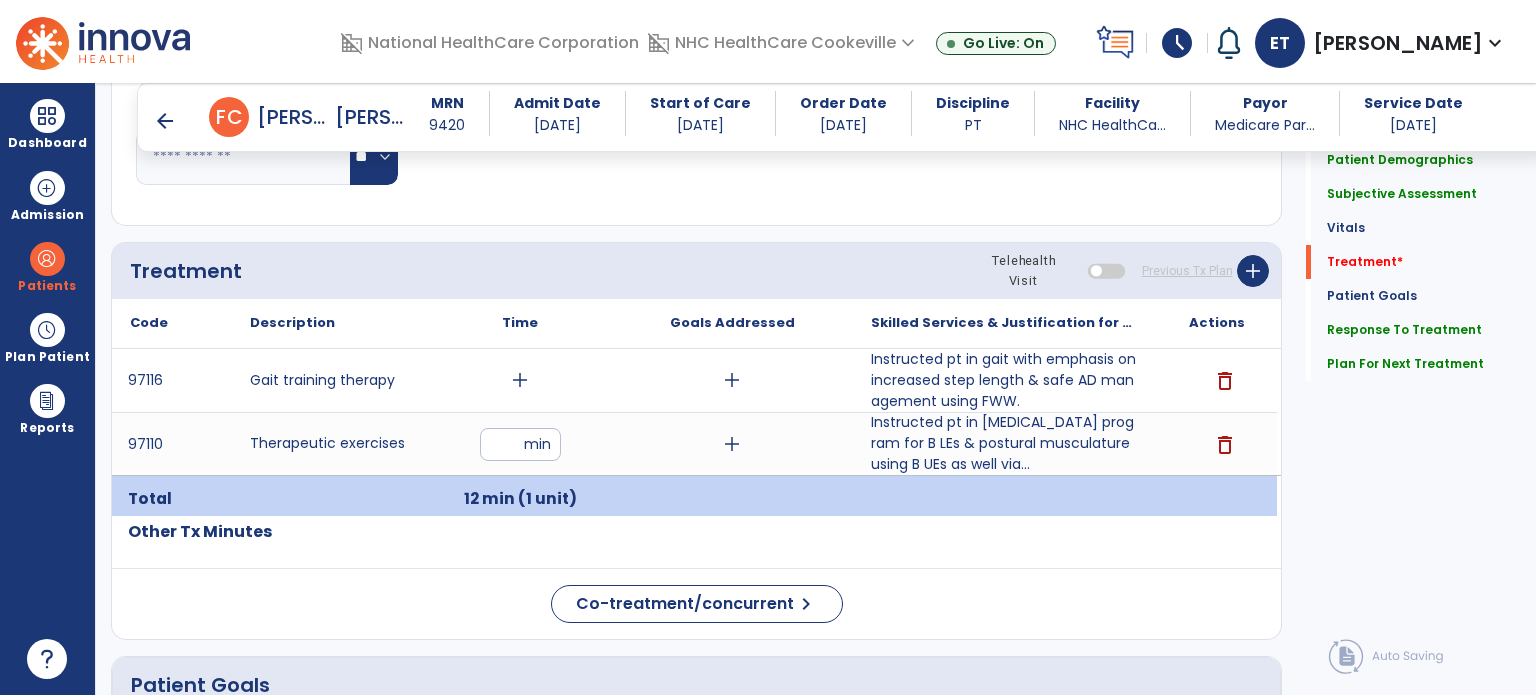 click on "add" at bounding box center (520, 380) 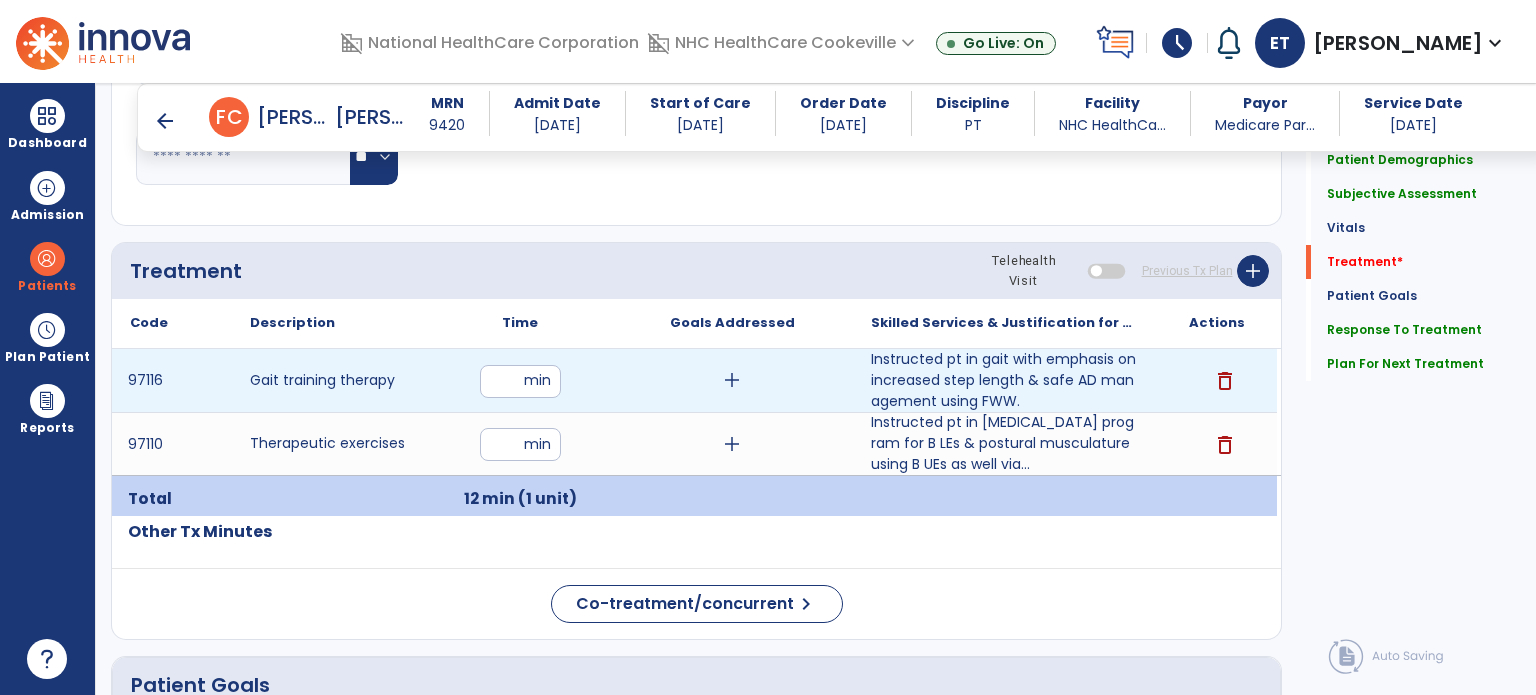 type on "**" 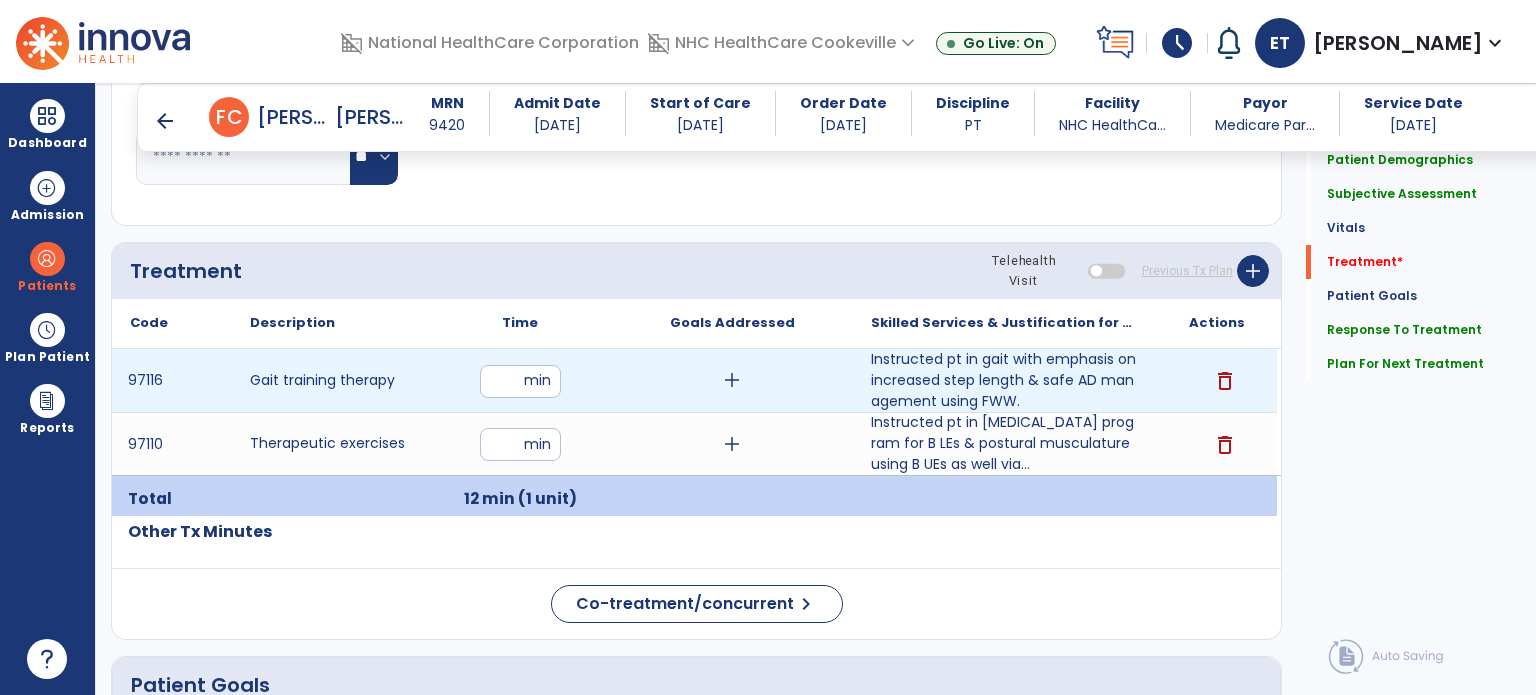 click on "Code
Description
Time" 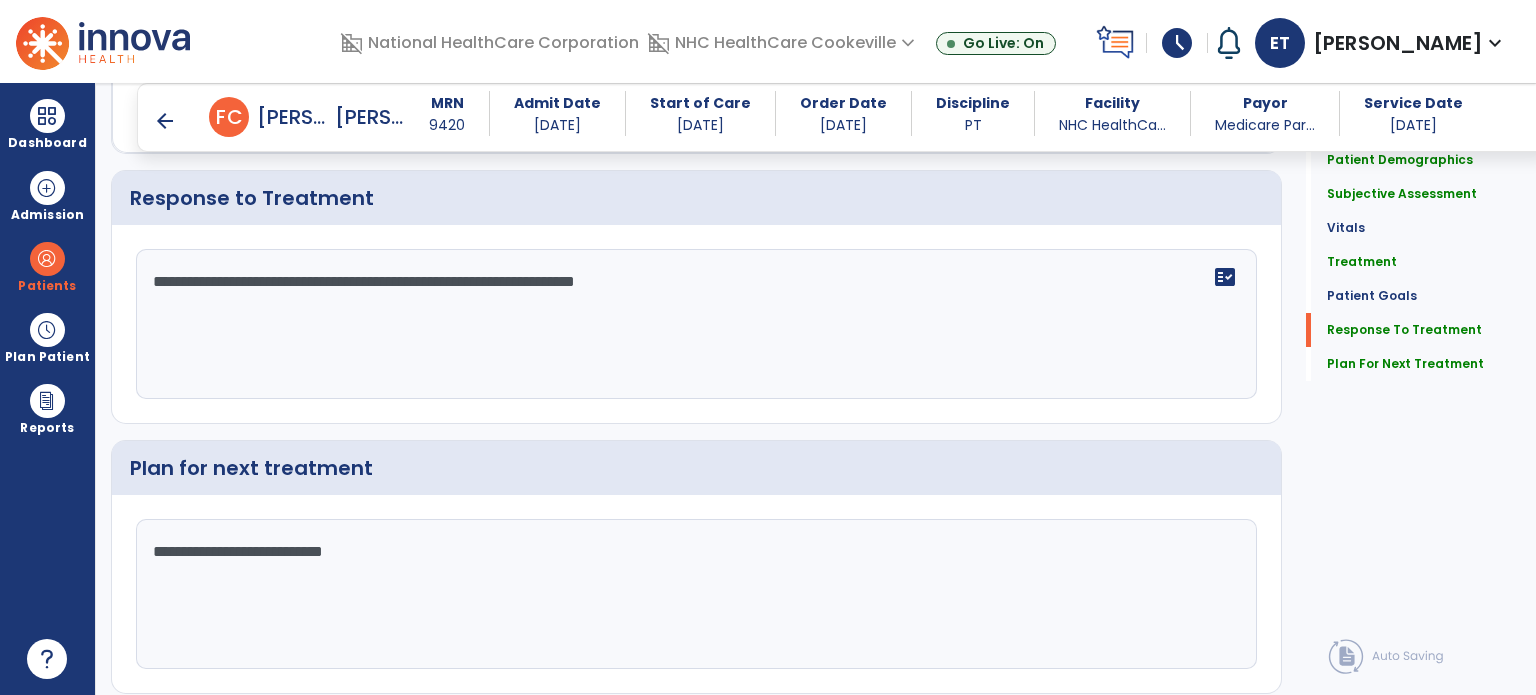 scroll, scrollTop: 2591, scrollLeft: 0, axis: vertical 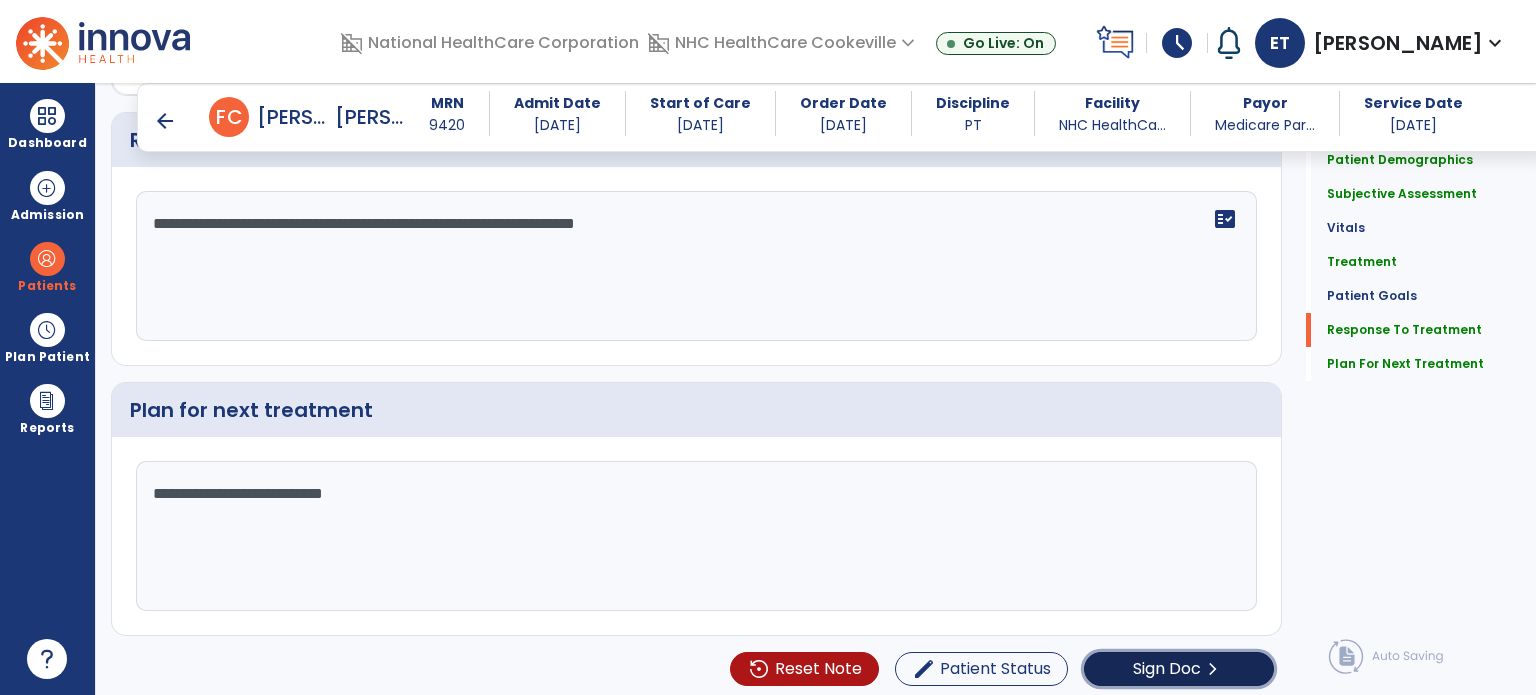 click on "Sign Doc" 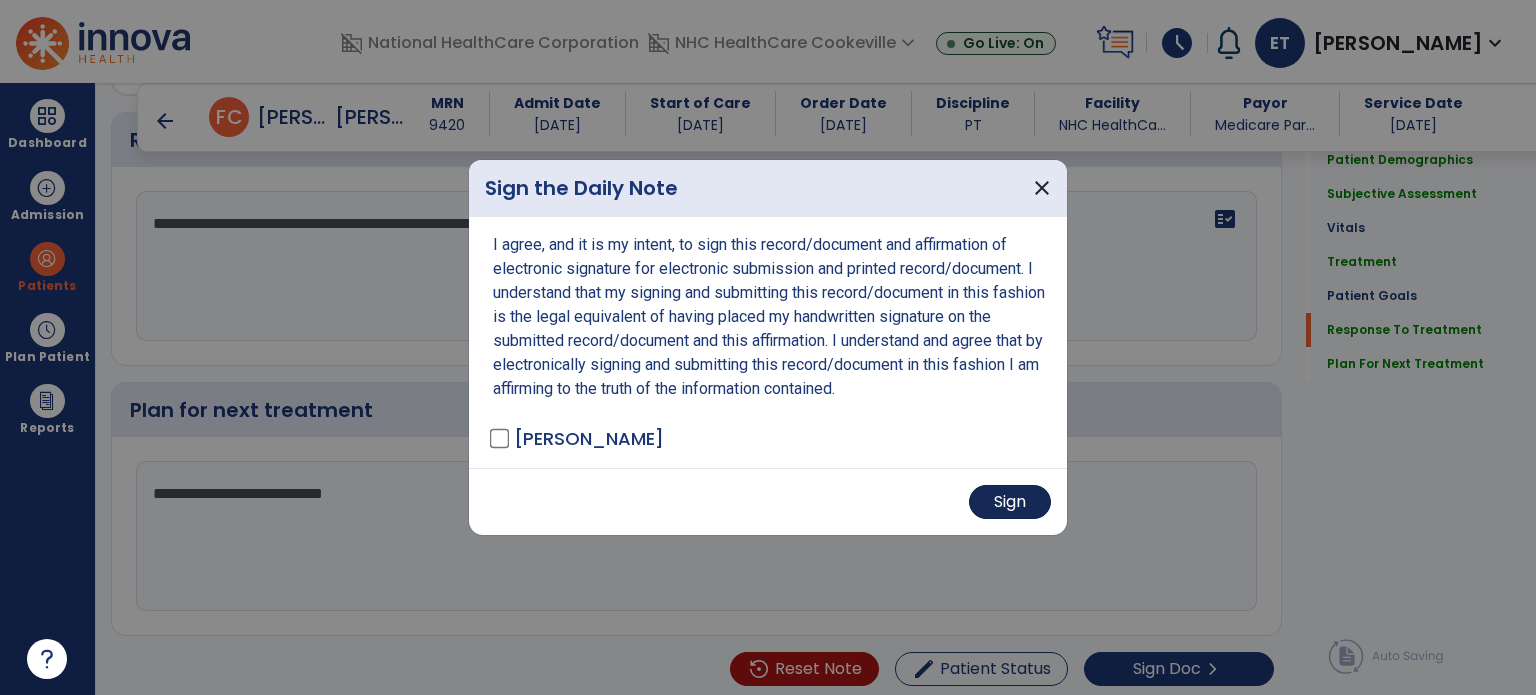 click on "Sign" at bounding box center [1010, 502] 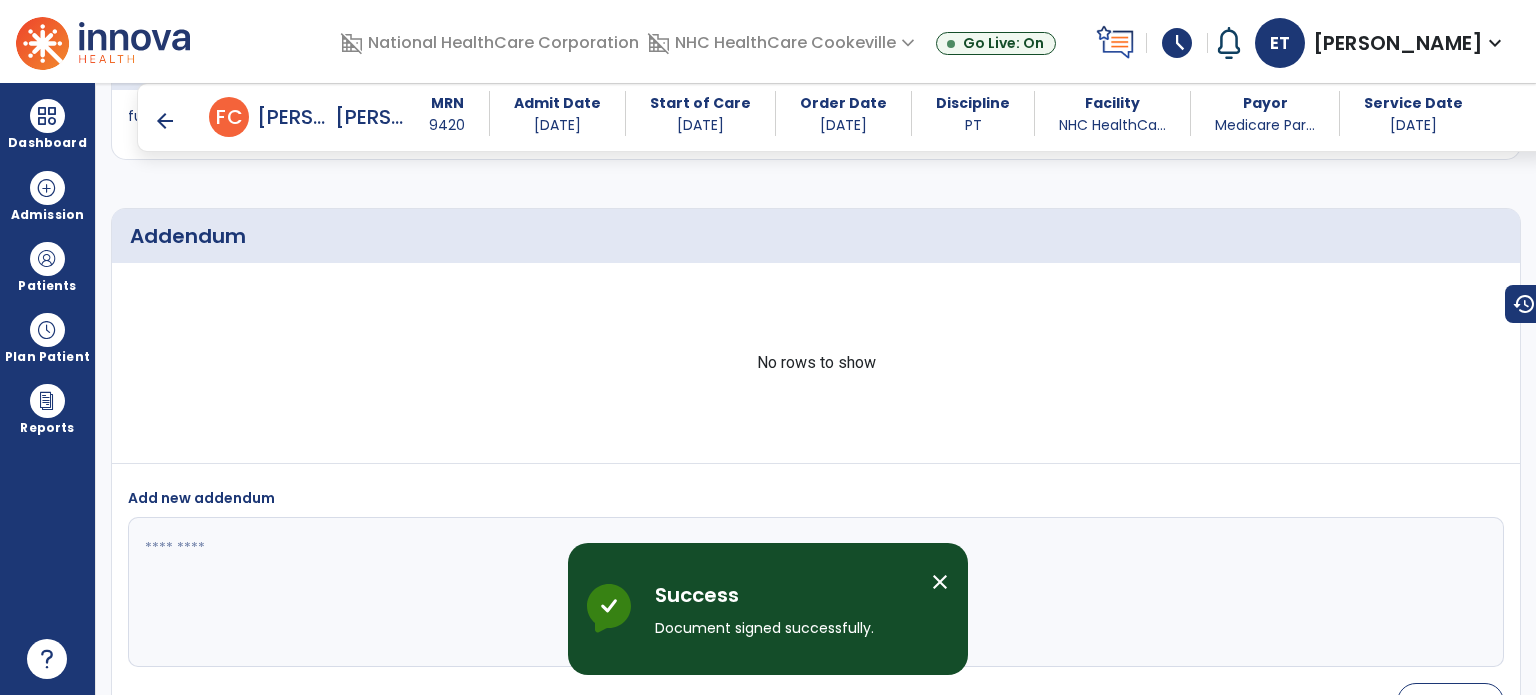 scroll, scrollTop: 3709, scrollLeft: 0, axis: vertical 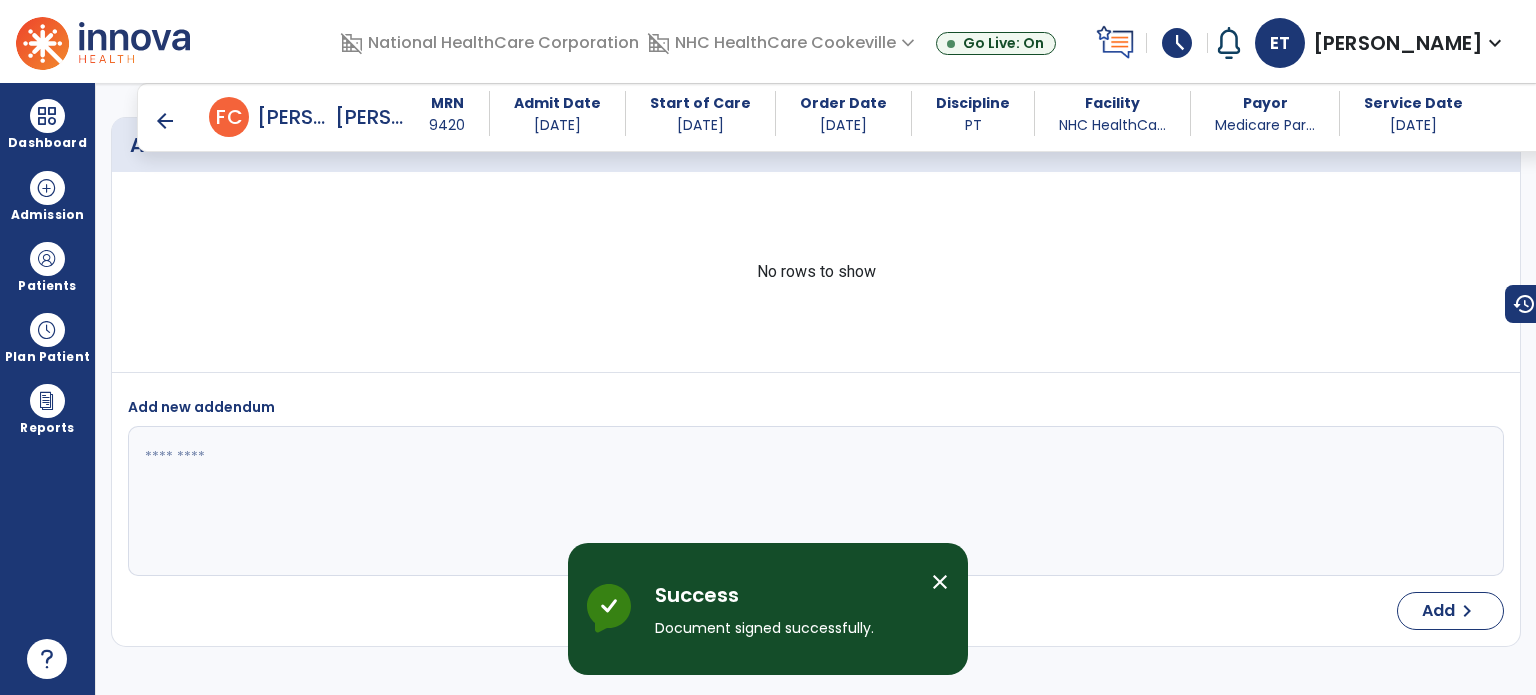 click on "arrow_back" at bounding box center [165, 121] 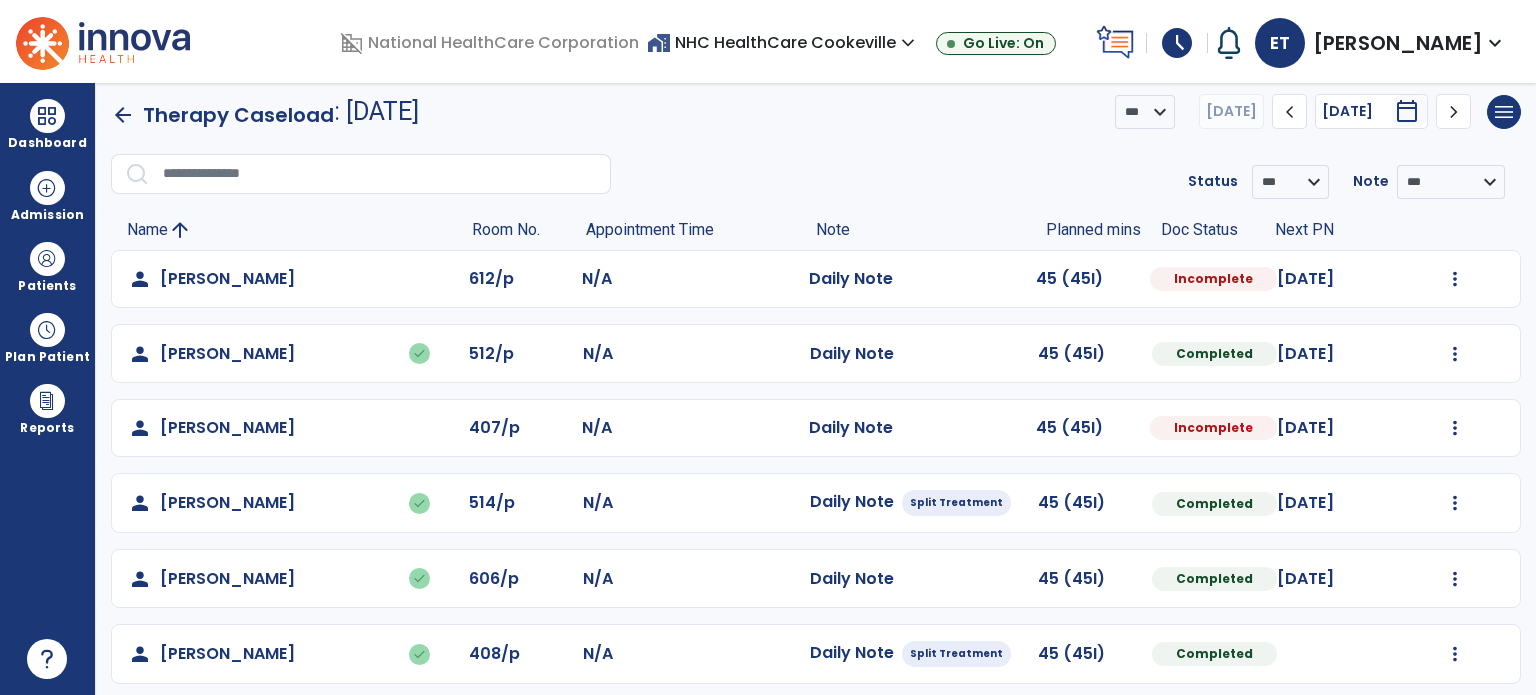 scroll, scrollTop: 0, scrollLeft: 0, axis: both 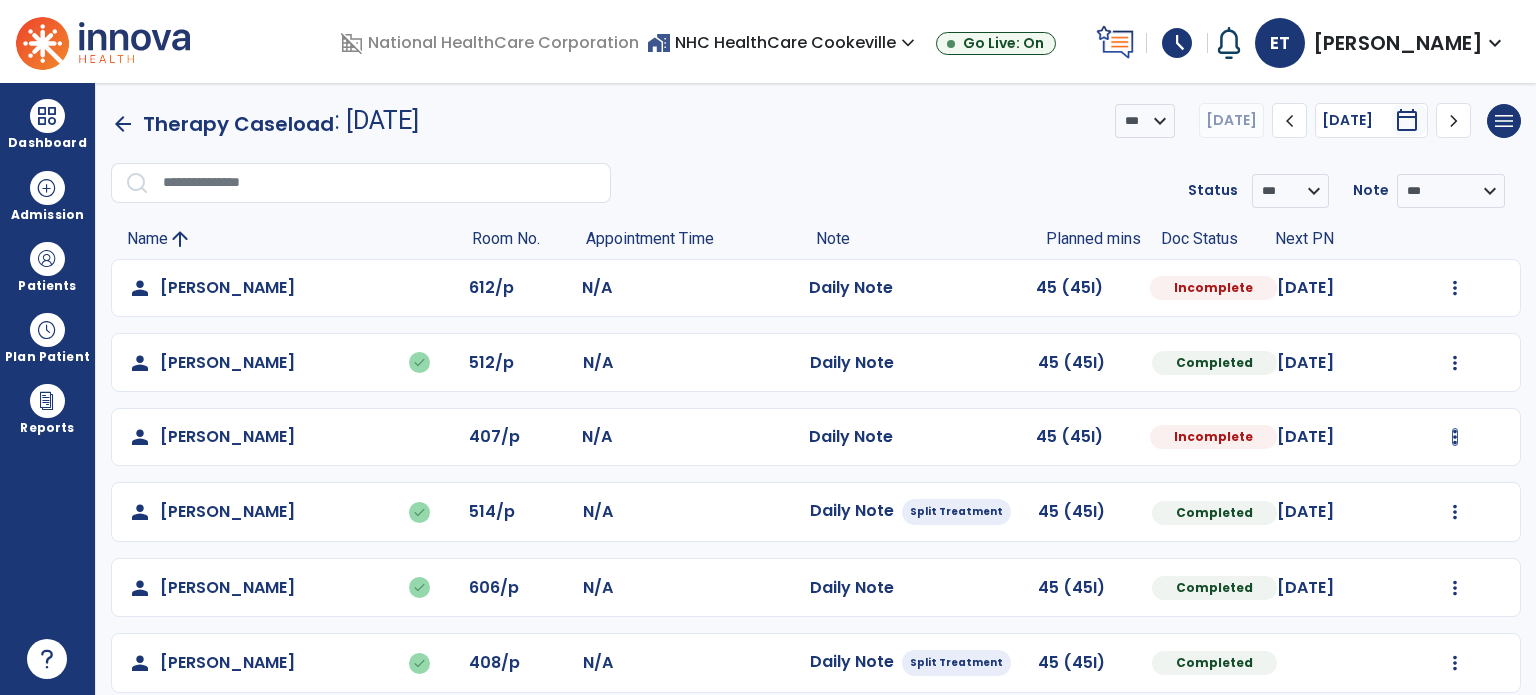 click at bounding box center [1455, 288] 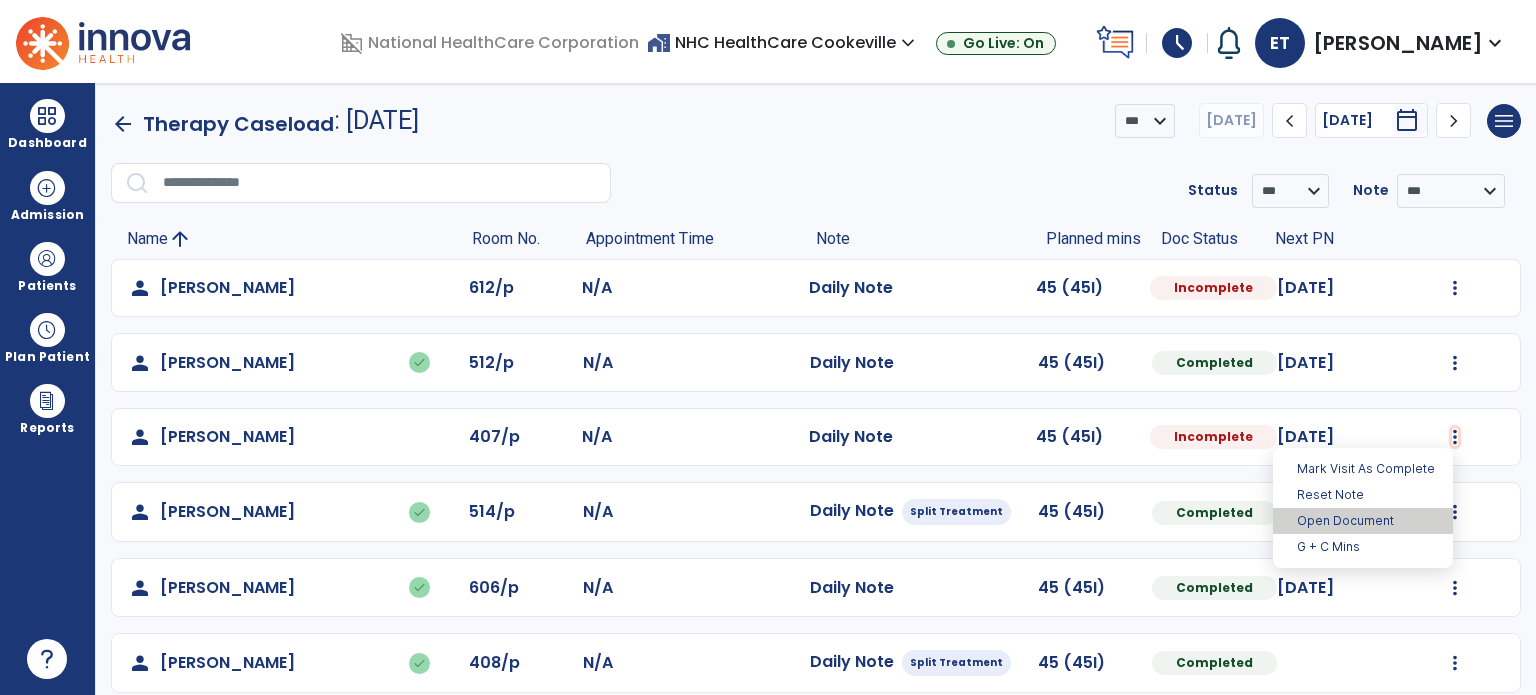 click on "Open Document" at bounding box center (1363, 521) 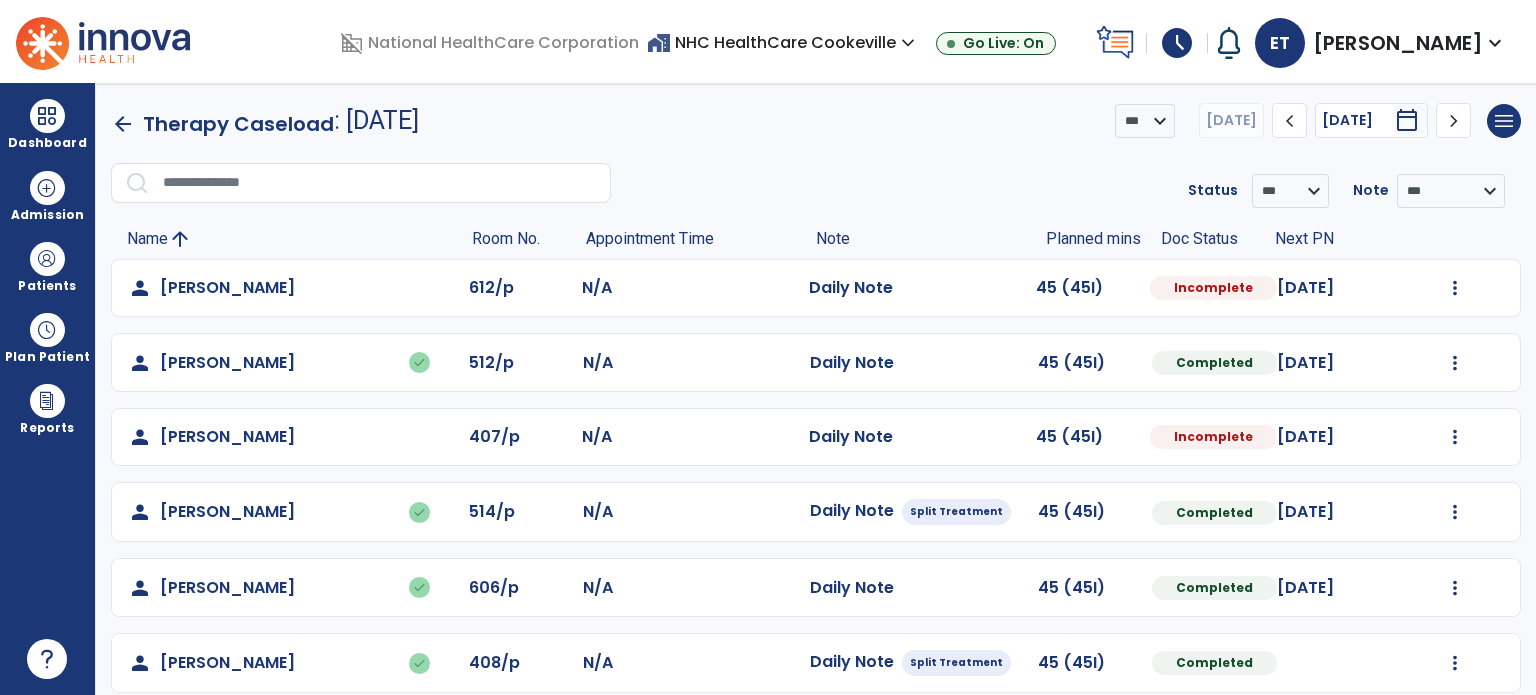 select on "*" 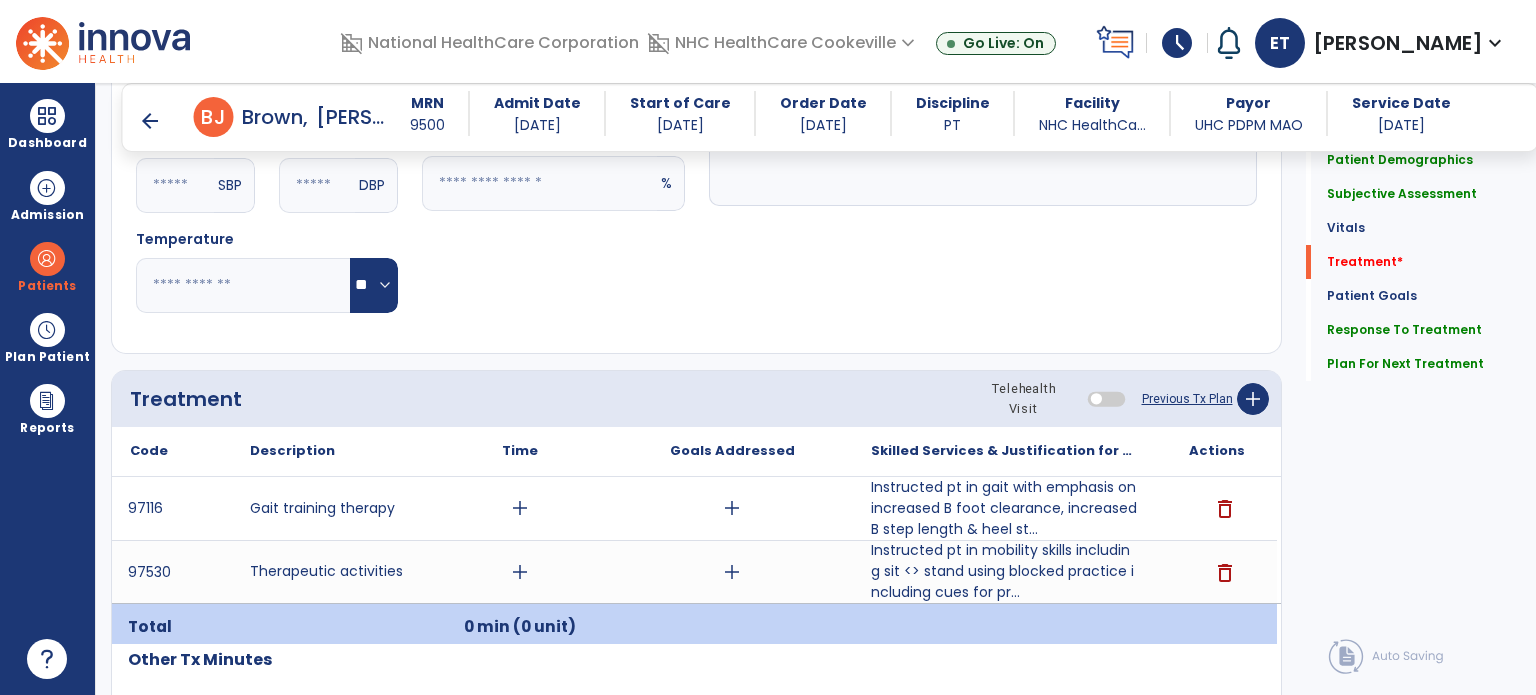 scroll, scrollTop: 924, scrollLeft: 0, axis: vertical 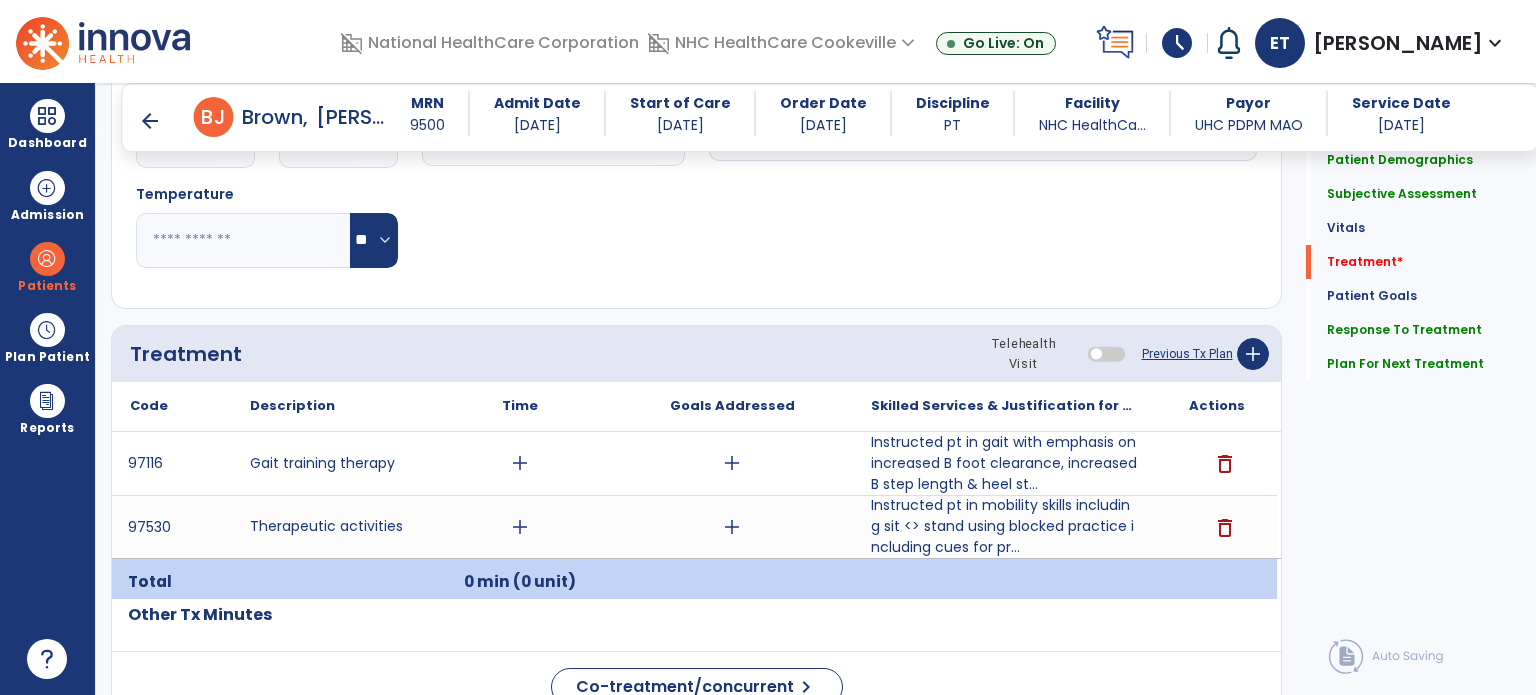 click on "add" at bounding box center [520, 463] 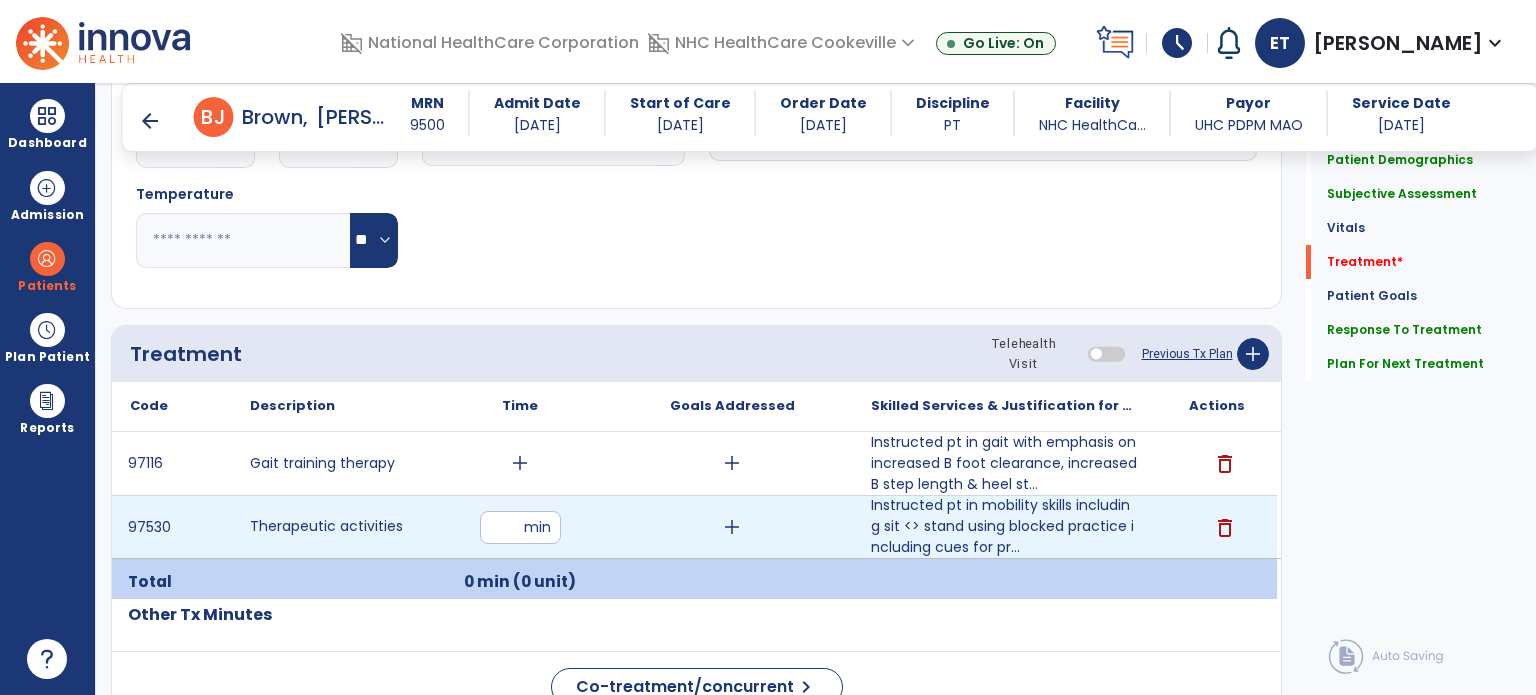 type on "**" 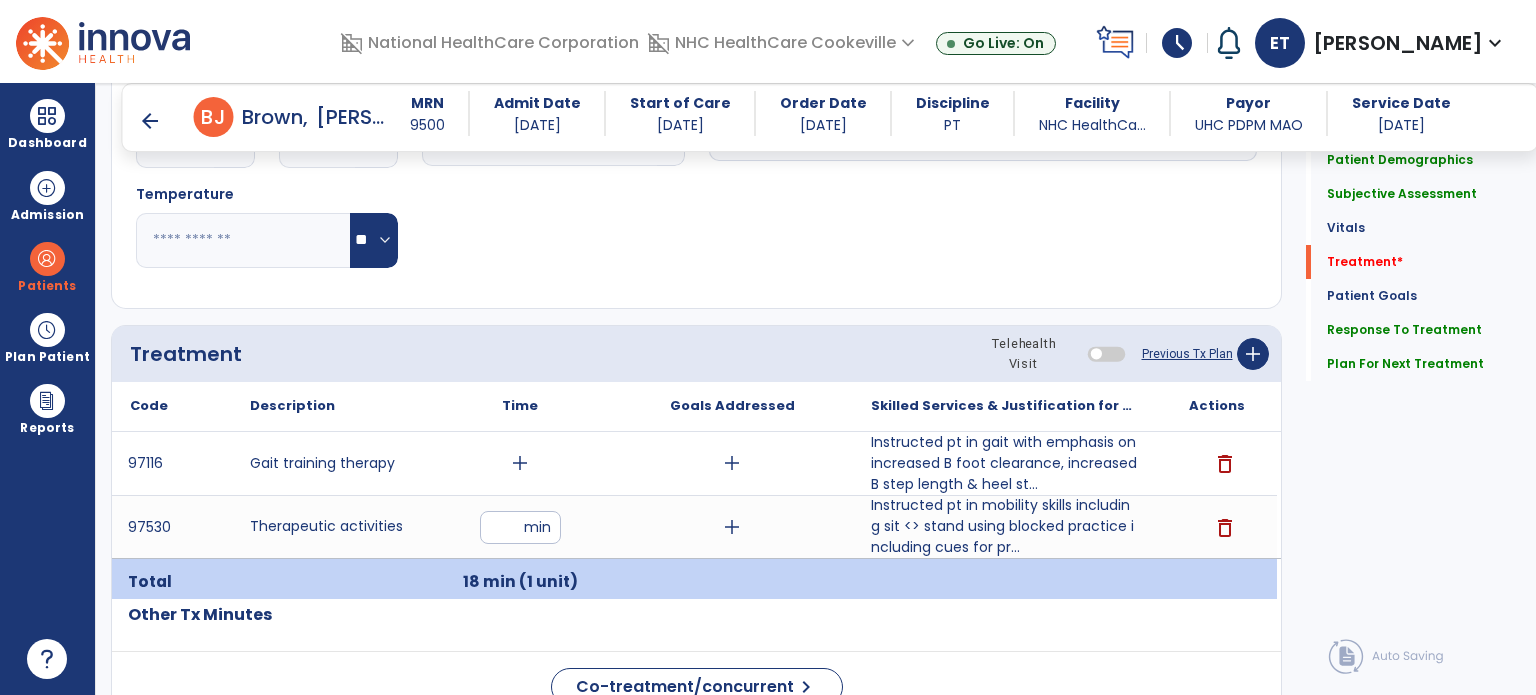 click on "add" at bounding box center (520, 463) 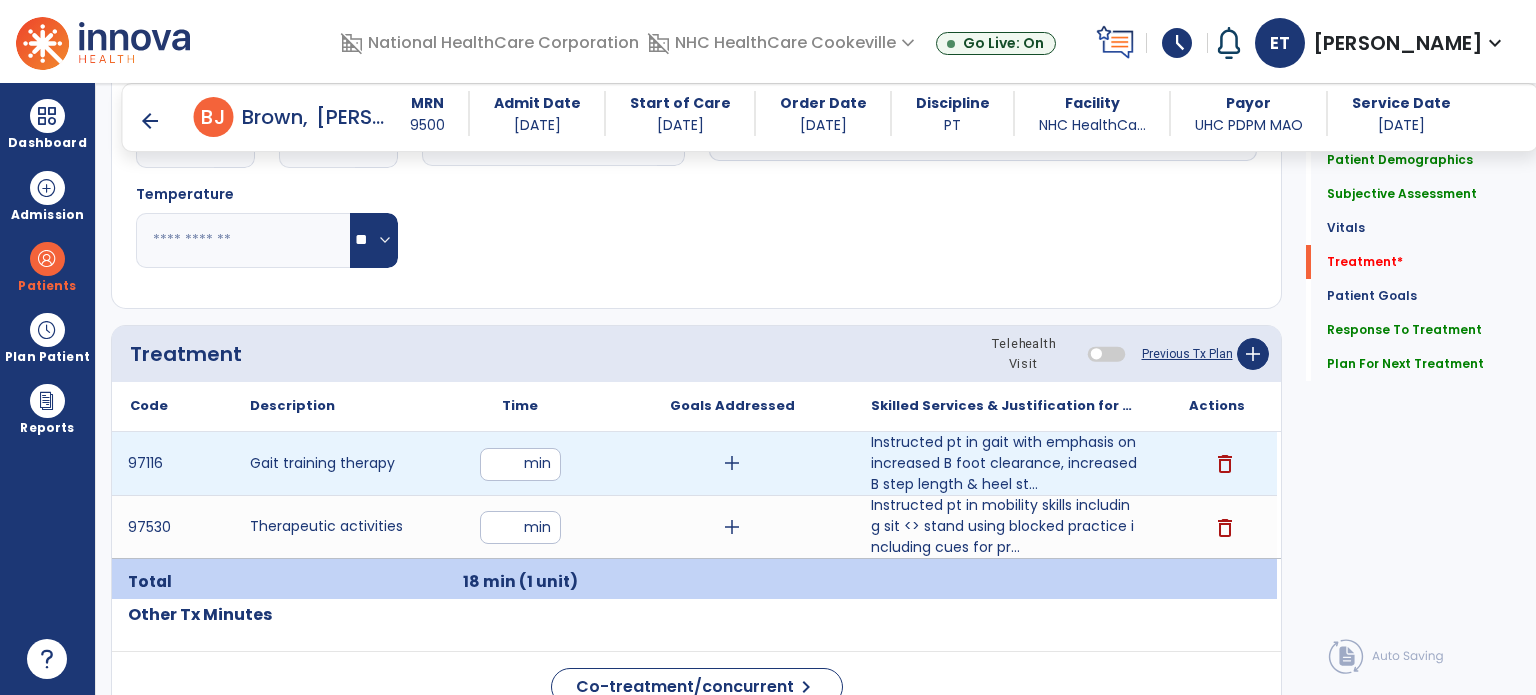 type on "**" 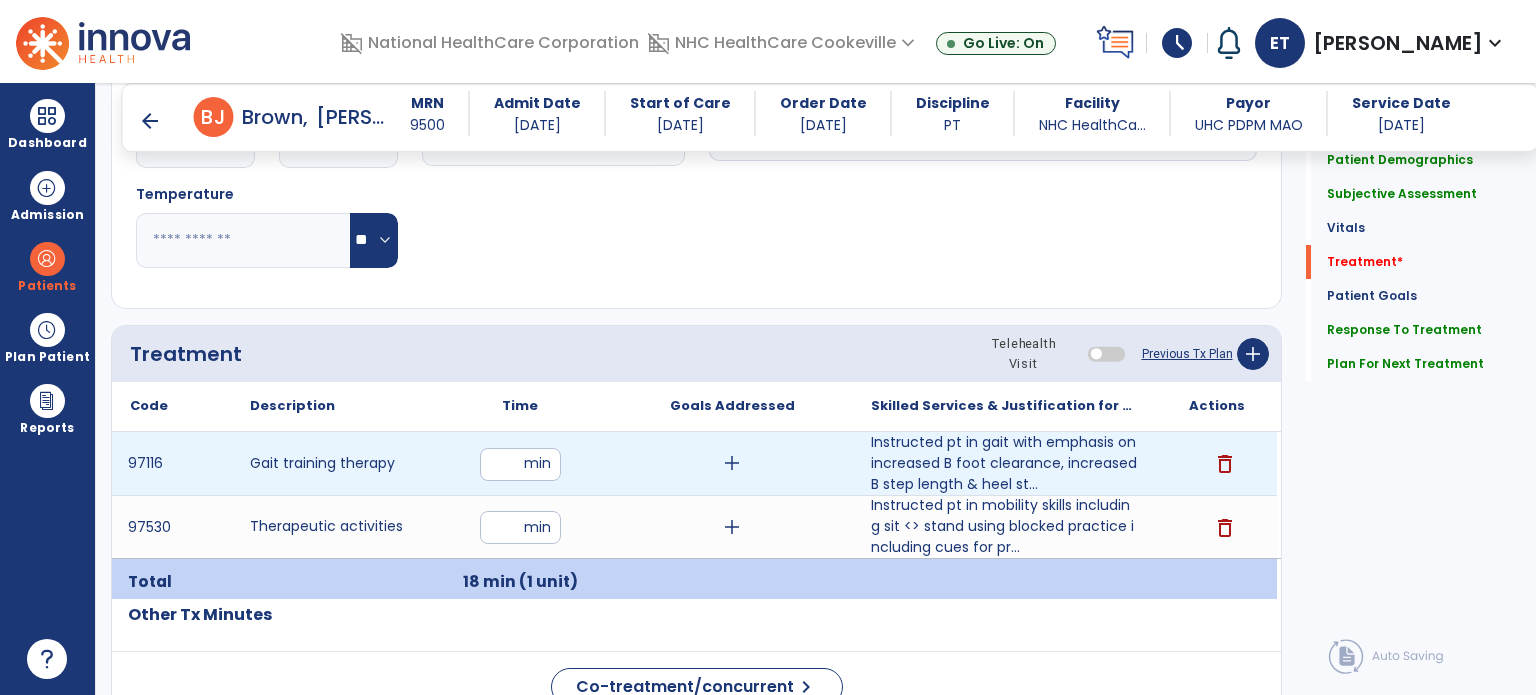 click on "Code
Description
Time" 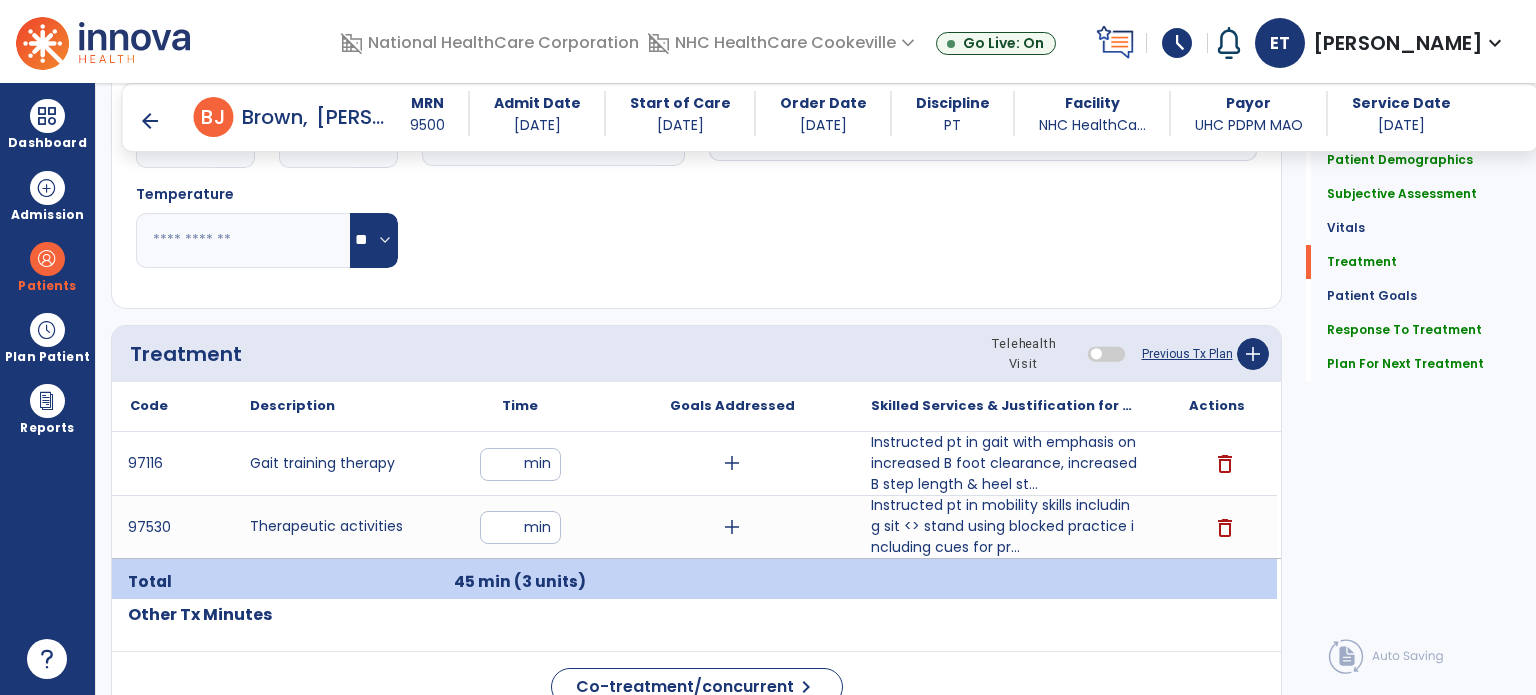 click at bounding box center (732, 582) 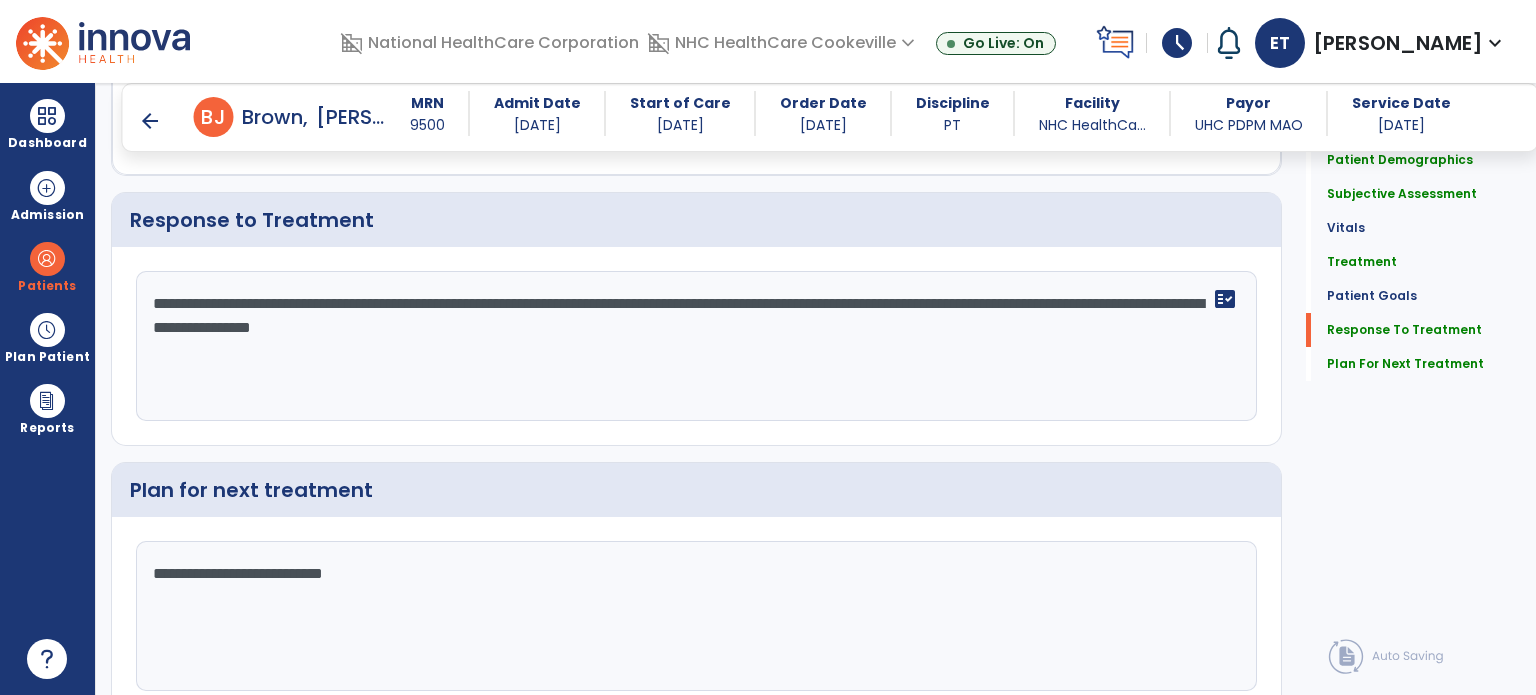scroll, scrollTop: 2684, scrollLeft: 0, axis: vertical 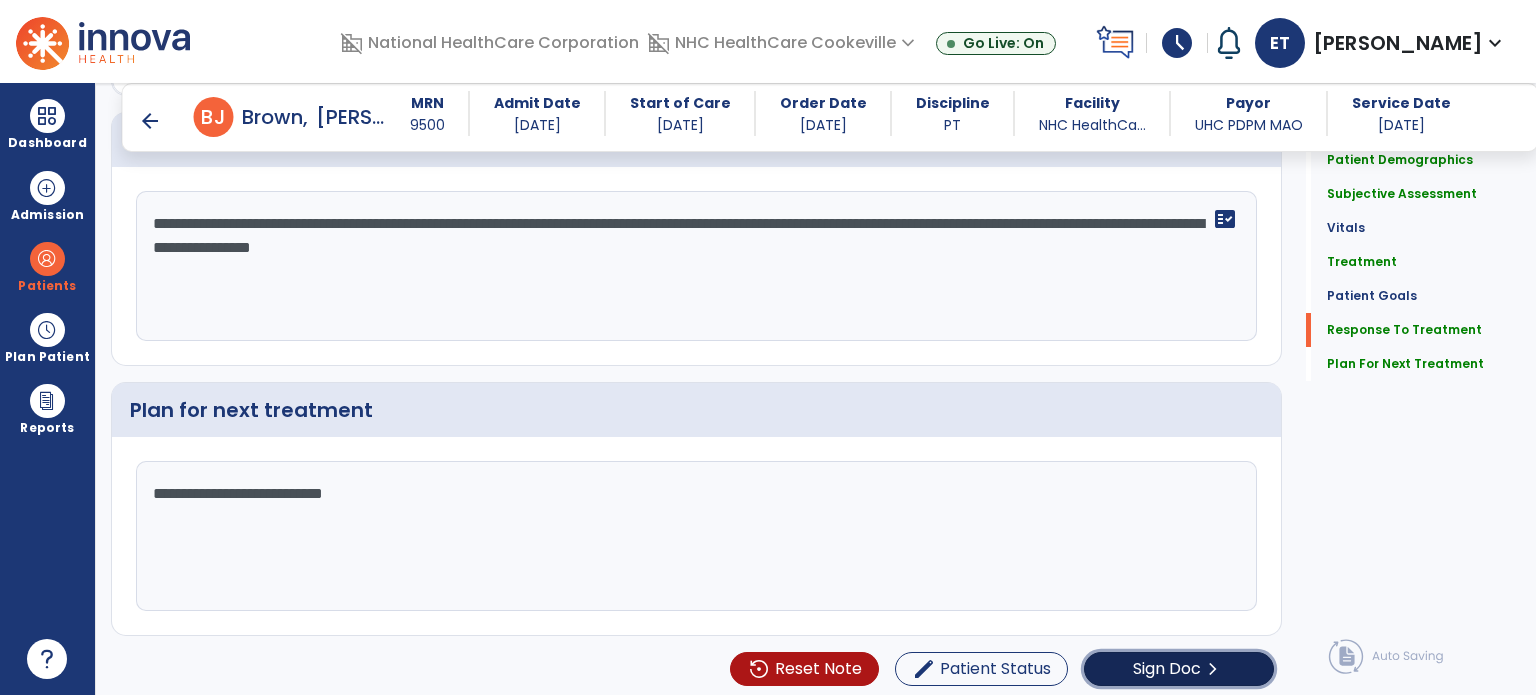 click on "Sign Doc" 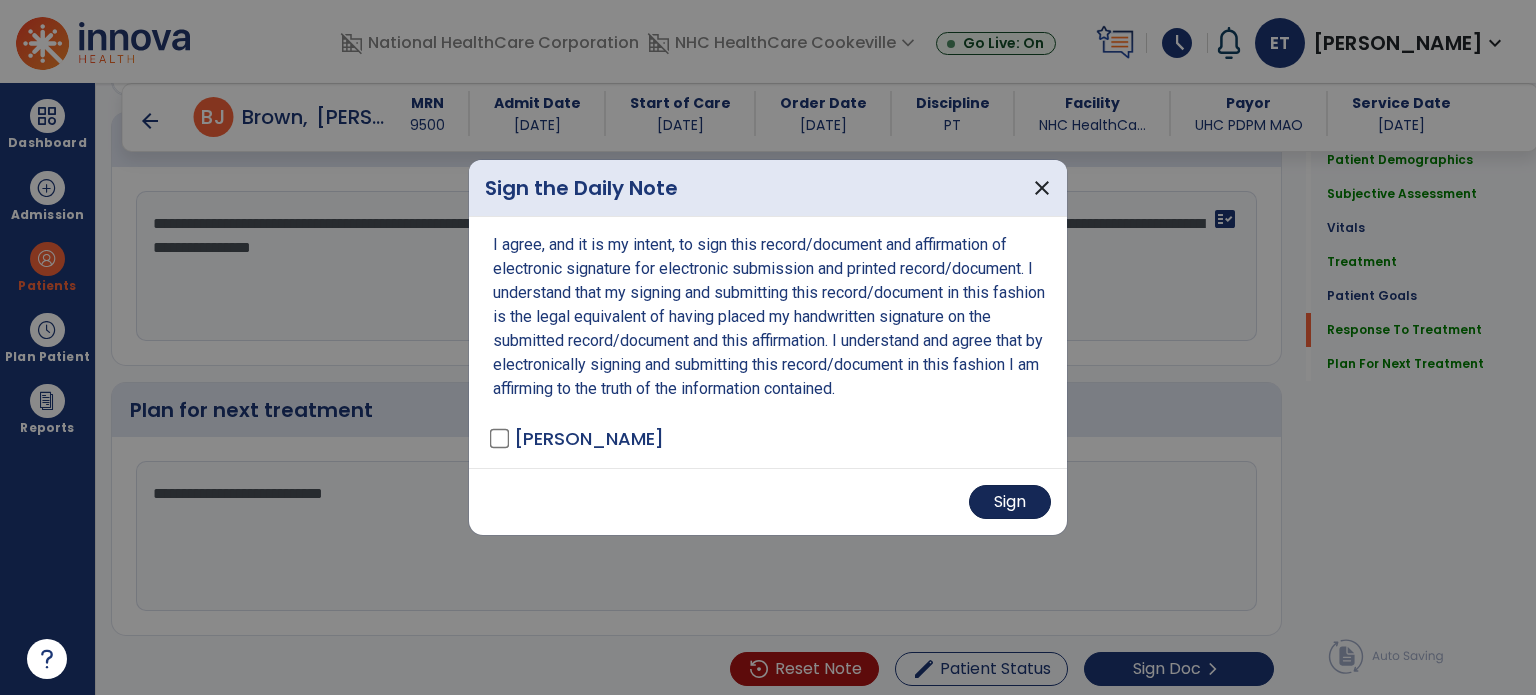 click on "Sign" at bounding box center (1010, 502) 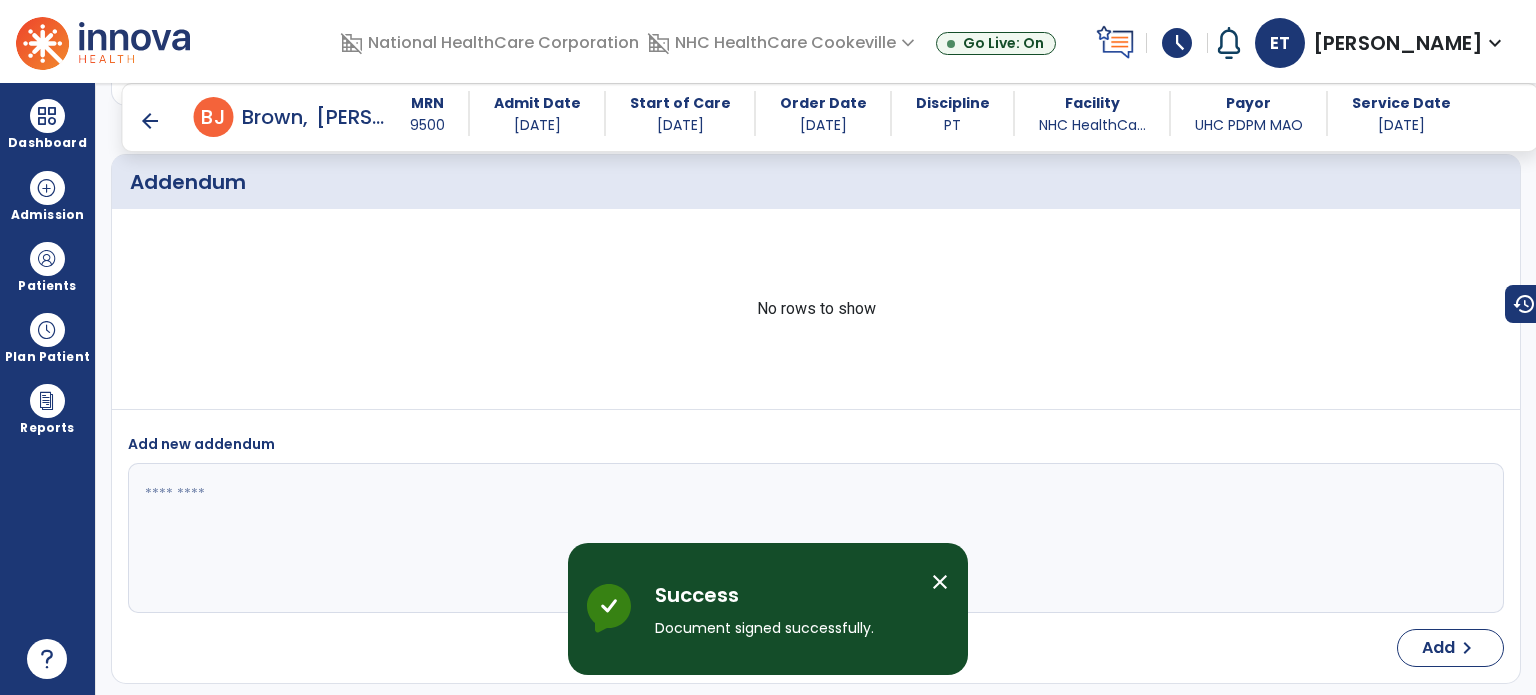 scroll, scrollTop: 3781, scrollLeft: 0, axis: vertical 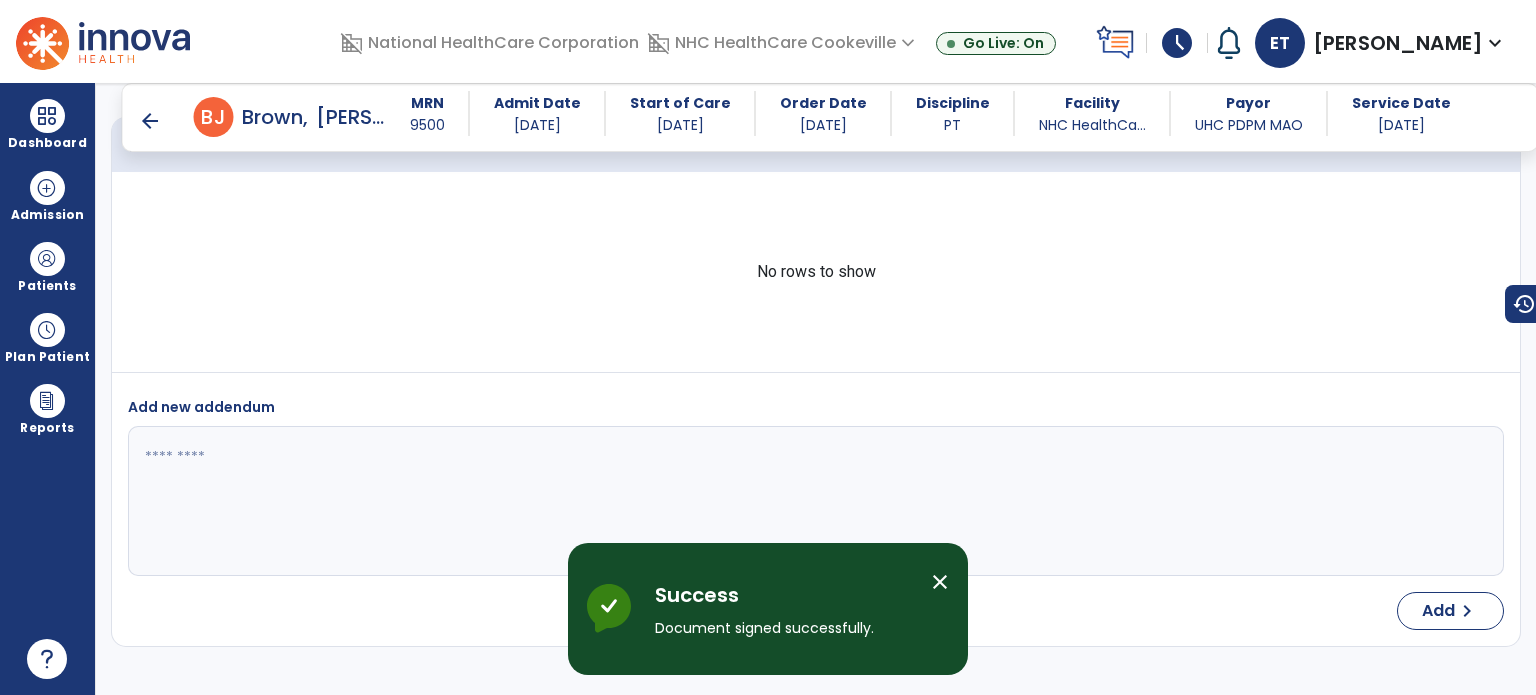 click on "arrow_back" at bounding box center (150, 121) 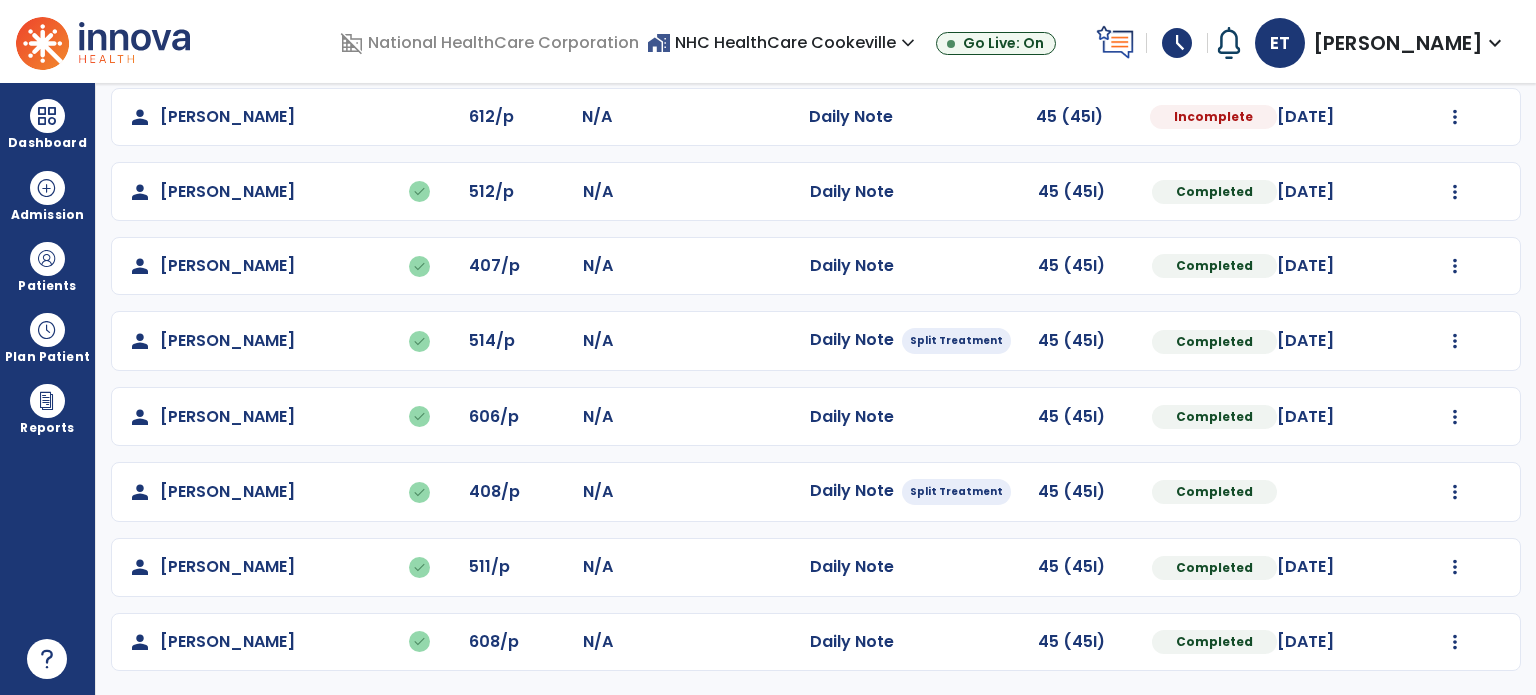 scroll, scrollTop: 0, scrollLeft: 0, axis: both 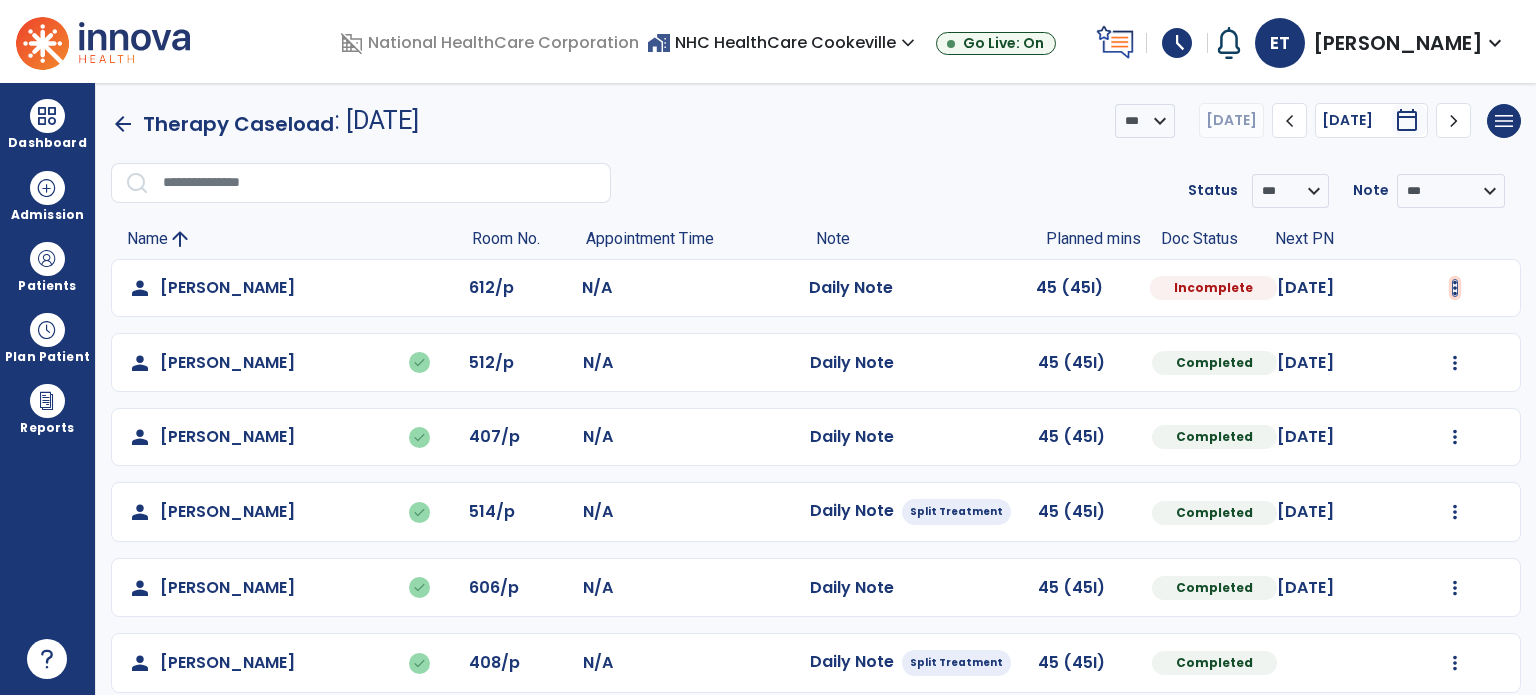 click at bounding box center (1455, 288) 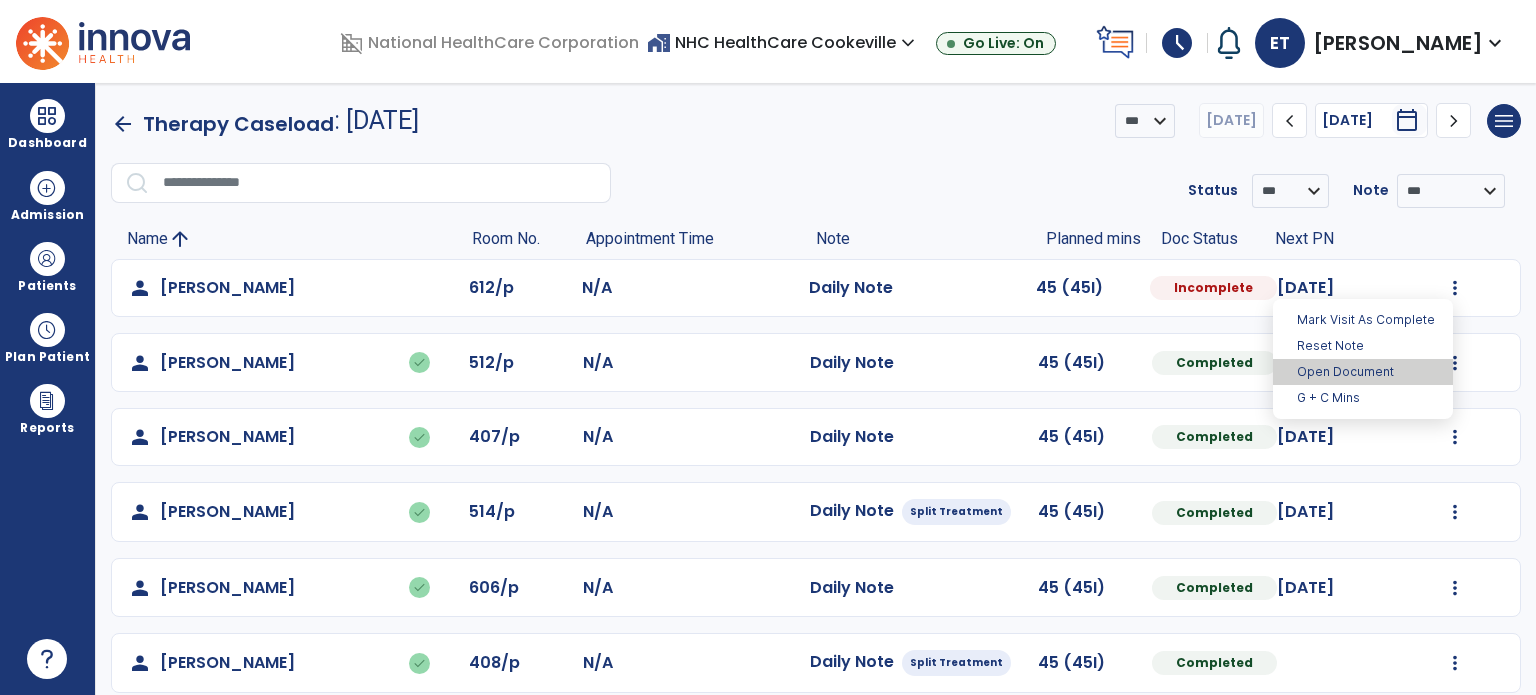click on "Open Document" at bounding box center (1363, 372) 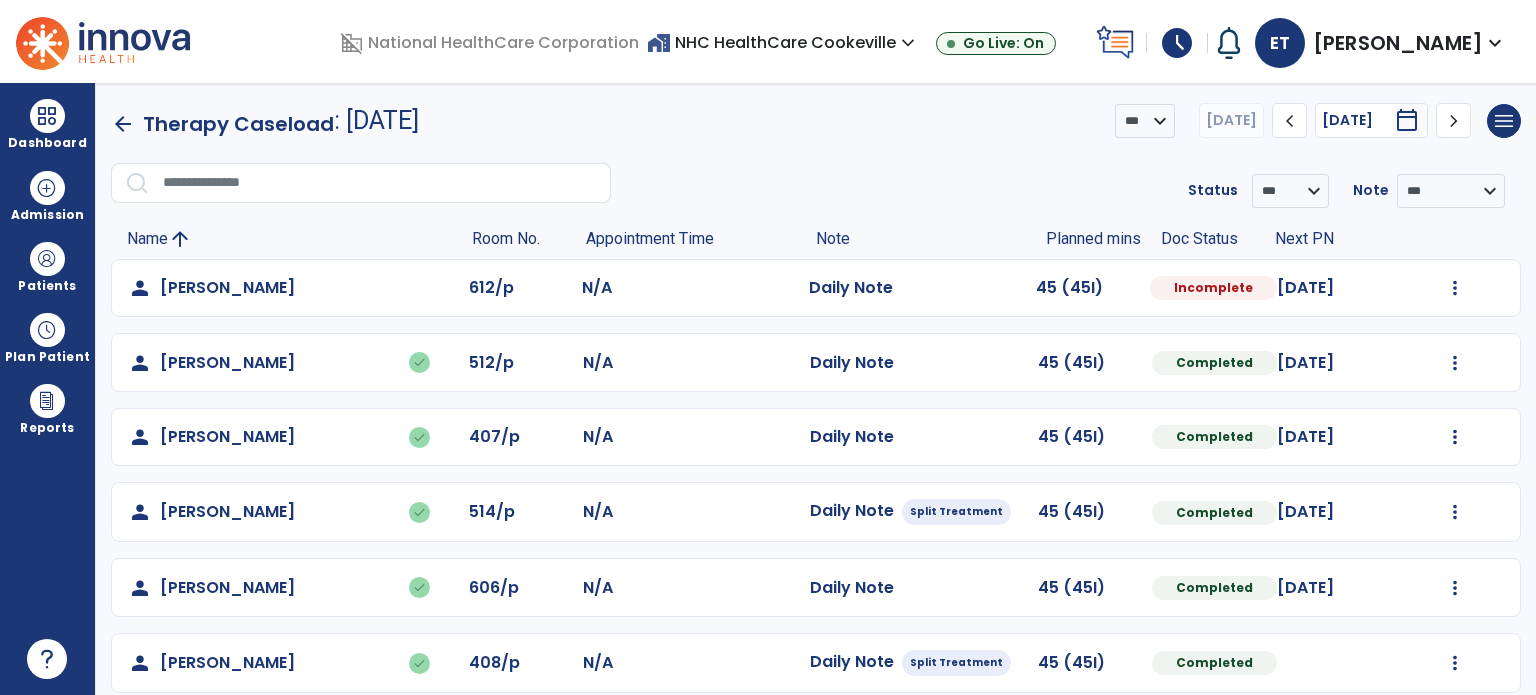 select on "*" 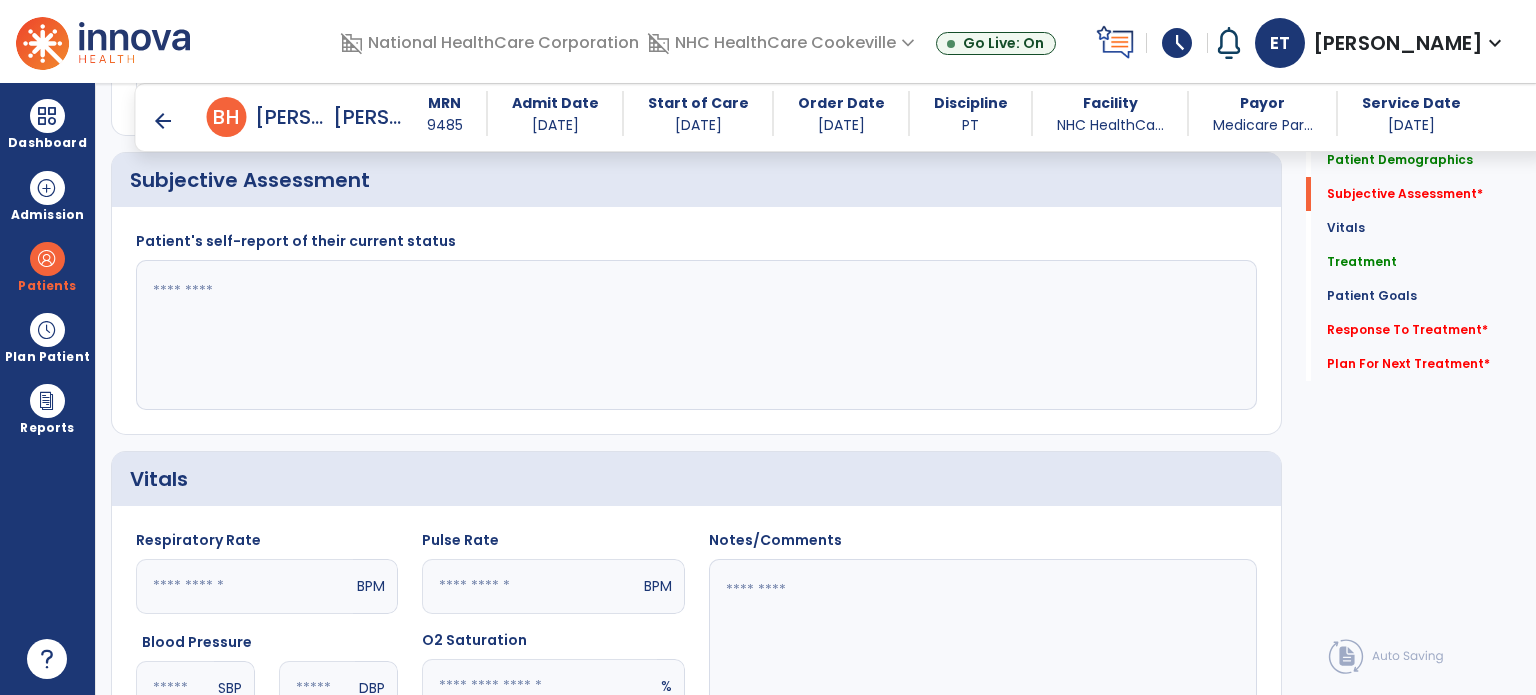 scroll, scrollTop: 368, scrollLeft: 0, axis: vertical 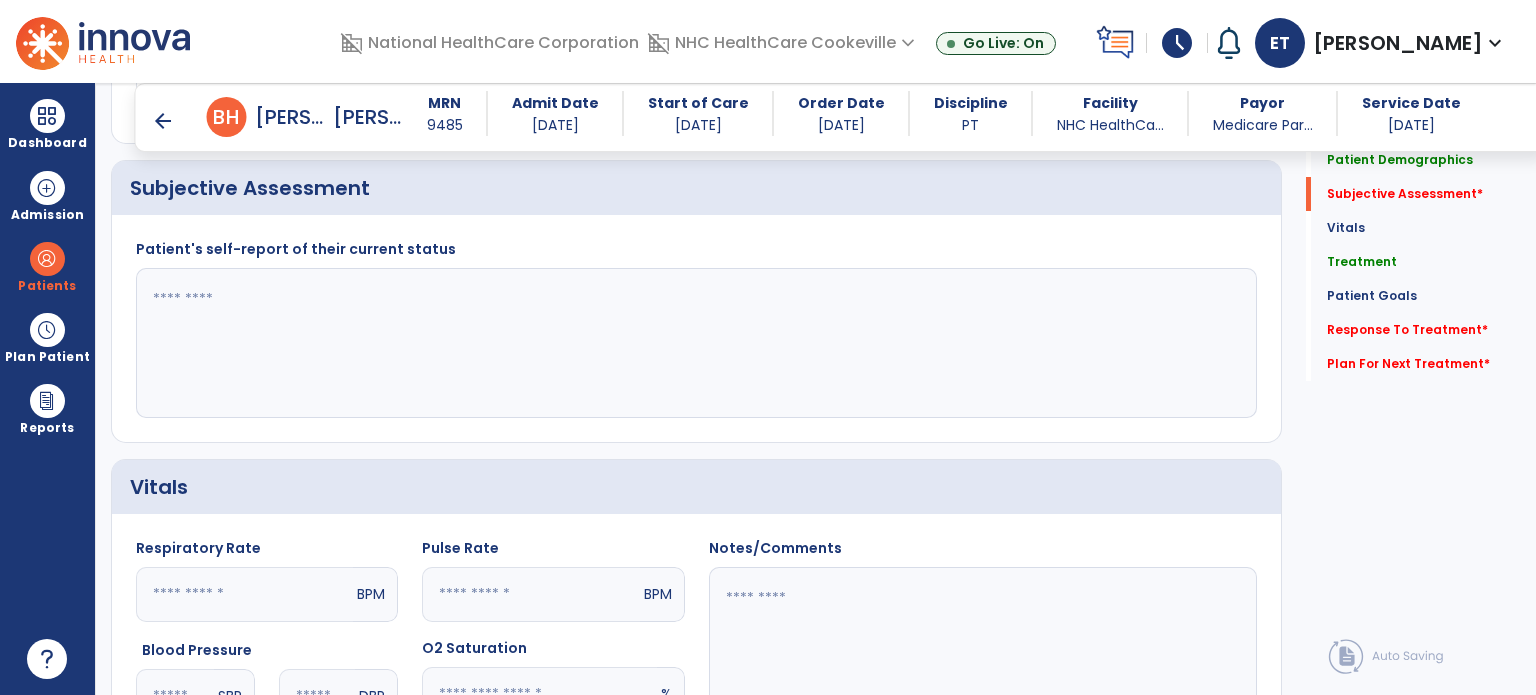 click 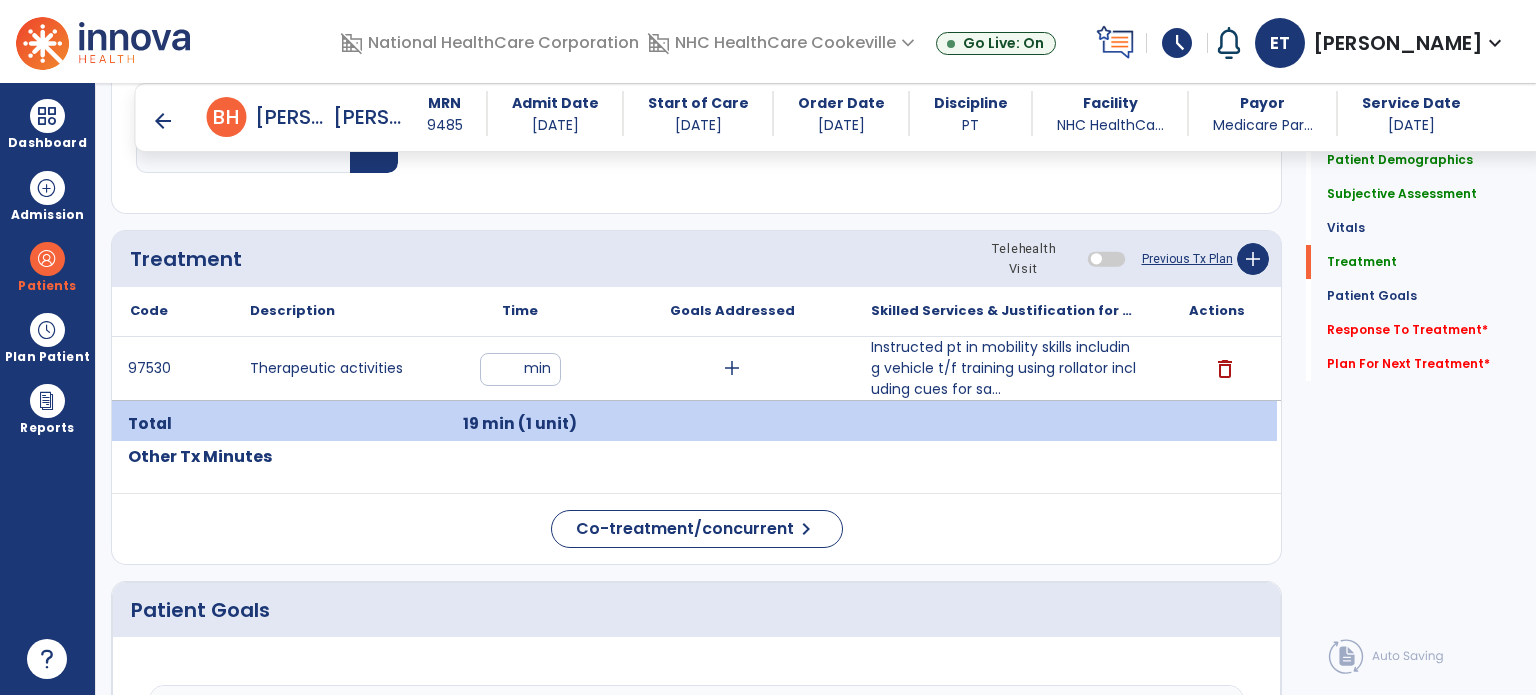 scroll, scrollTop: 1018, scrollLeft: 0, axis: vertical 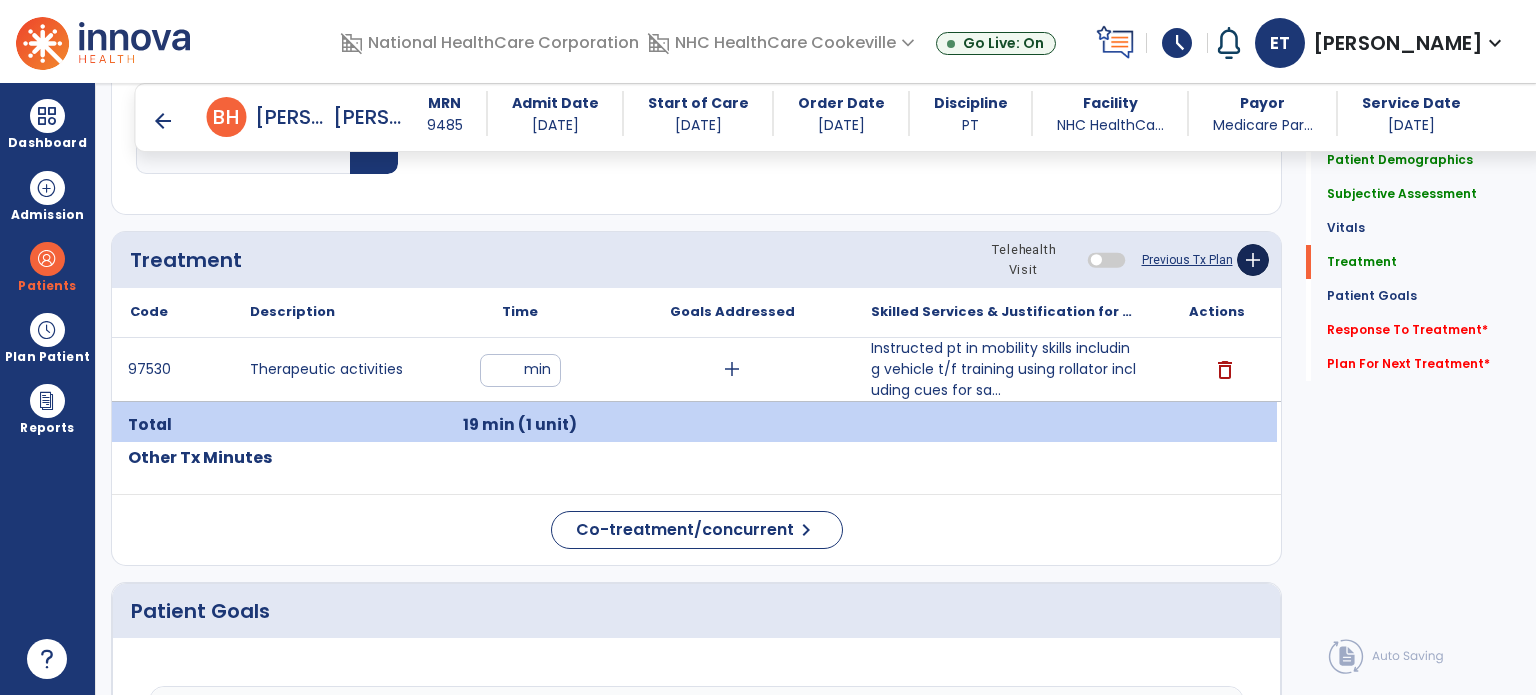 type on "**********" 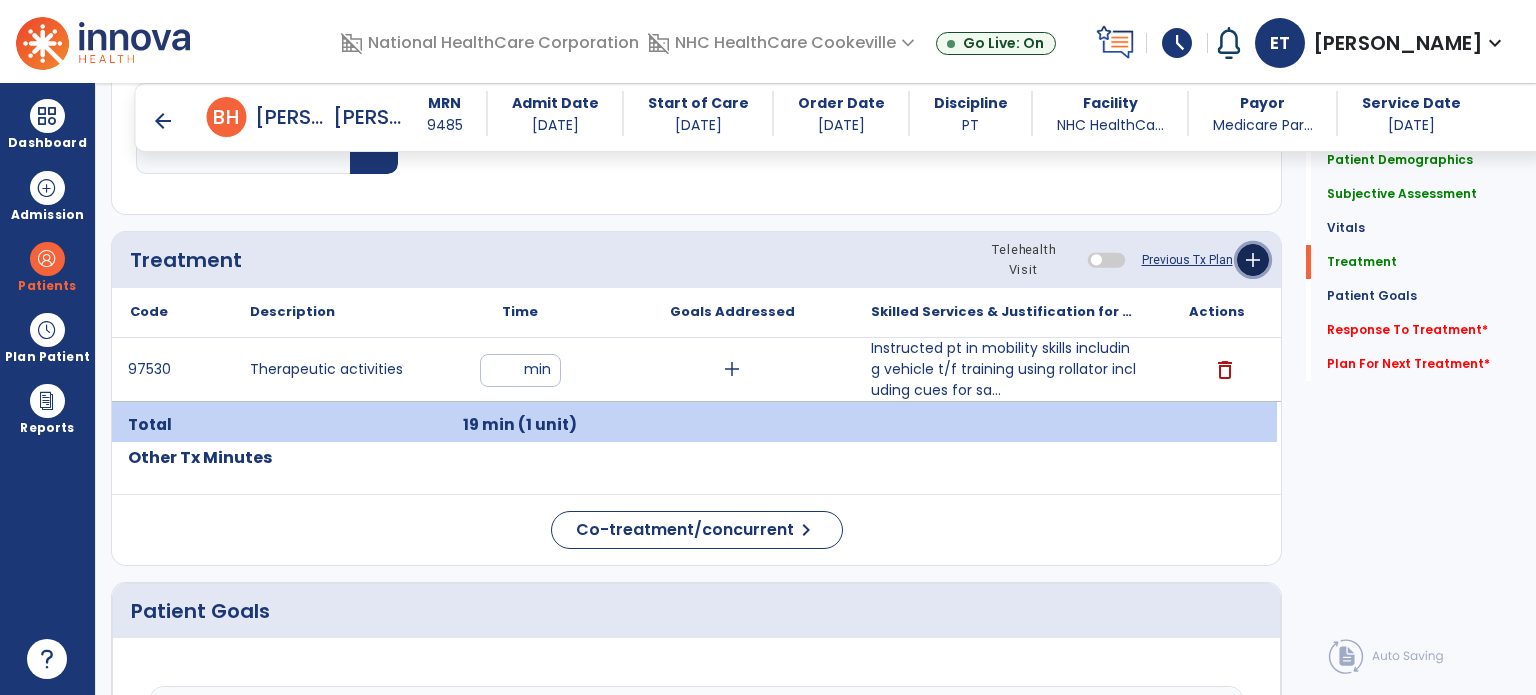 click on "add" 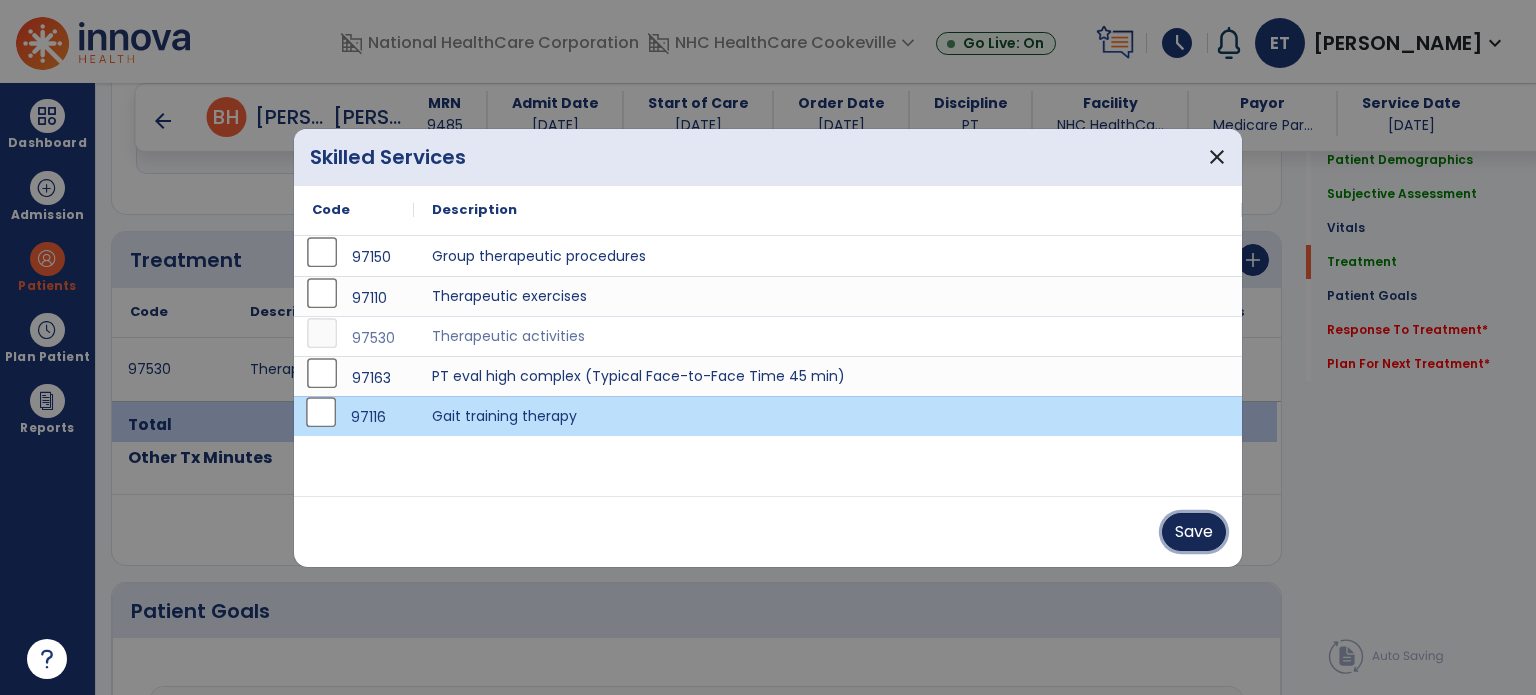 click on "Save" at bounding box center (1194, 532) 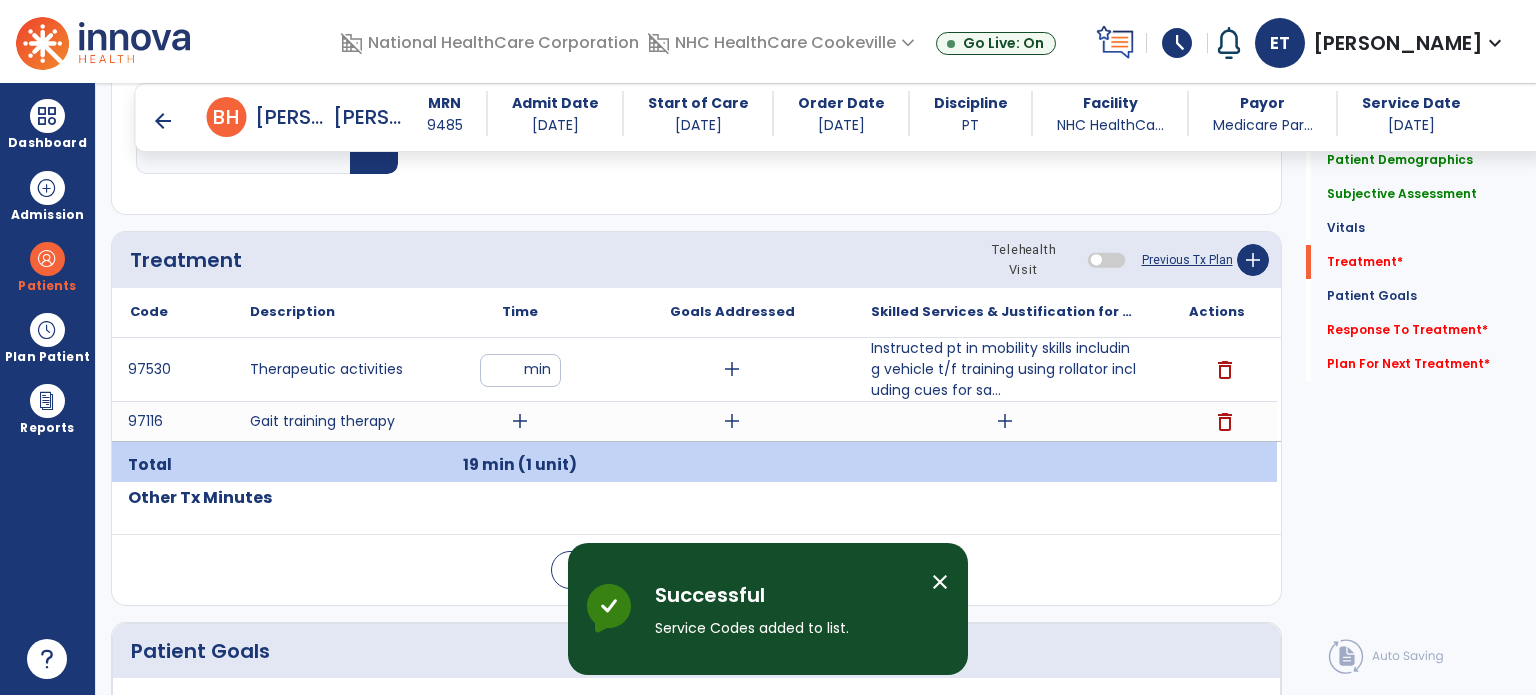 click on "add" at bounding box center (520, 421) 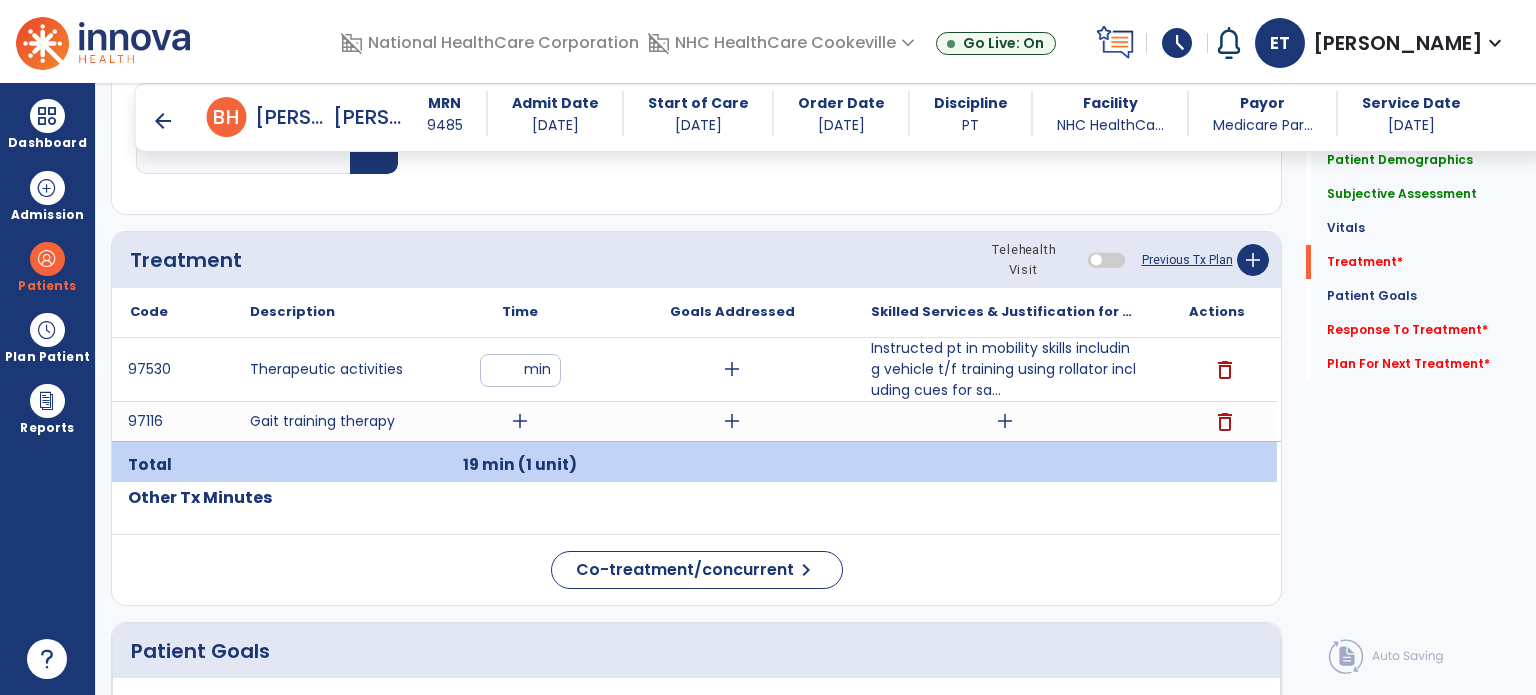 click on "add" at bounding box center [1005, 421] 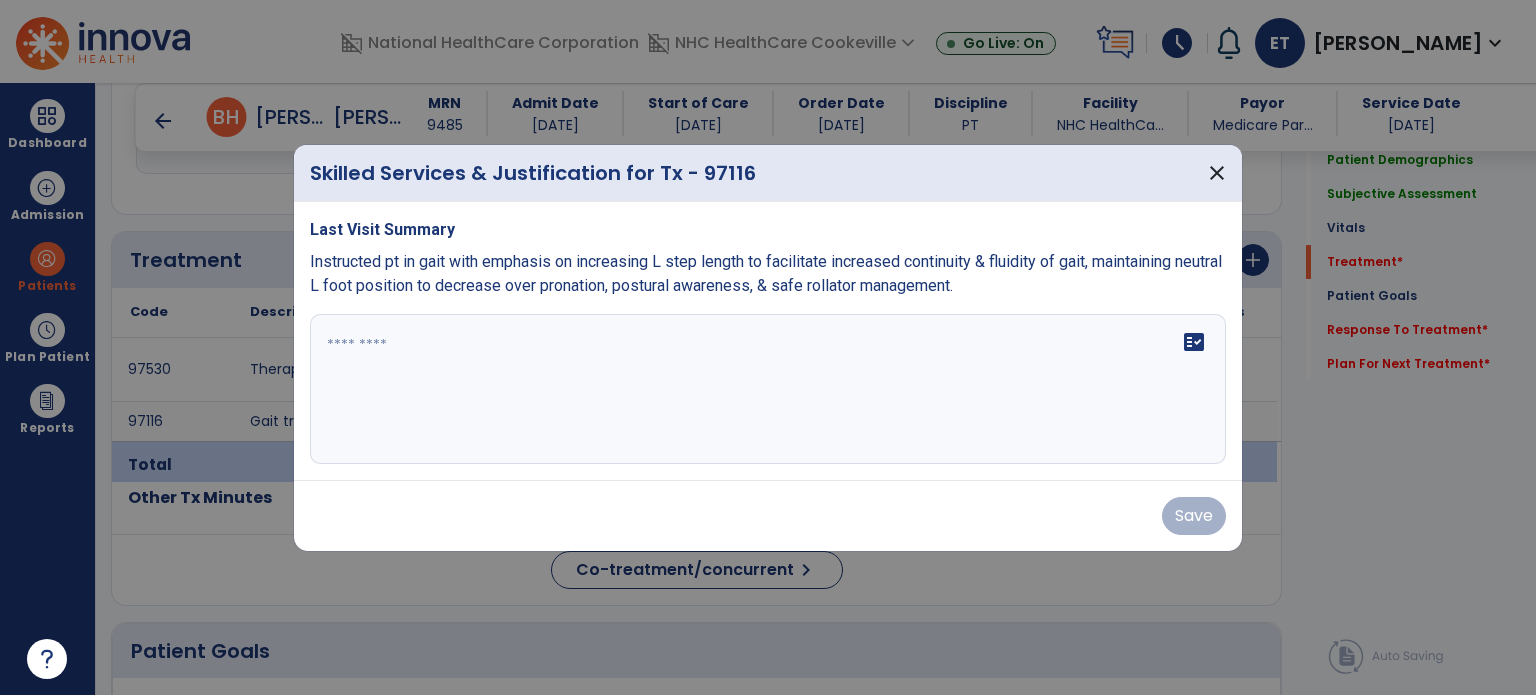 click on "Instructed pt in gait with emphasis on increasing L step length to facilitate increased continuity & fluidity of gait, maintaining neutral L foot position to decrease over pronation, postural awareness, & safe rollator management." at bounding box center [768, 274] 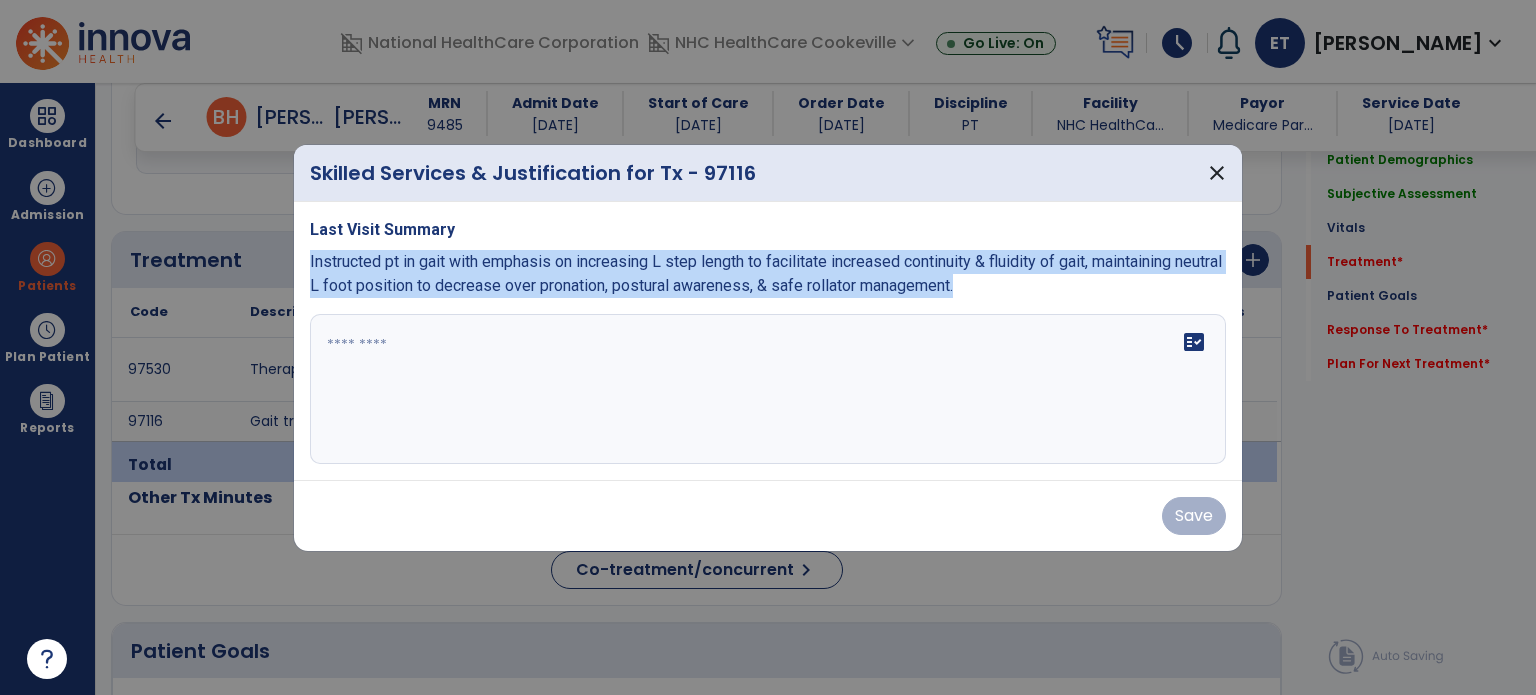drag, startPoint x: 1015, startPoint y: 289, endPoint x: 305, endPoint y: 263, distance: 710.4759 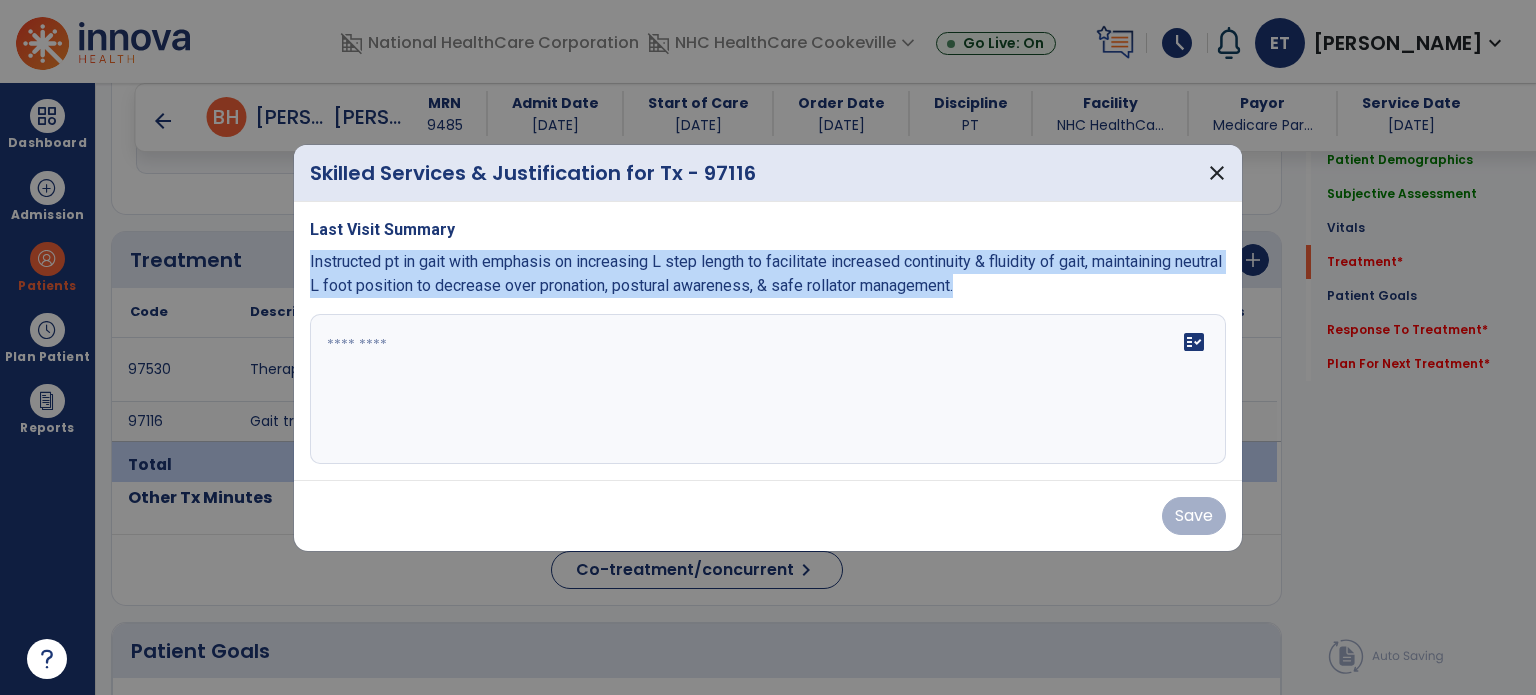 click on "Last Visit Summary Instructed pt in gait with emphasis on increasing L step length to facilitate increased continuity & fluidity of gait, maintaining neutral L foot position to decrease over pronation, postural awareness, & safe rollator management.   fact_check" at bounding box center [768, 341] 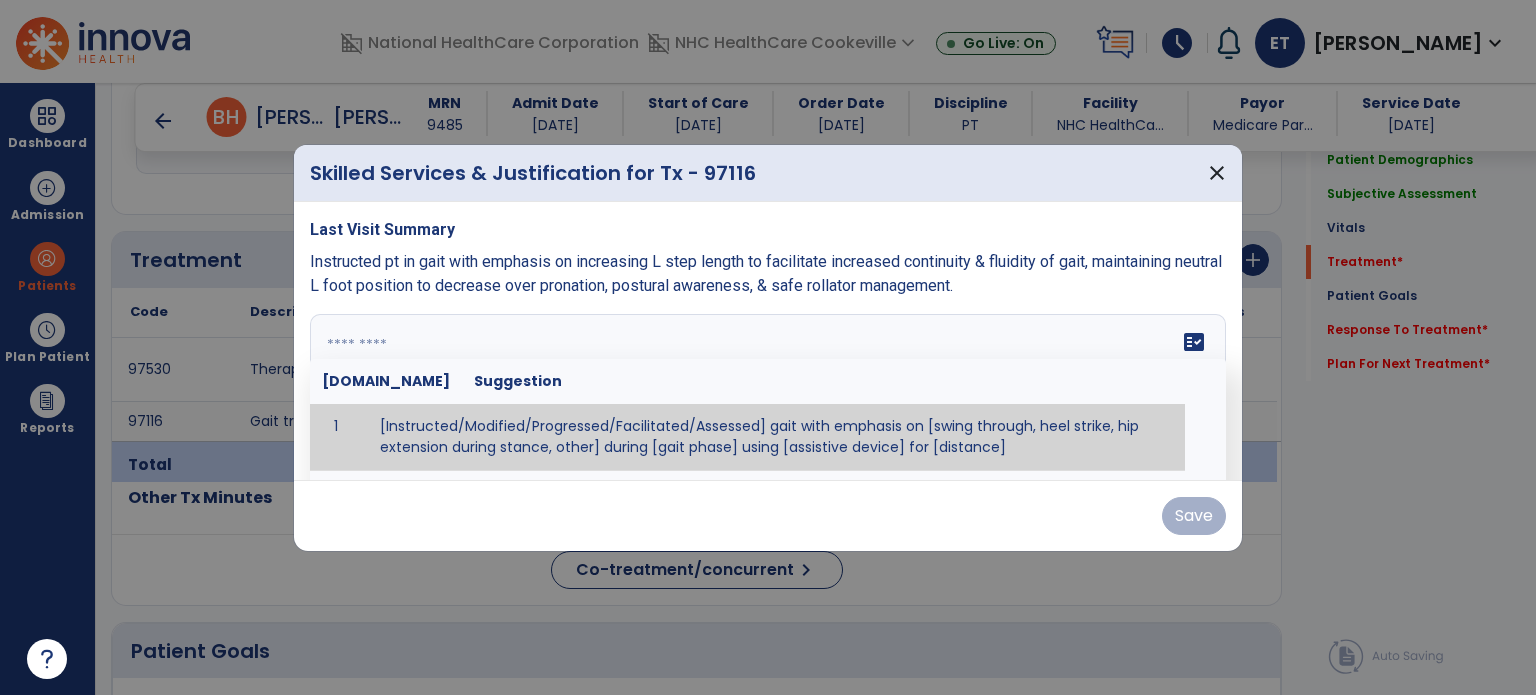 paste on "**********" 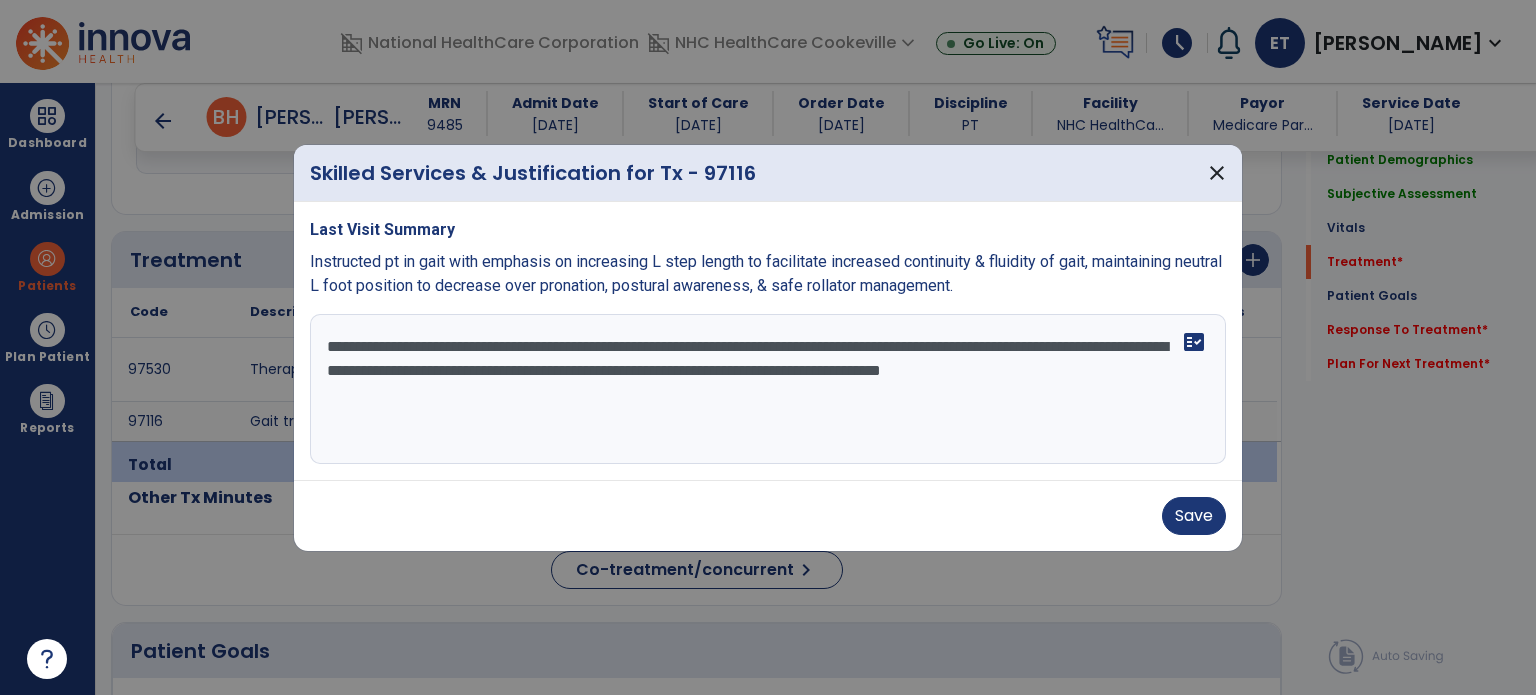 click on "**********" at bounding box center [768, 389] 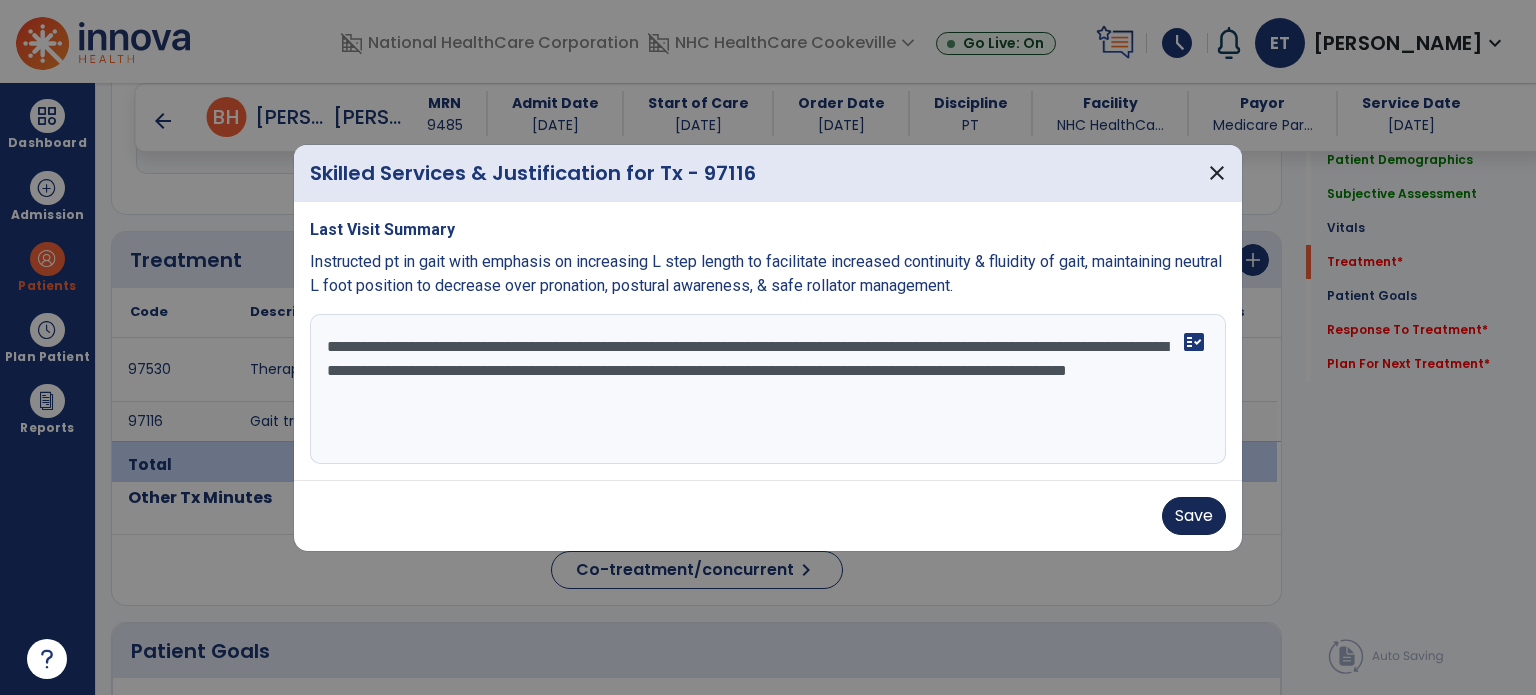 type on "**********" 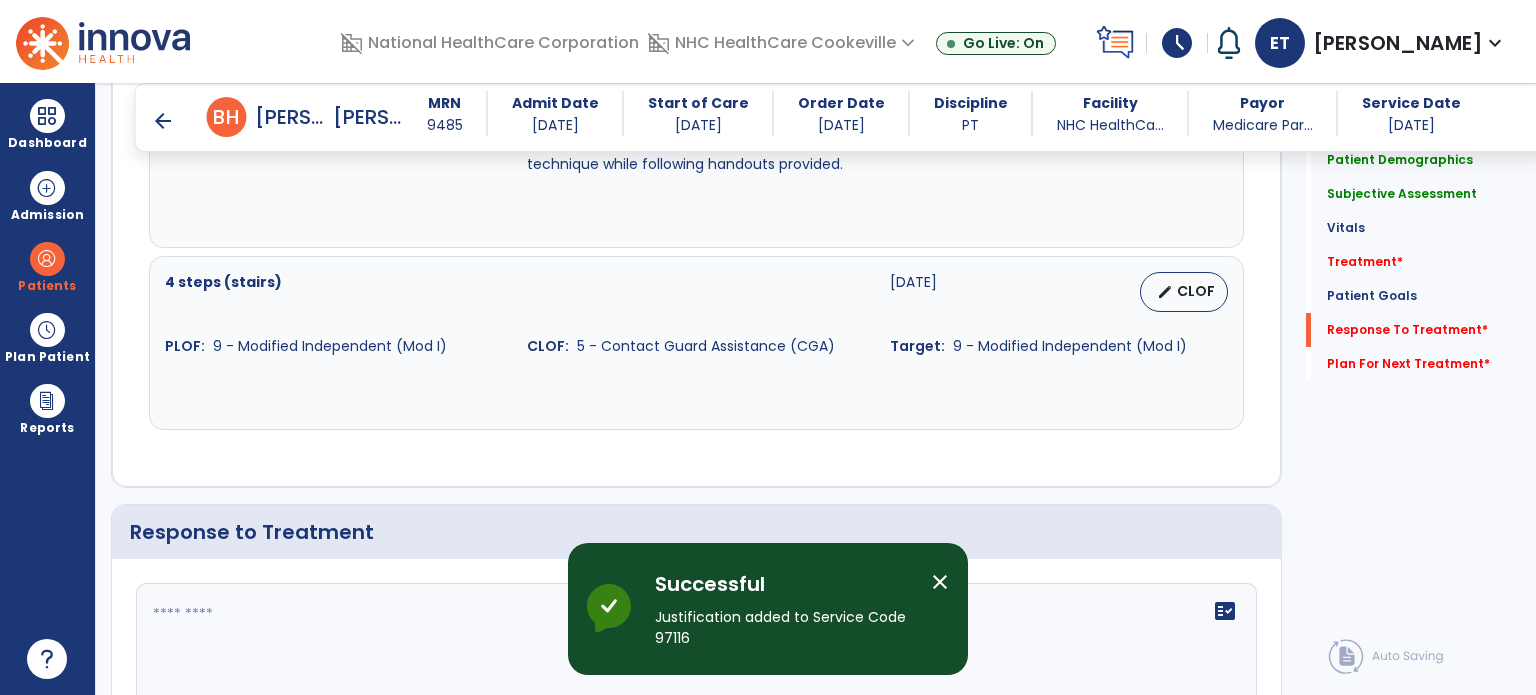 scroll, scrollTop: 2807, scrollLeft: 0, axis: vertical 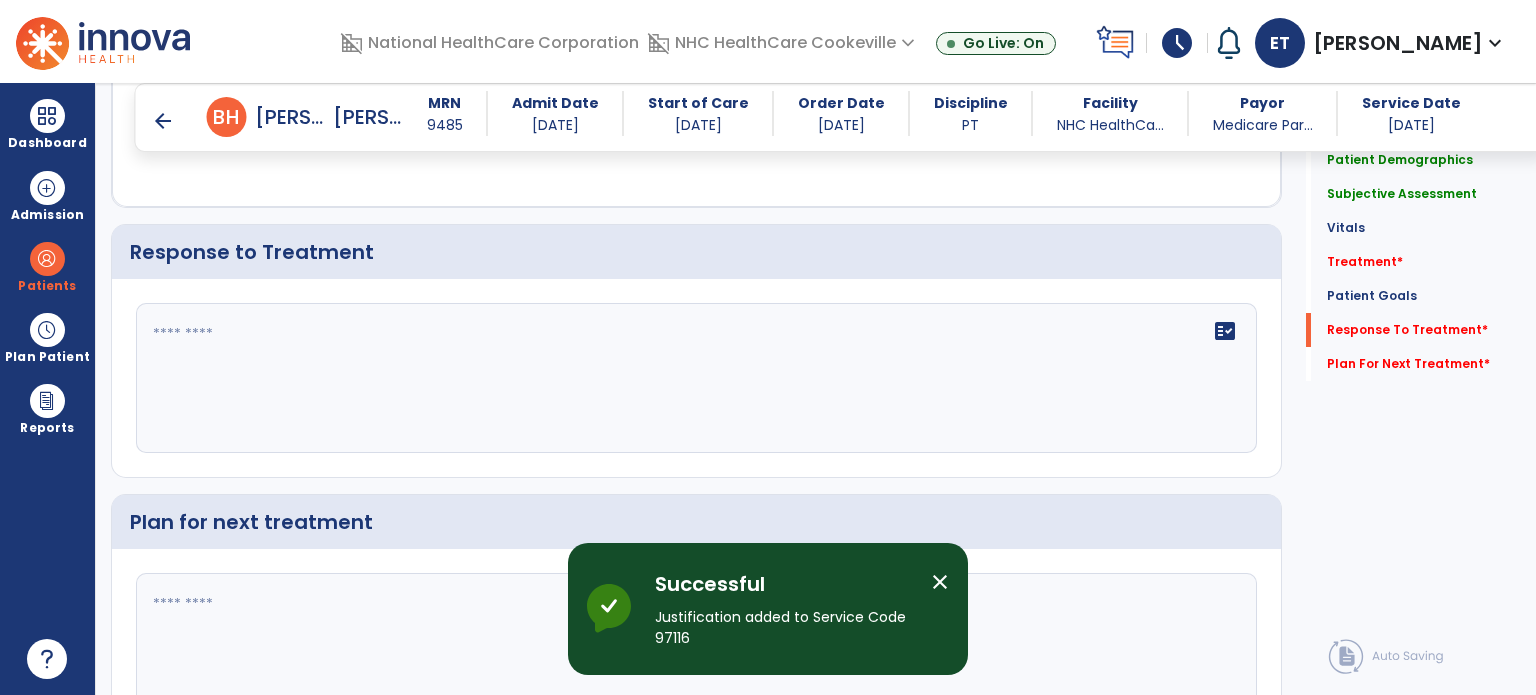 click on "fact_check" 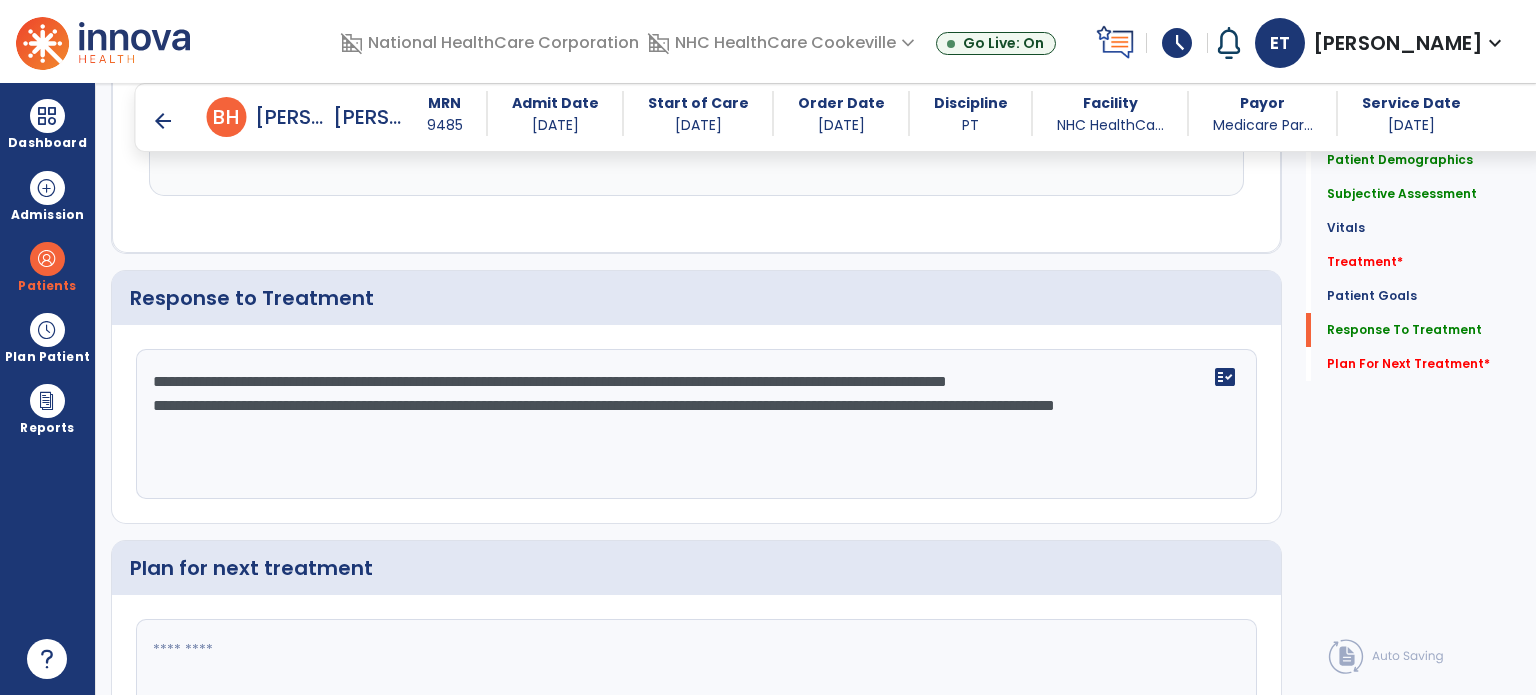 scroll, scrollTop: 2807, scrollLeft: 0, axis: vertical 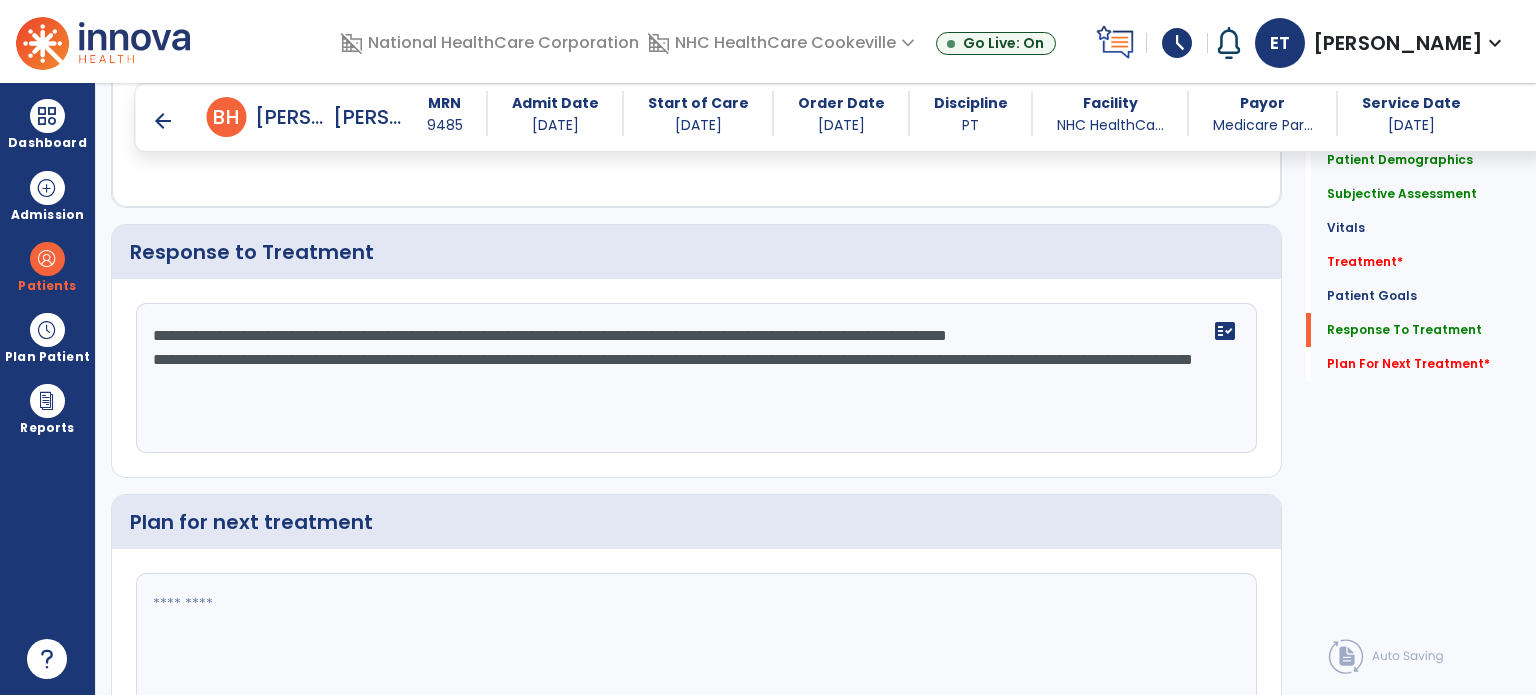 type on "**********" 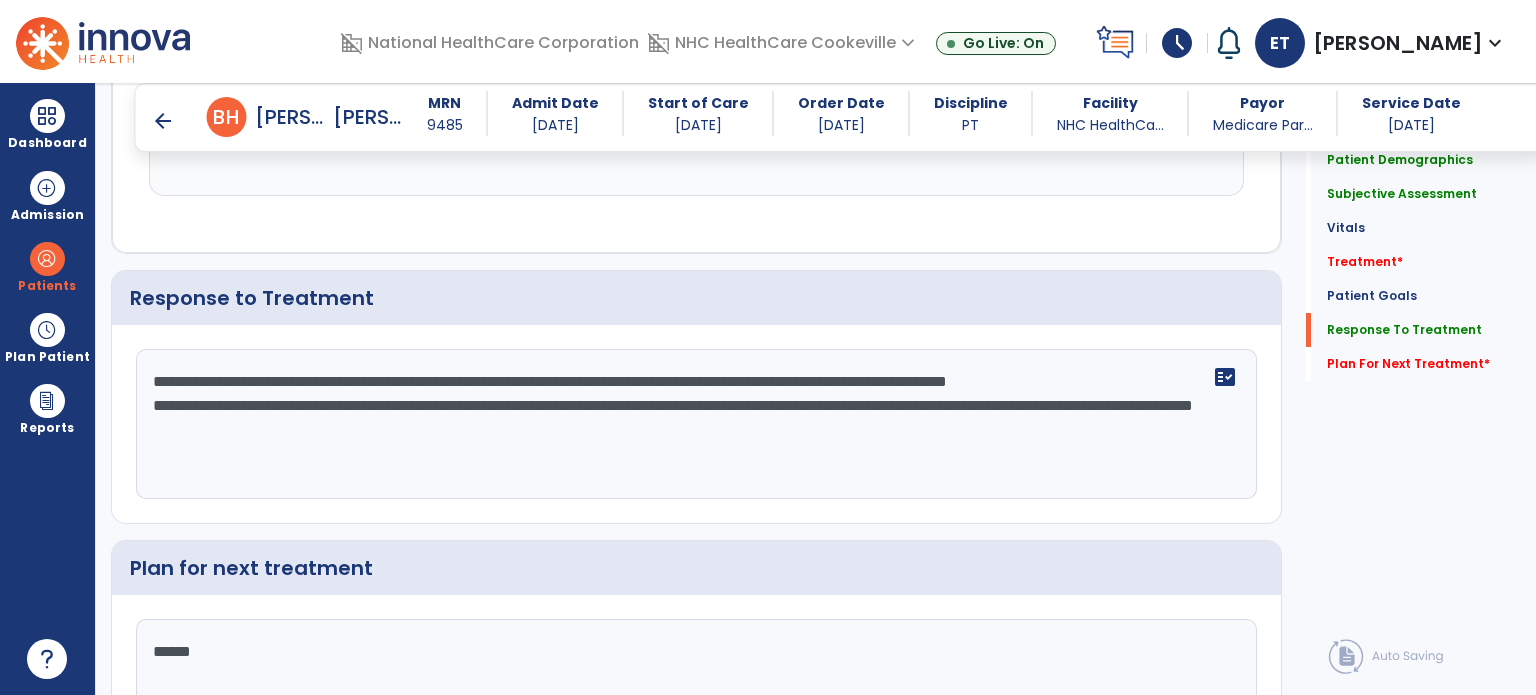 scroll, scrollTop: 2807, scrollLeft: 0, axis: vertical 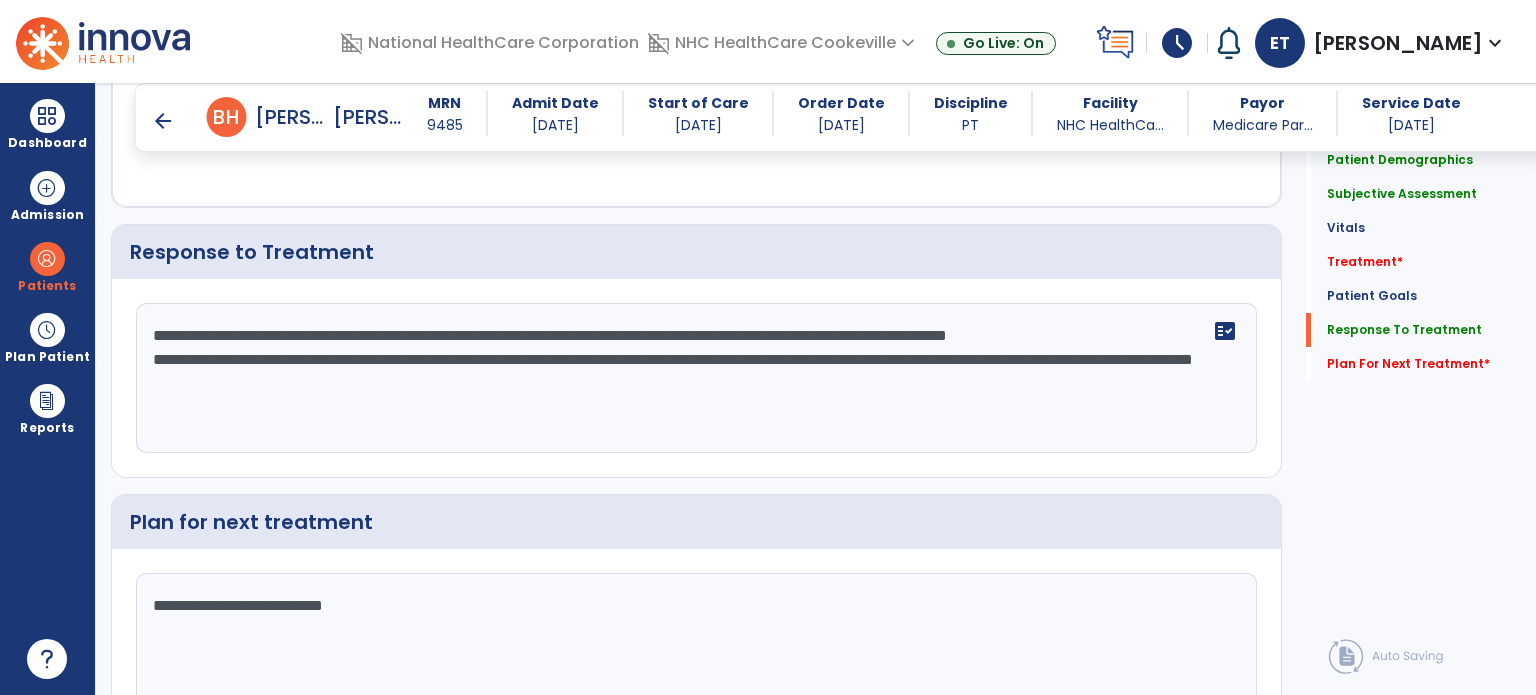 type on "**********" 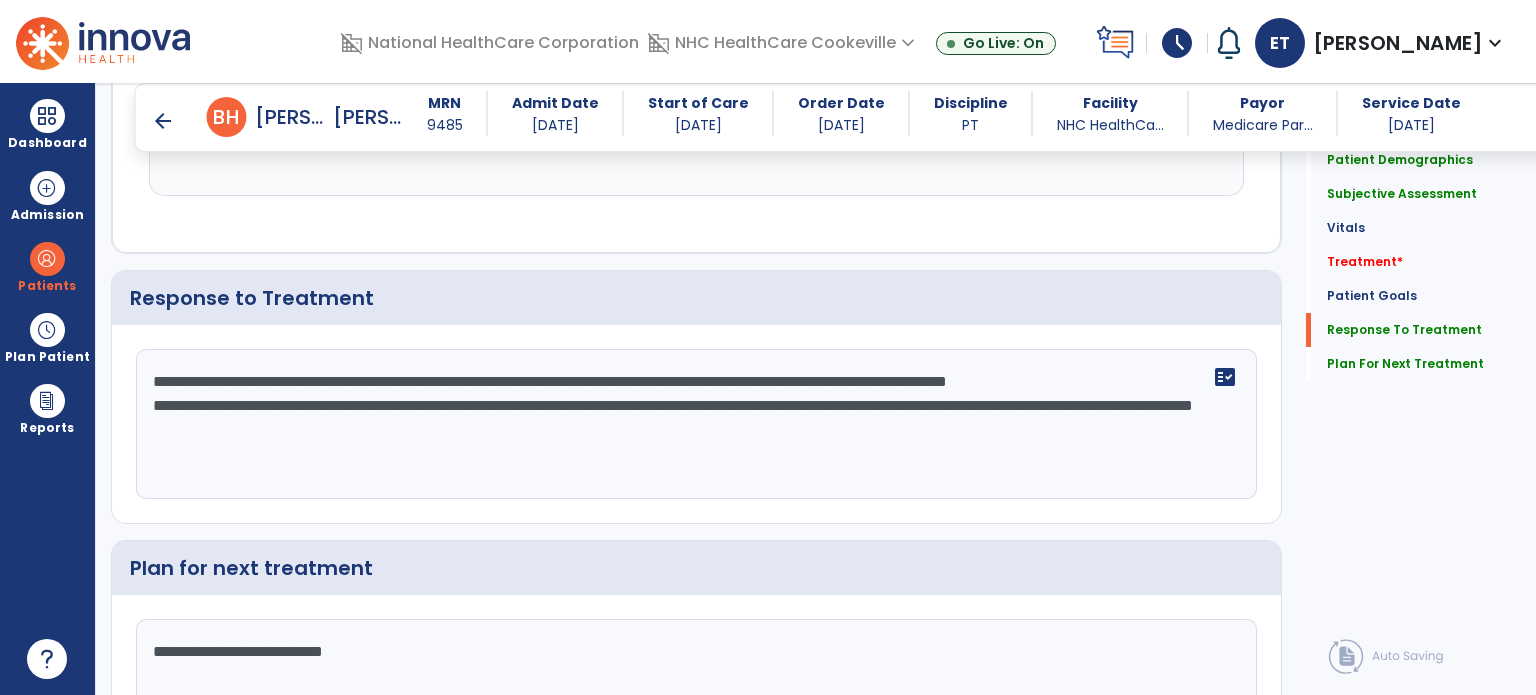 scroll, scrollTop: 2807, scrollLeft: 0, axis: vertical 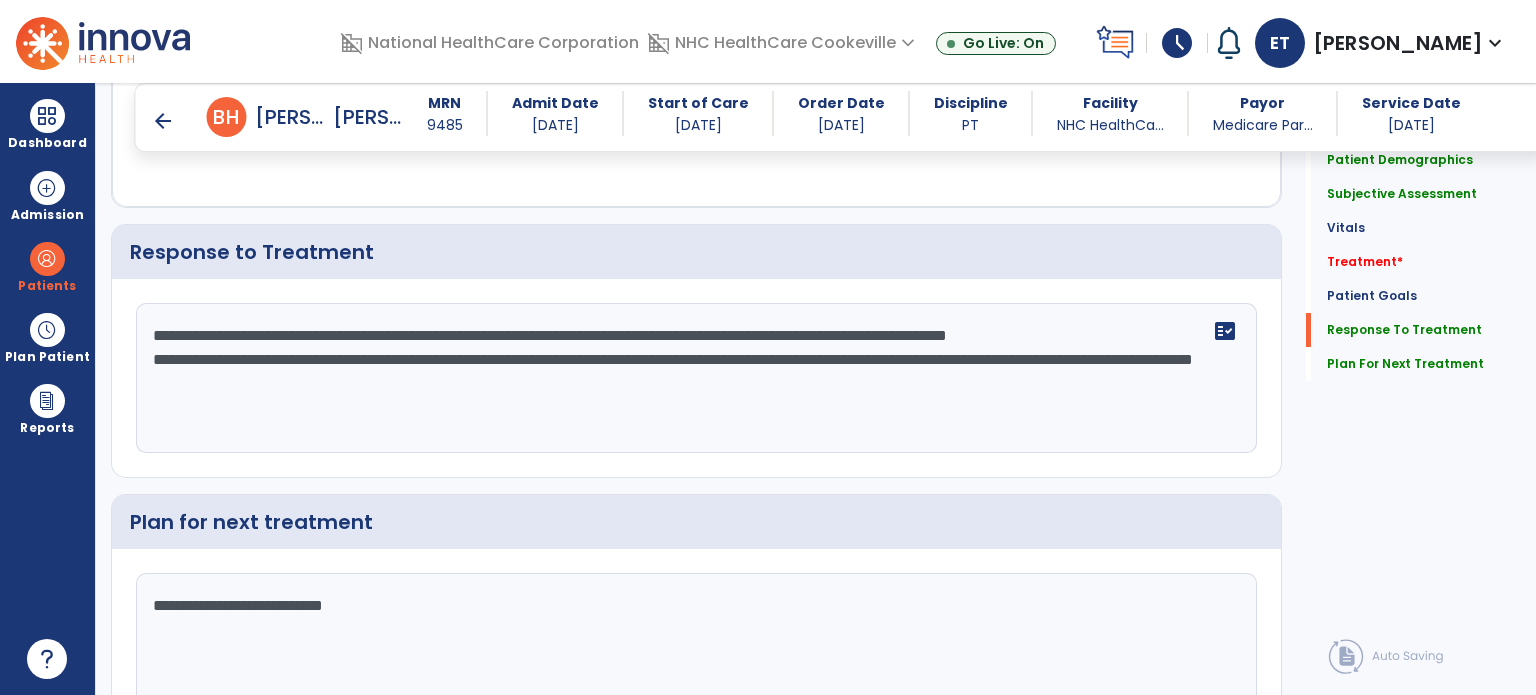 click on "schedule" at bounding box center [1177, 43] 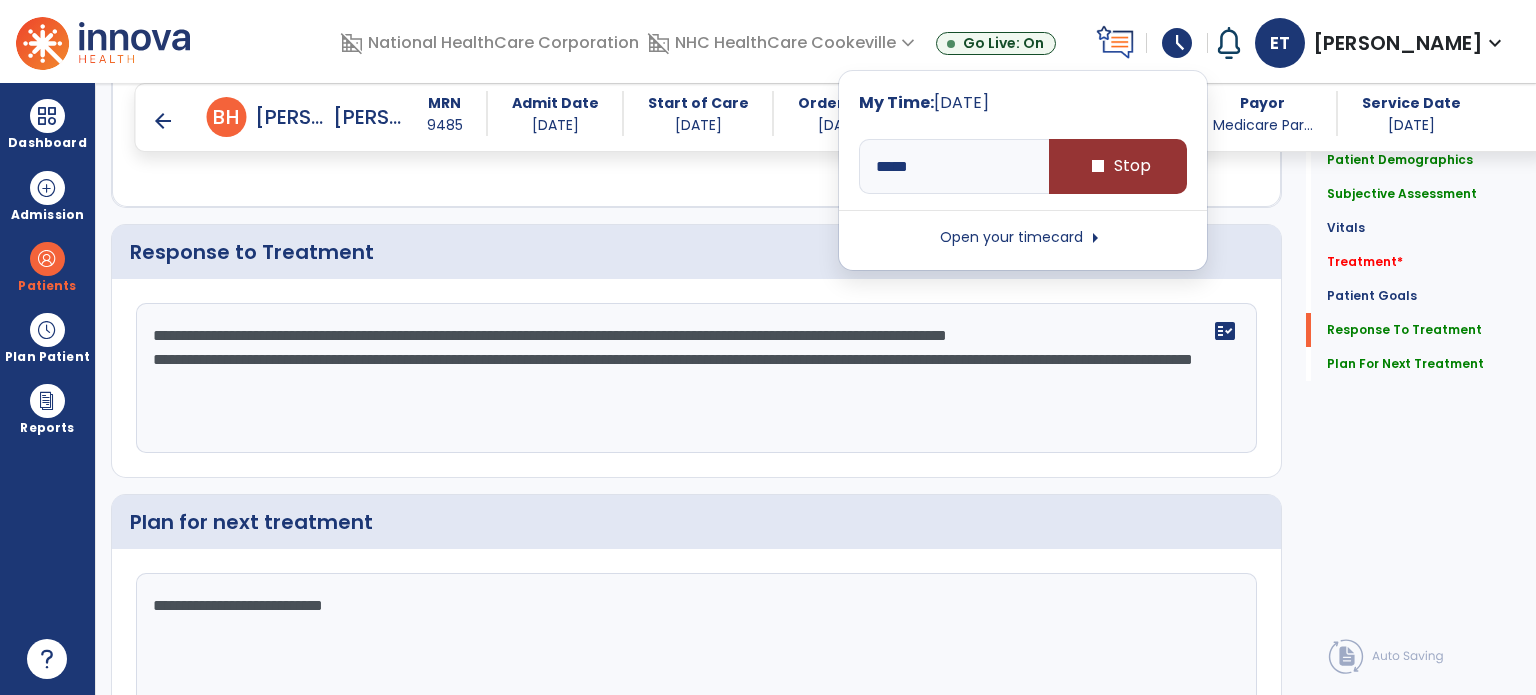 click on "stop  Stop" at bounding box center (1118, 166) 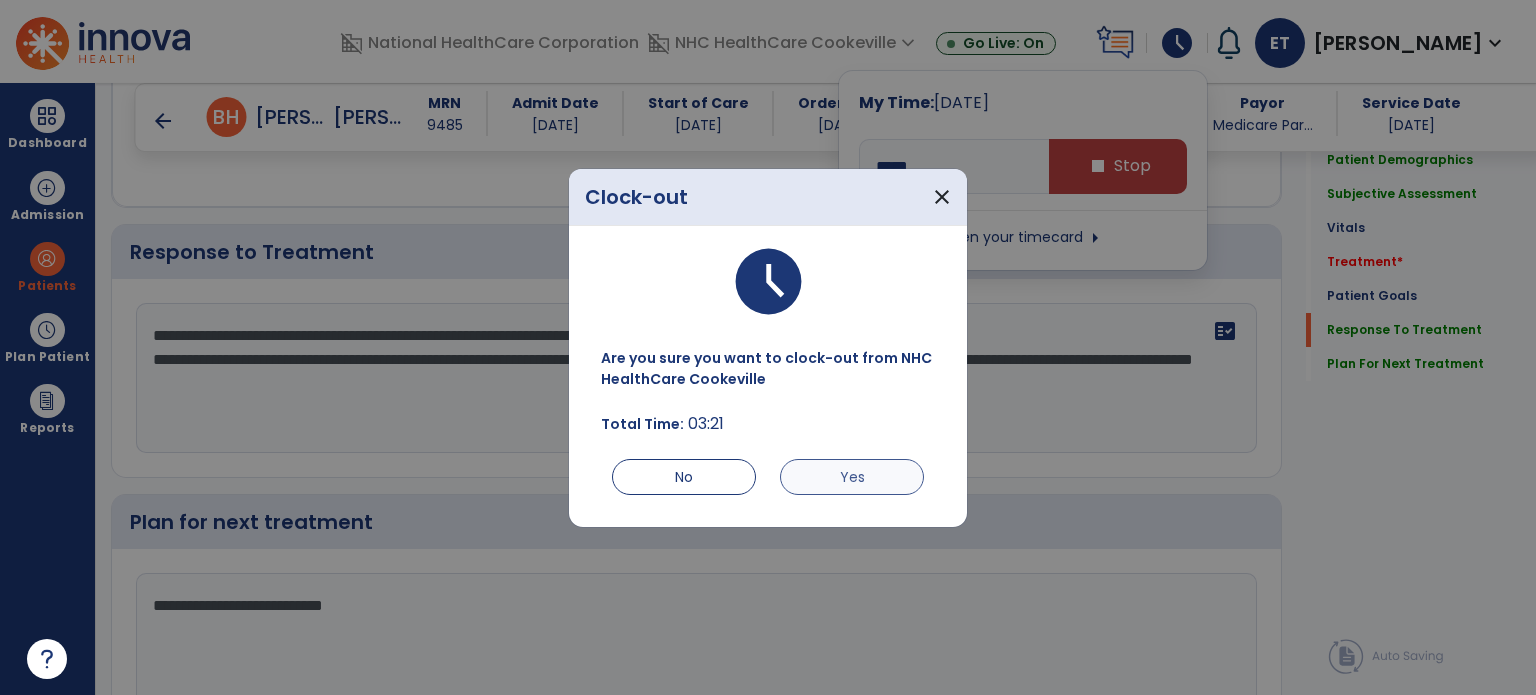 click on "Yes" at bounding box center (852, 477) 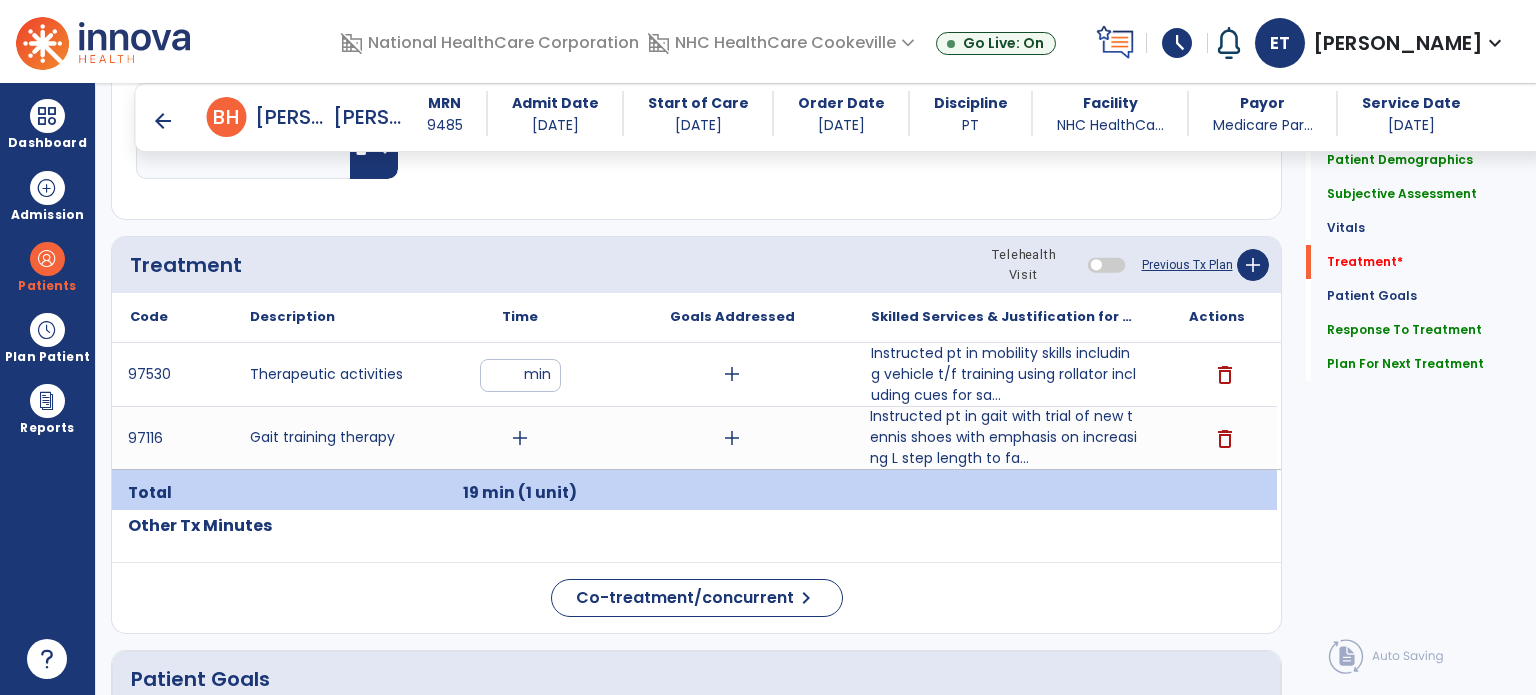 scroll, scrollTop: 991, scrollLeft: 0, axis: vertical 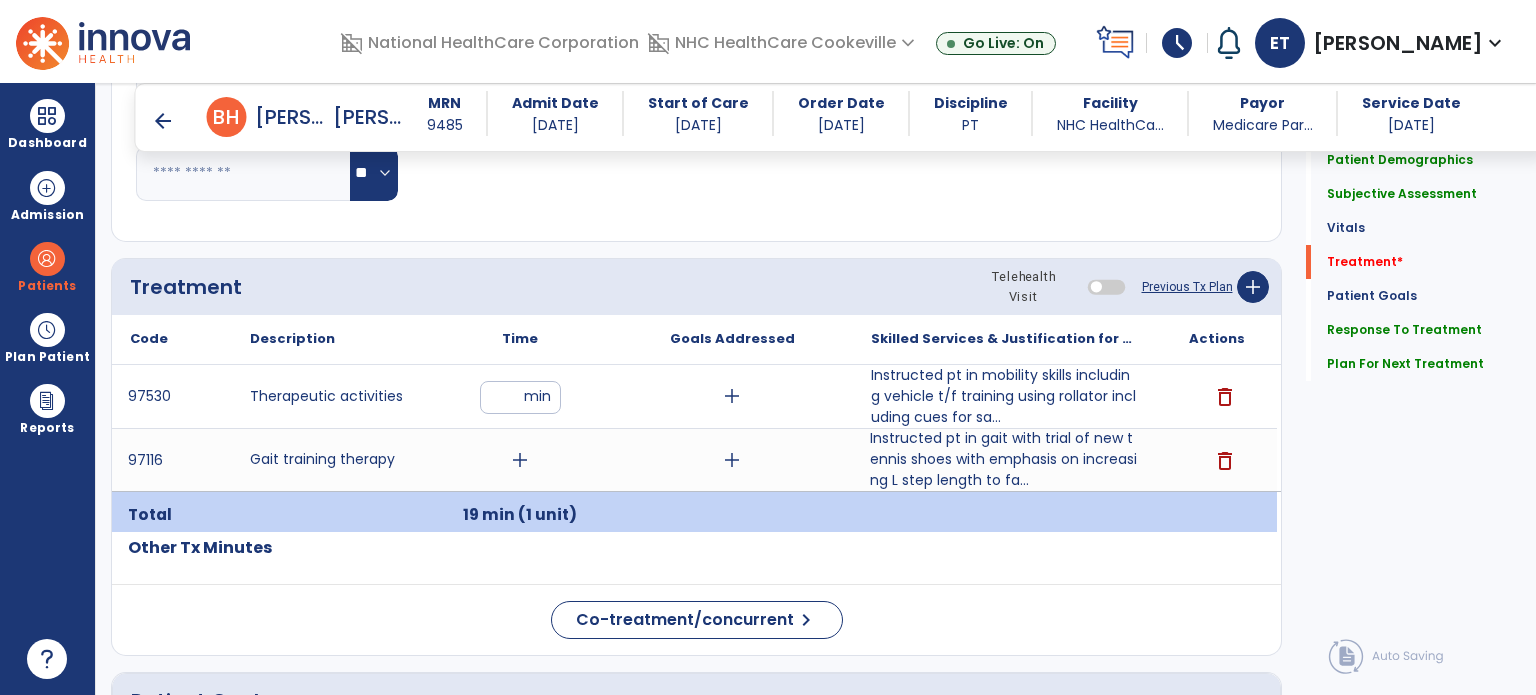 click on "add" at bounding box center [520, 460] 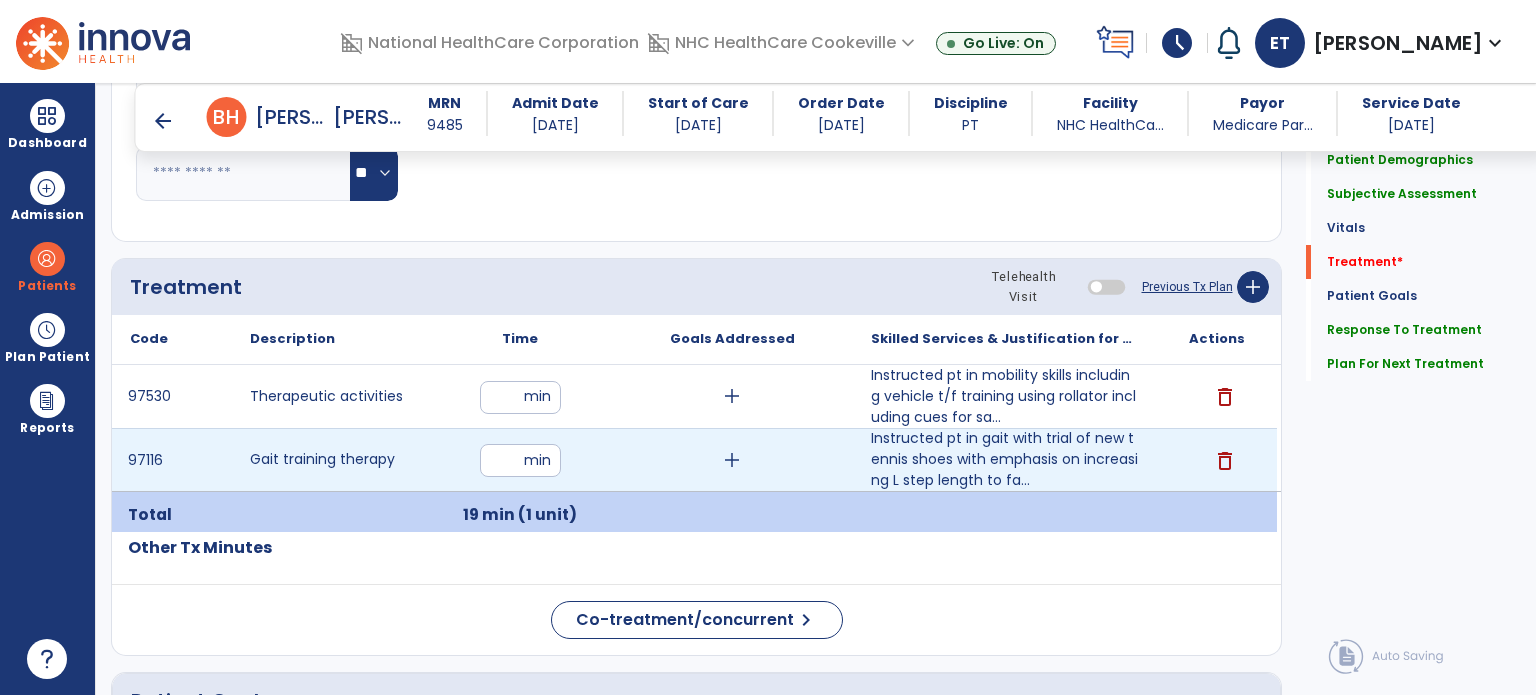 type on "**" 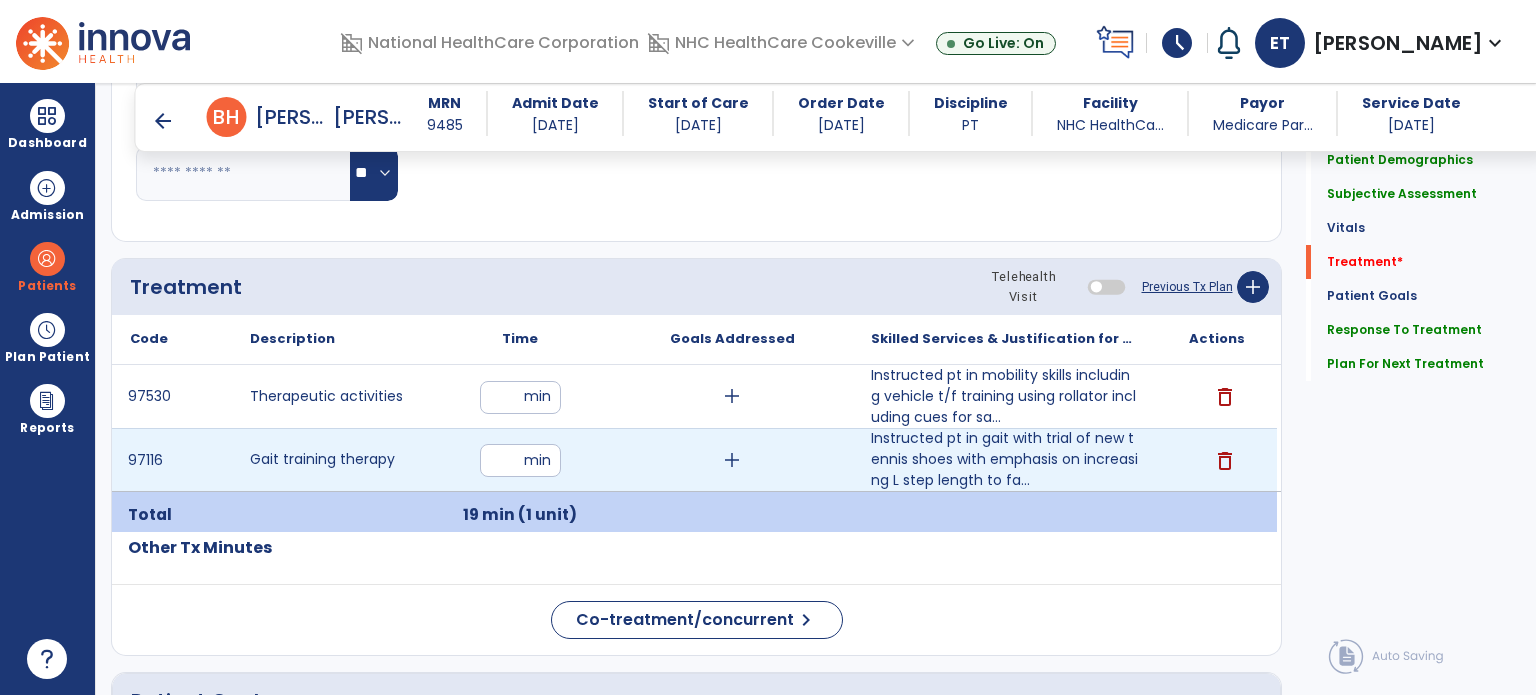 click on "Code
Description
Time" 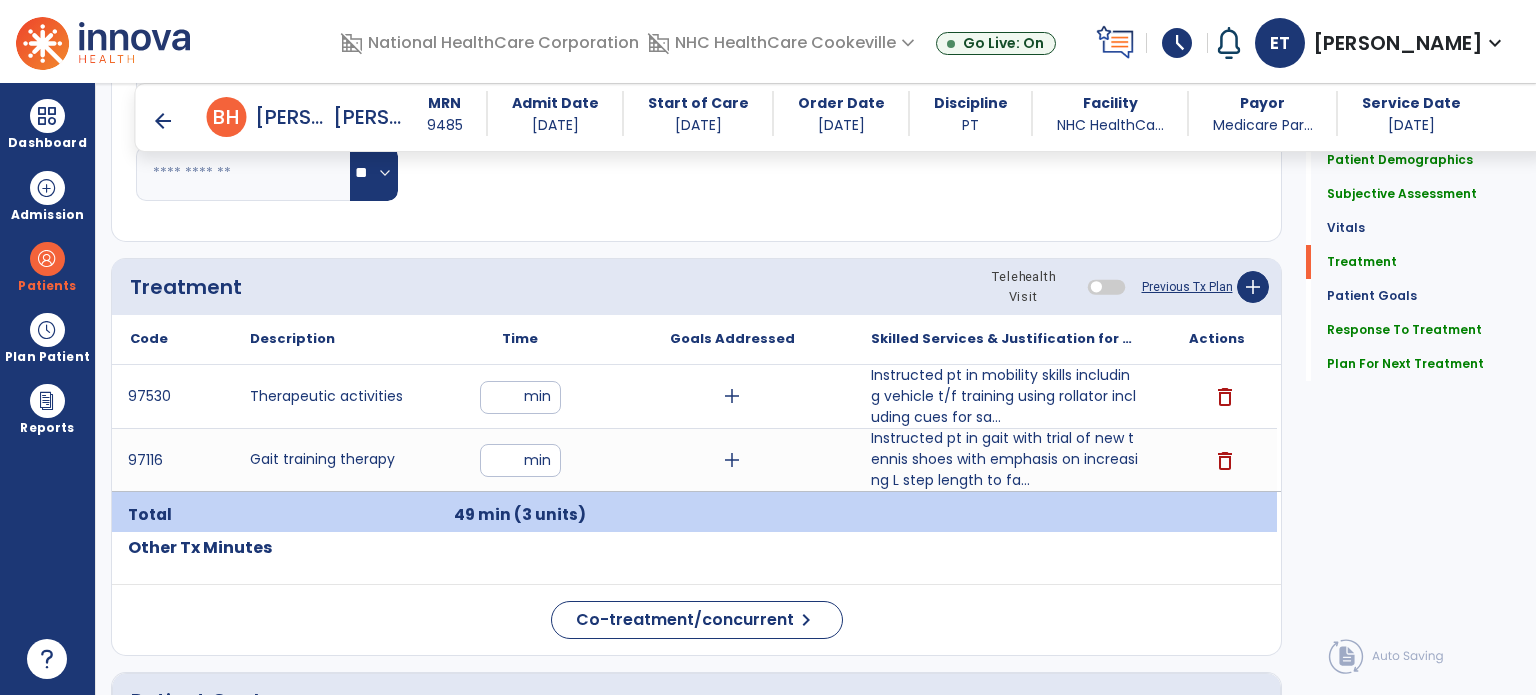 click on "Respiratory Rate  BPM Blood Pressure   SBP   DBP Temperature  ** ** Pulse Rate  BPM O2 Saturation  % Notes/Comments" 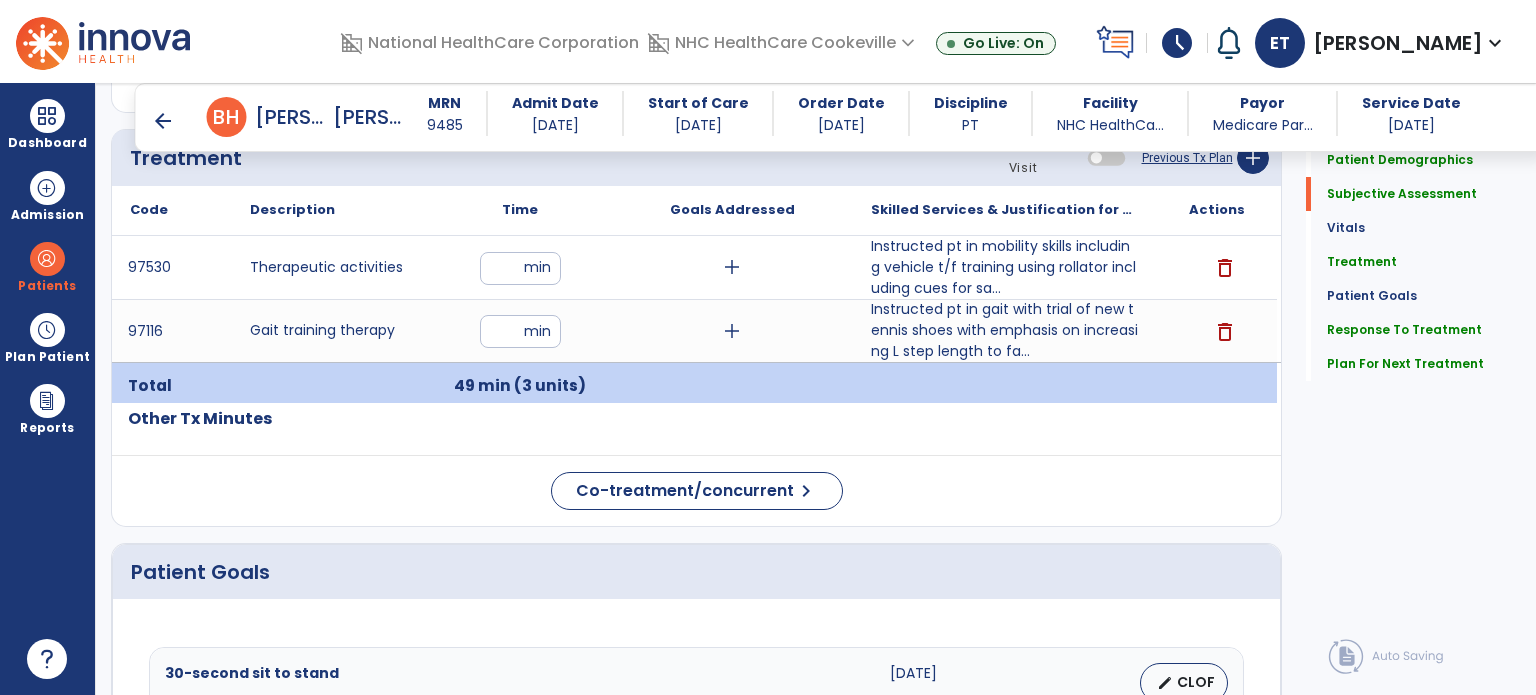 scroll, scrollTop: 0, scrollLeft: 0, axis: both 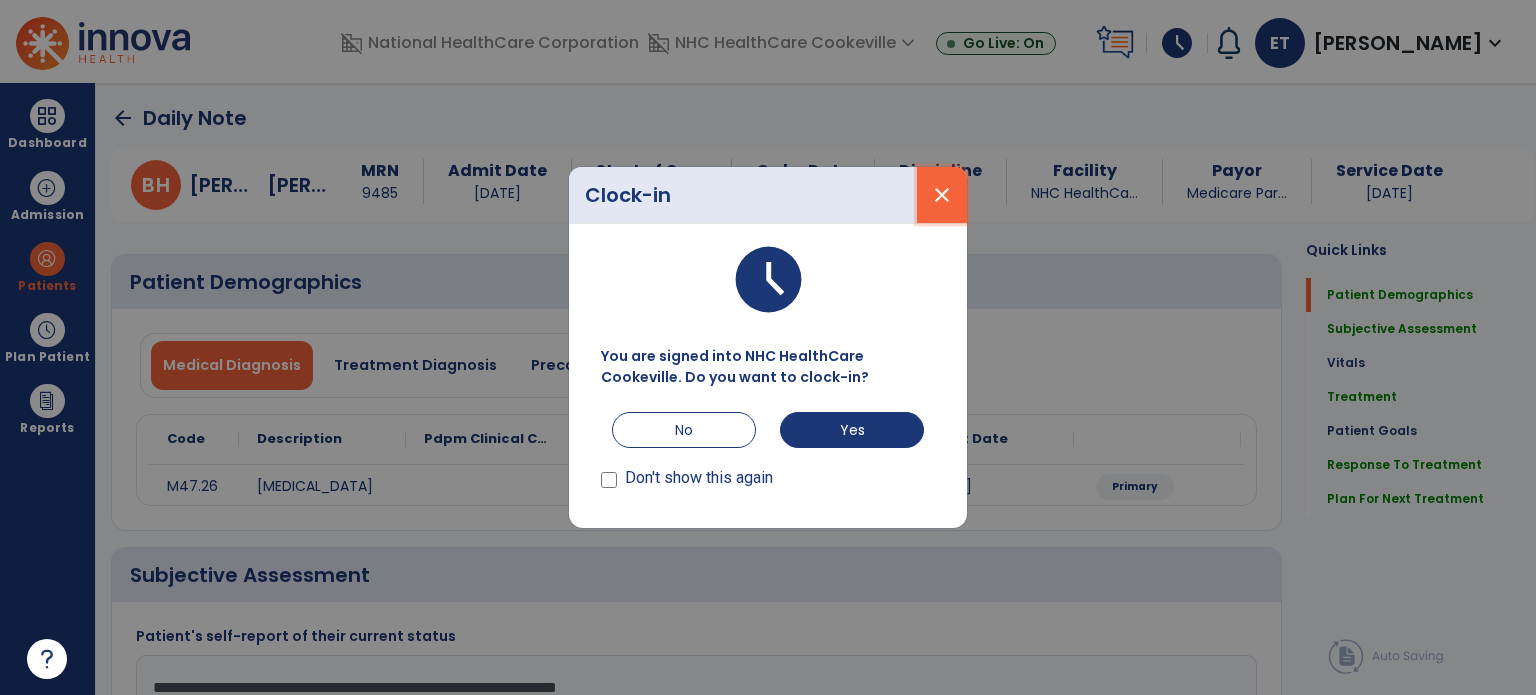 click on "close" at bounding box center (942, 195) 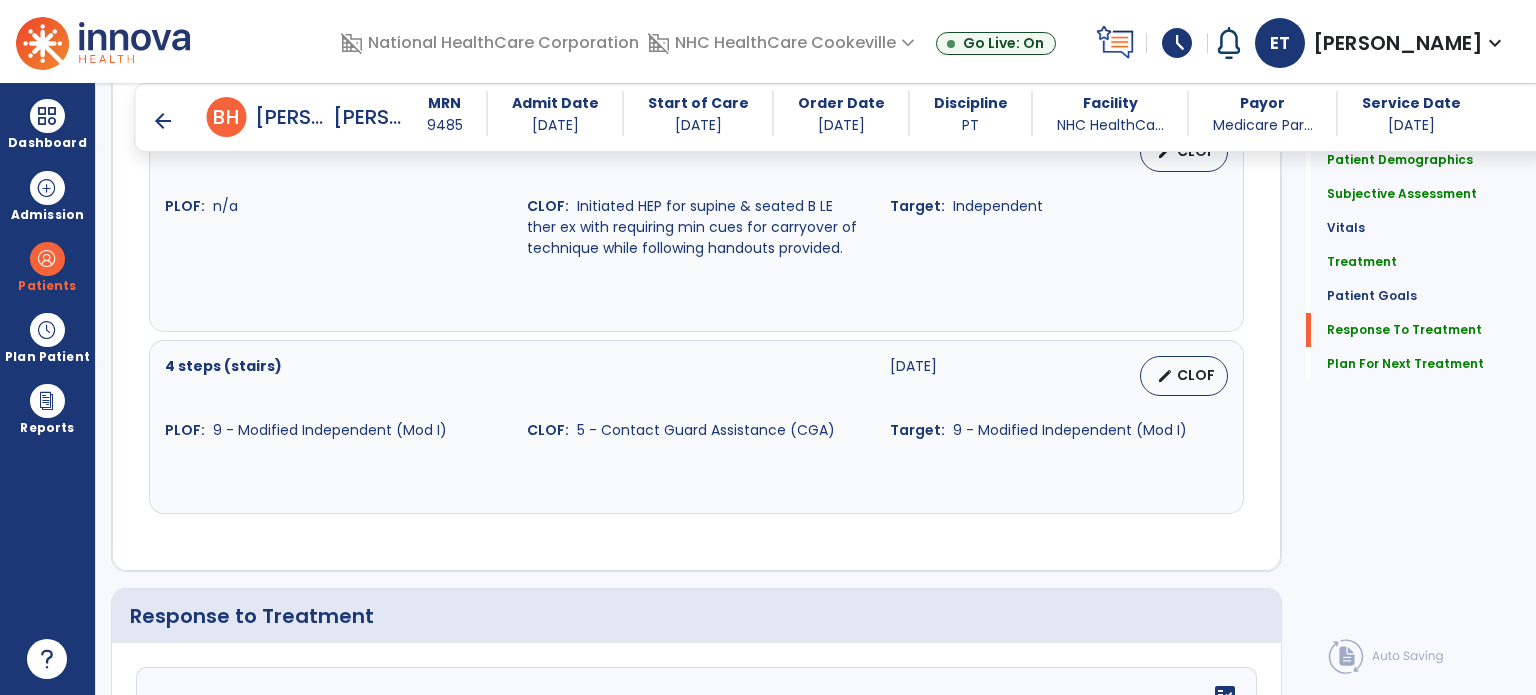 scroll, scrollTop: 2918, scrollLeft: 0, axis: vertical 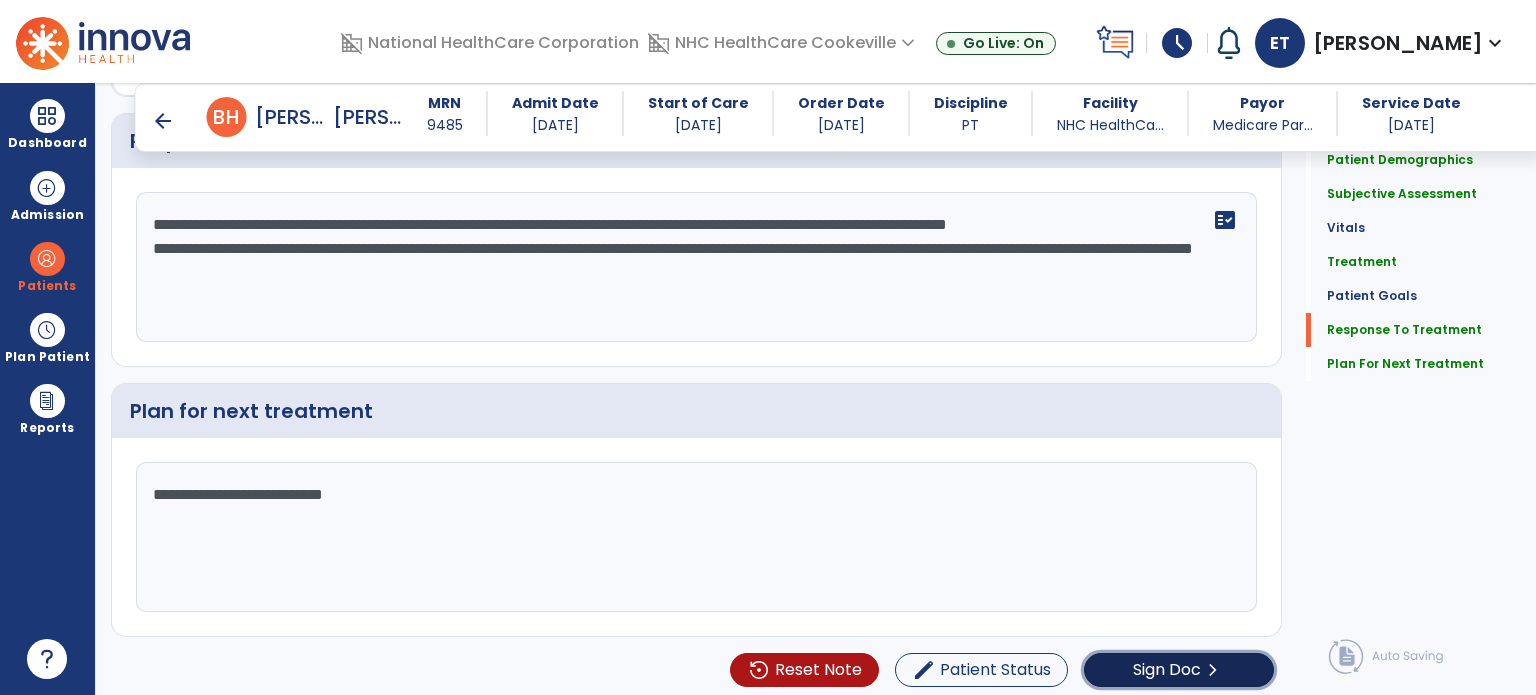 click on "Sign Doc  chevron_right" 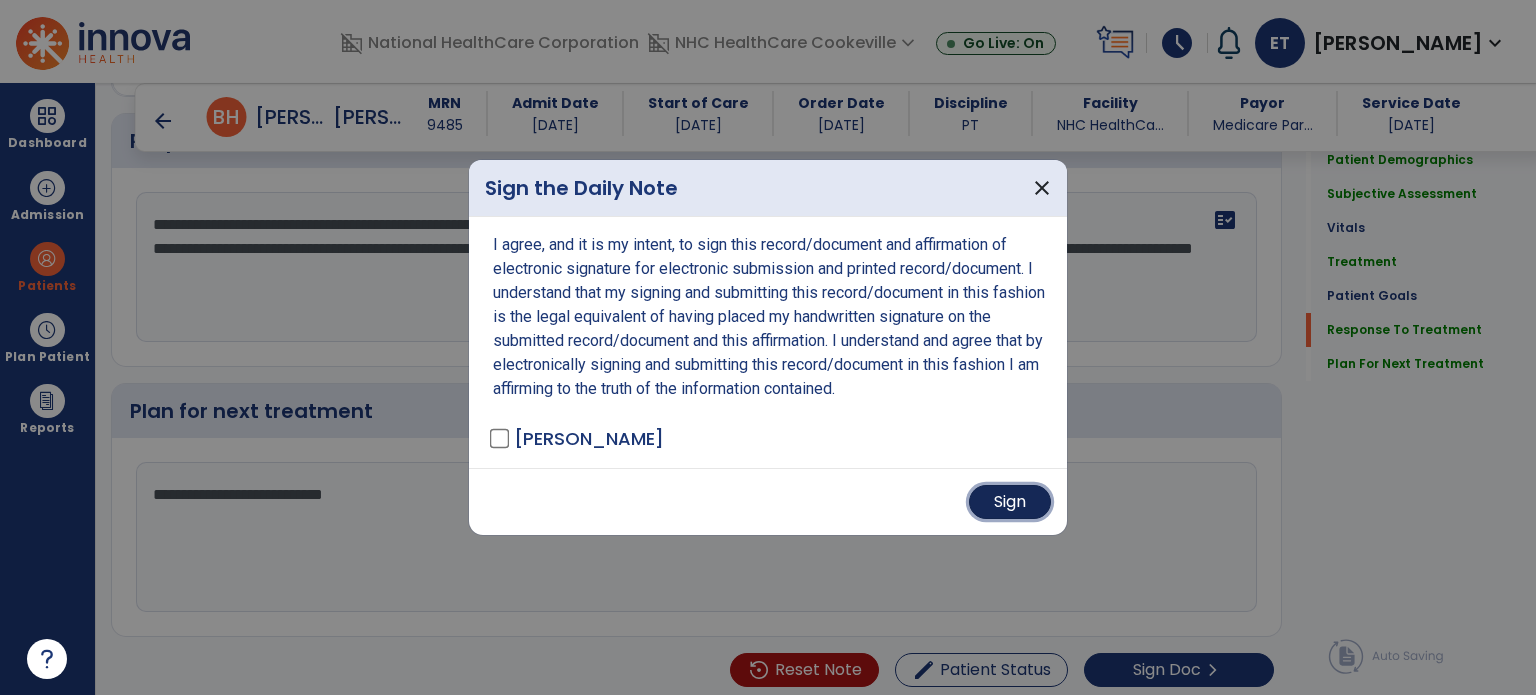 click on "Sign" at bounding box center (1010, 502) 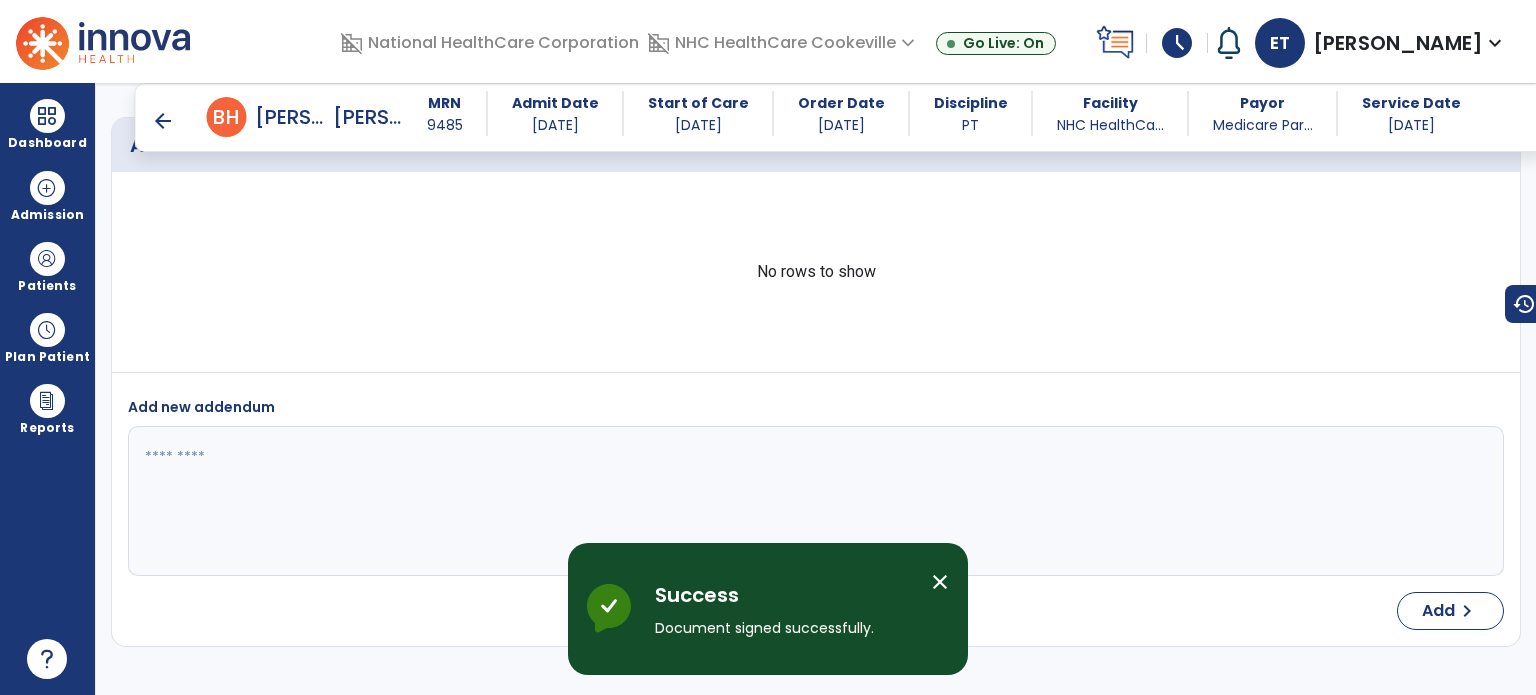 scroll, scrollTop: 4364, scrollLeft: 0, axis: vertical 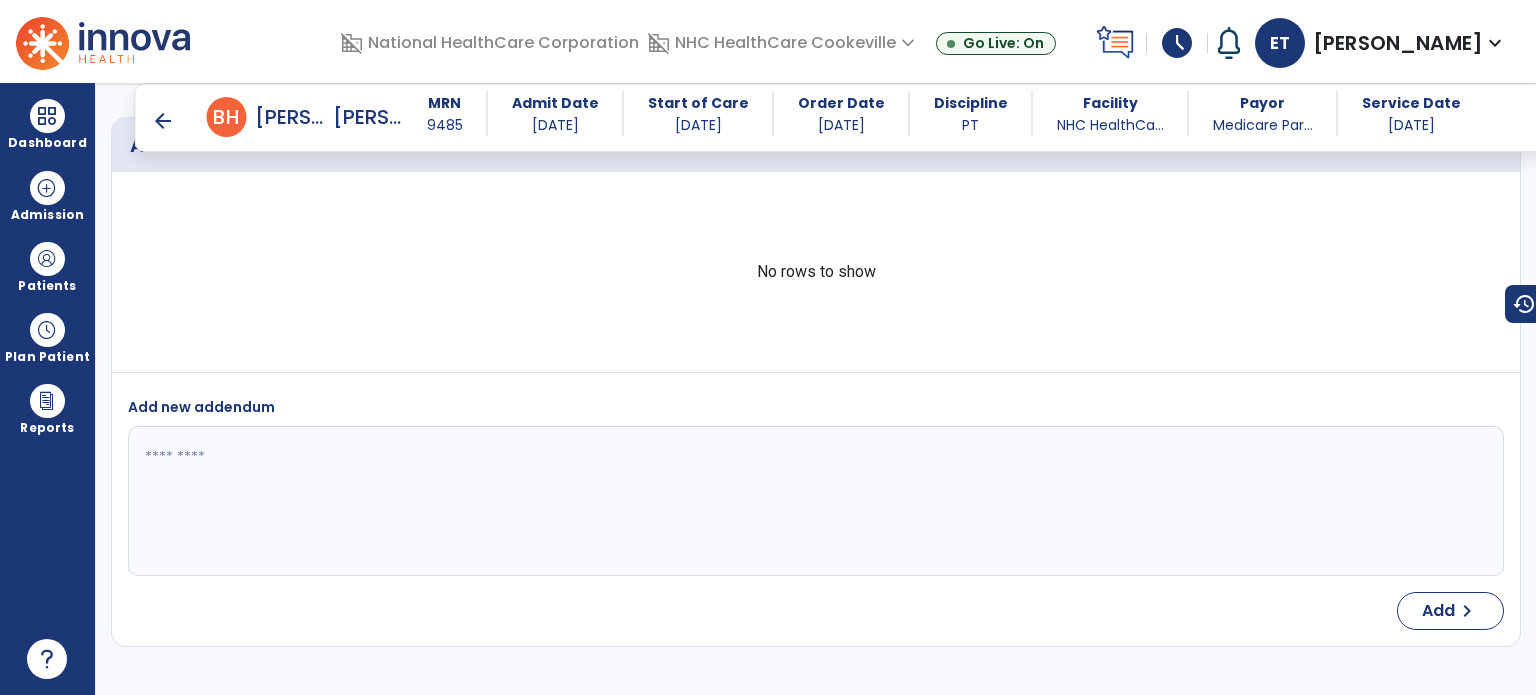 click on "arrow_back" at bounding box center (163, 121) 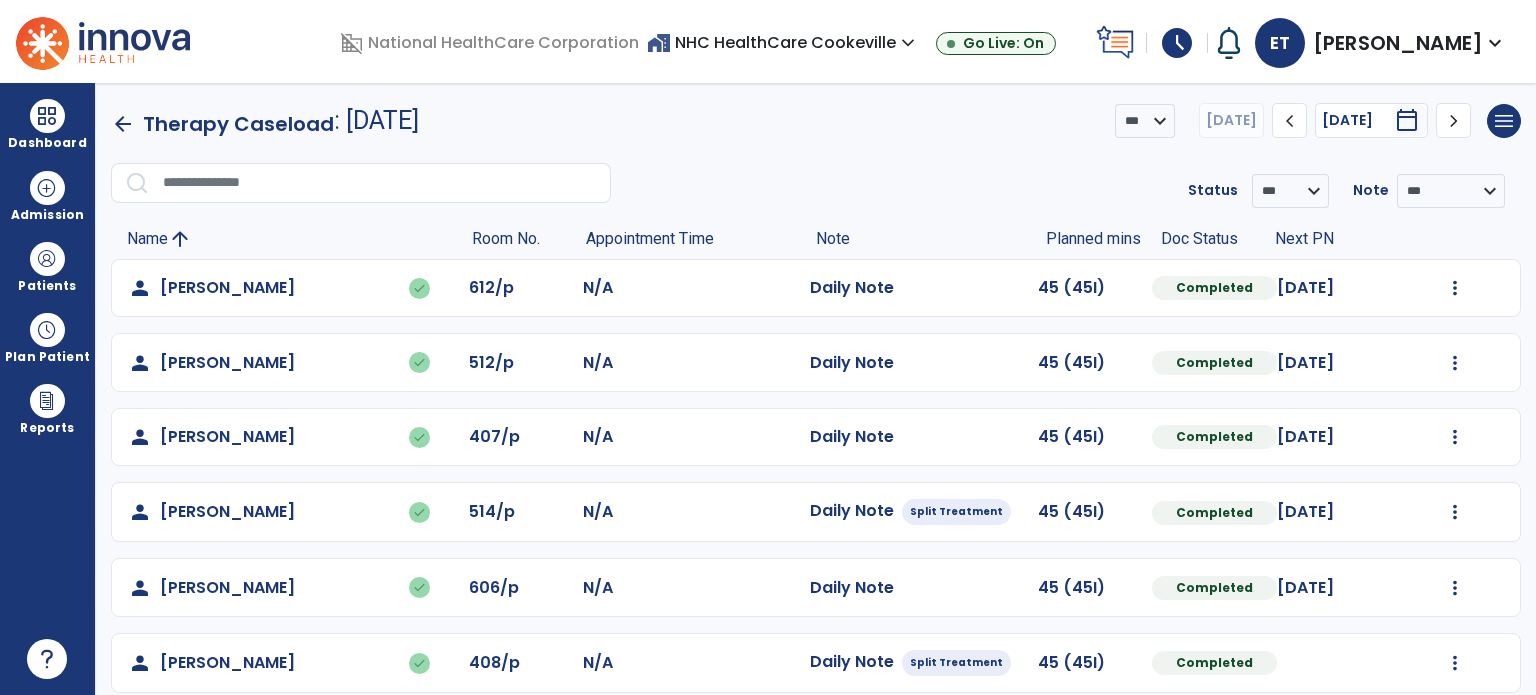 scroll, scrollTop: 171, scrollLeft: 0, axis: vertical 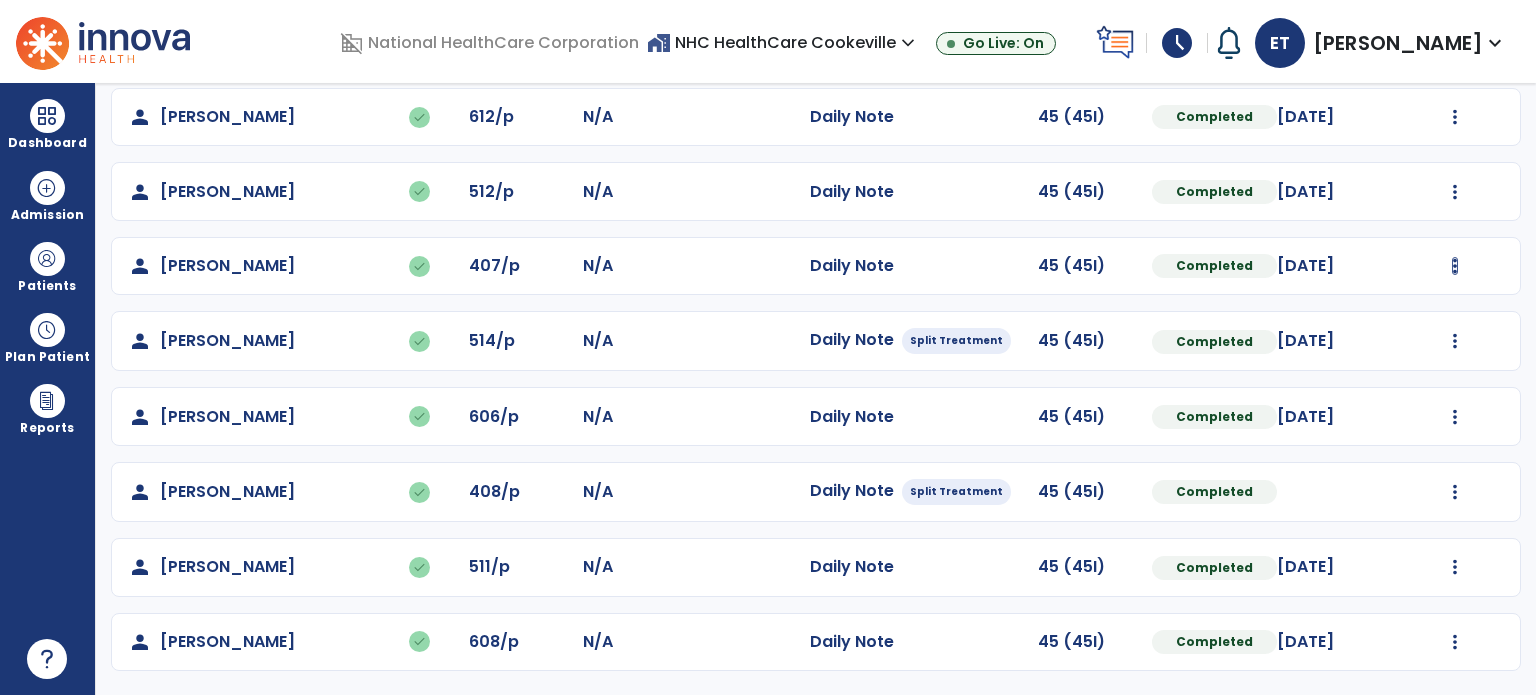click at bounding box center (1455, 117) 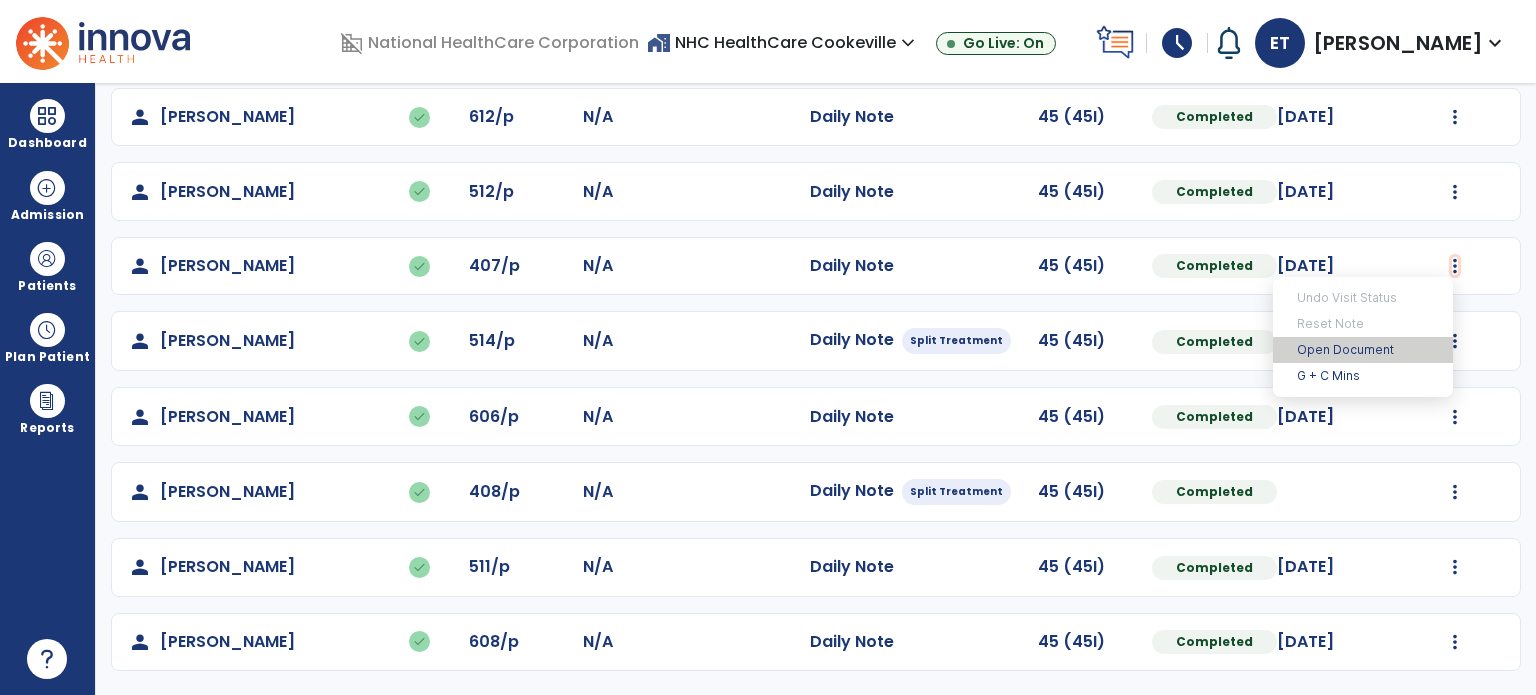 click on "Open Document" at bounding box center [1363, 350] 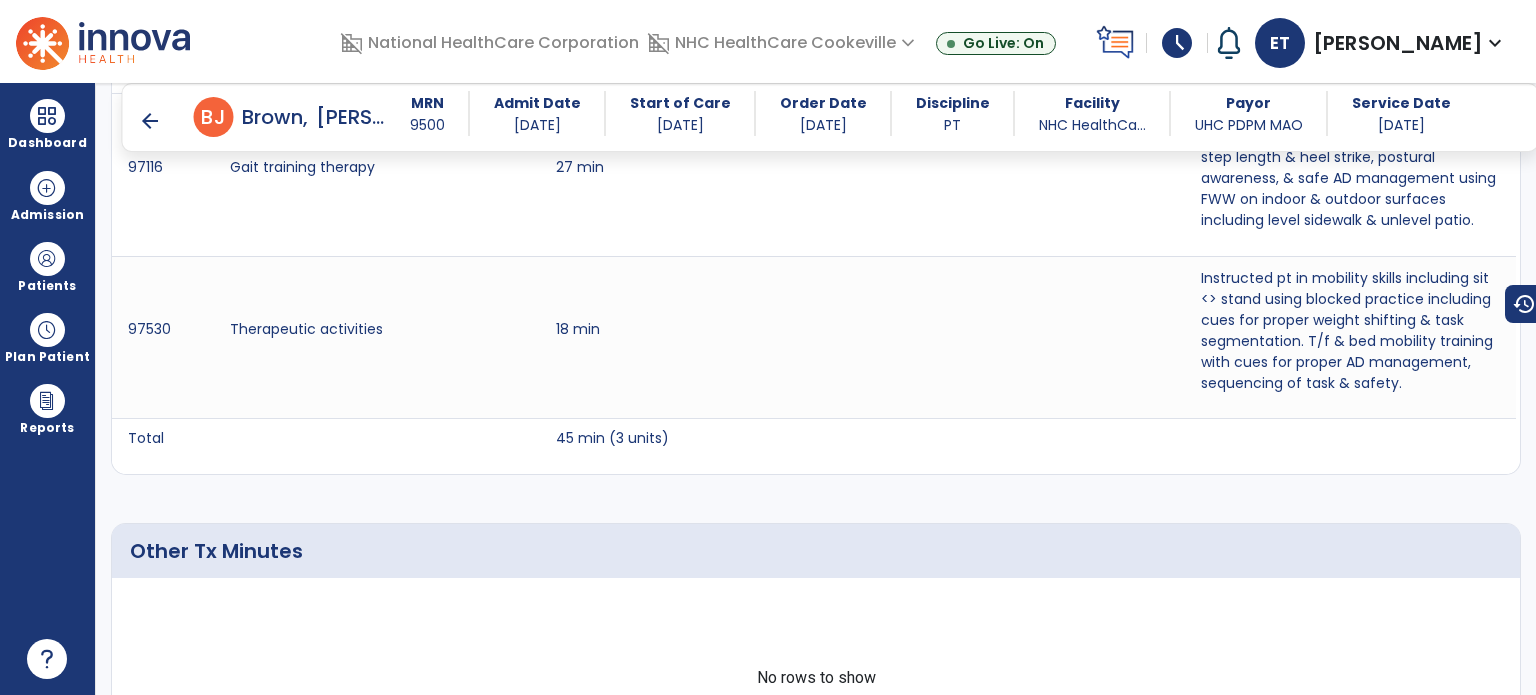 scroll, scrollTop: 1248, scrollLeft: 0, axis: vertical 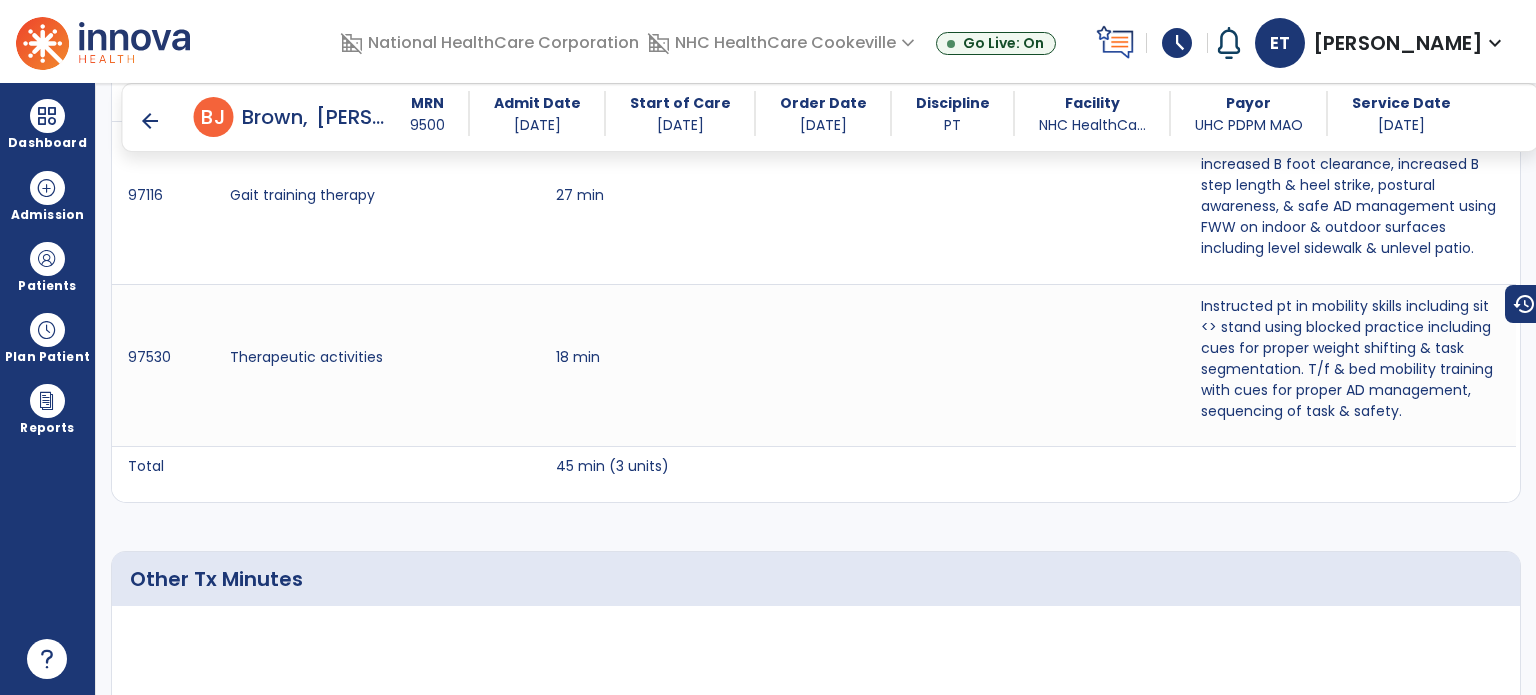 click on "arrow_back" at bounding box center [150, 121] 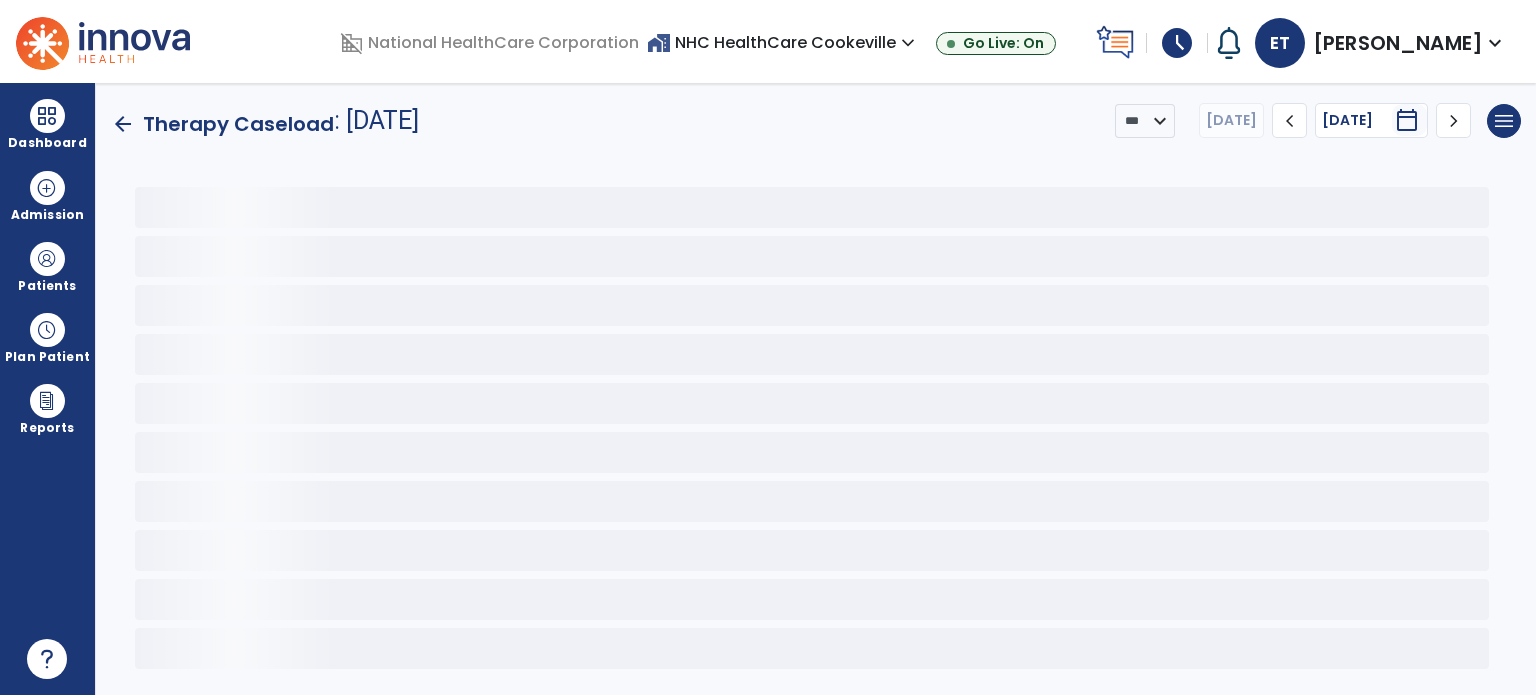 scroll, scrollTop: 0, scrollLeft: 0, axis: both 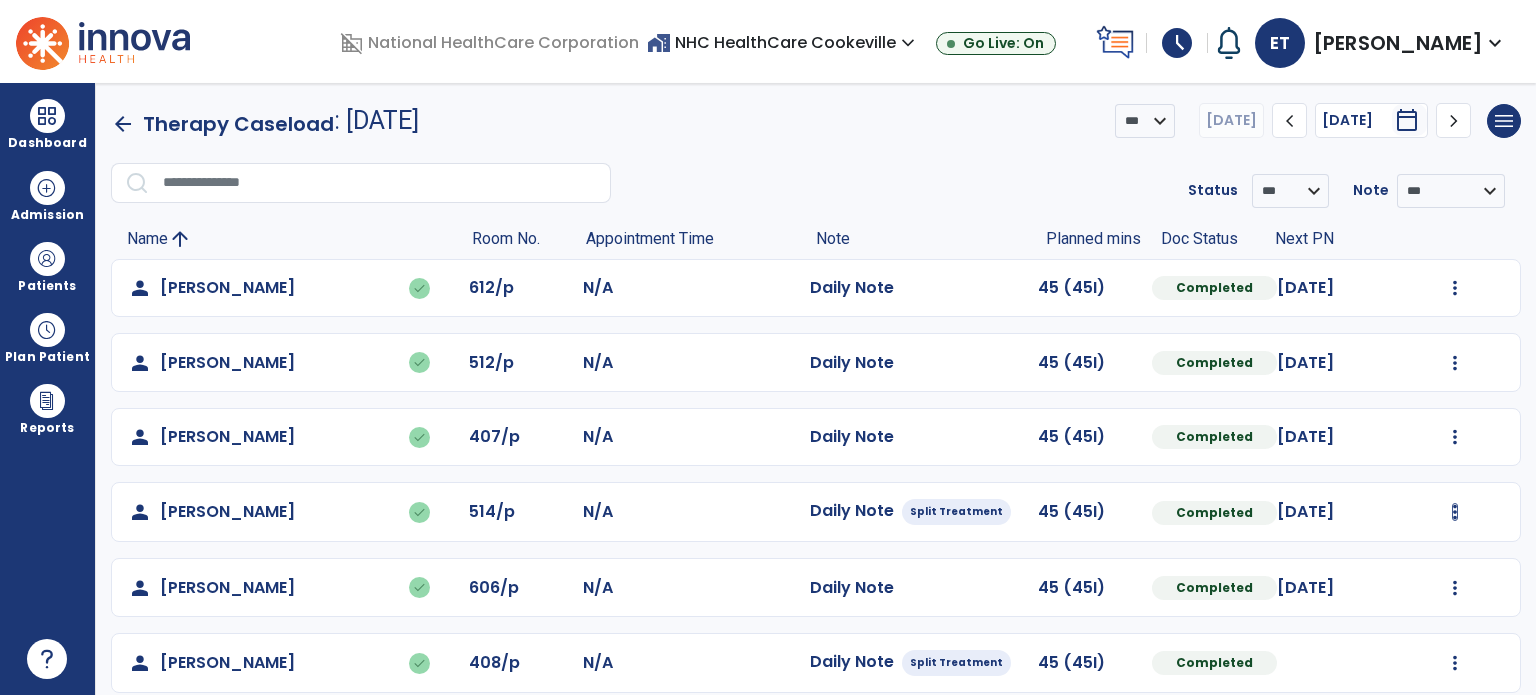 click at bounding box center [1455, 288] 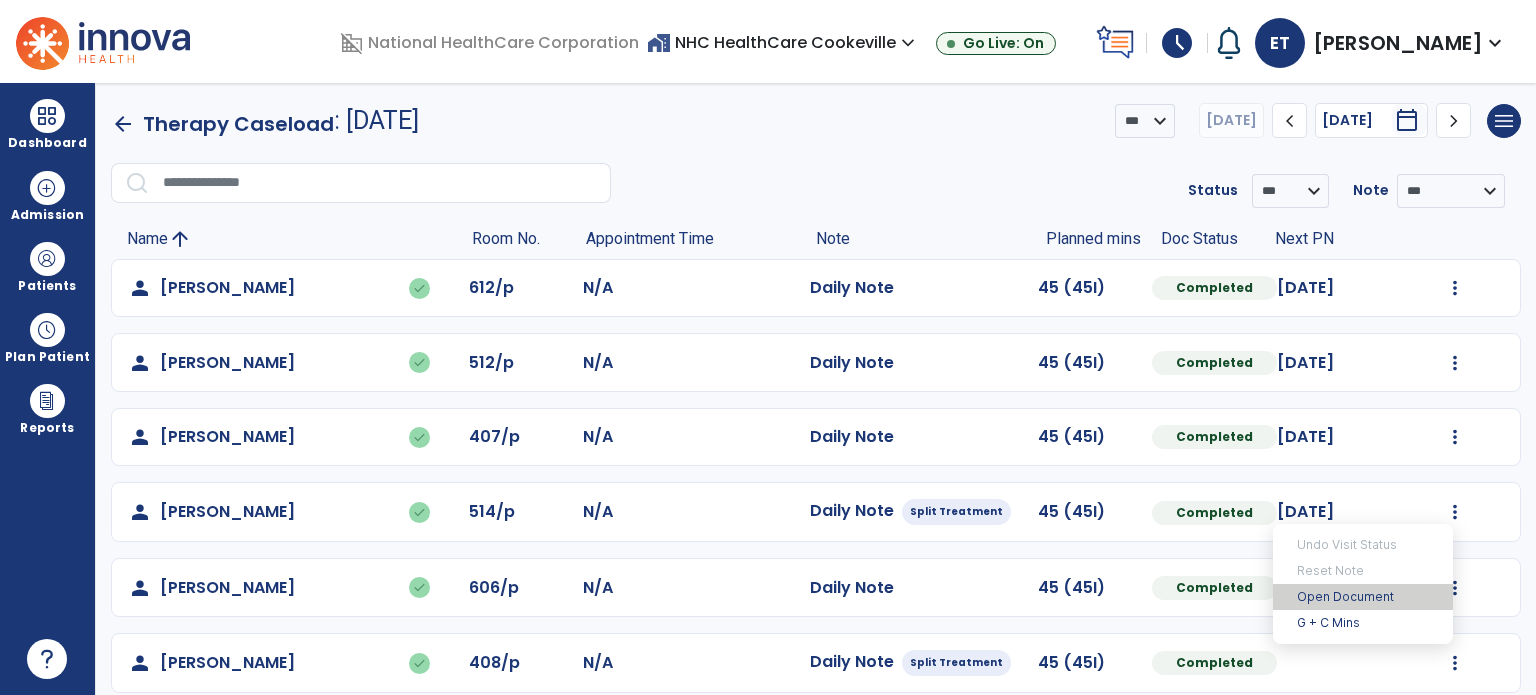 click on "Open Document" at bounding box center (1363, 597) 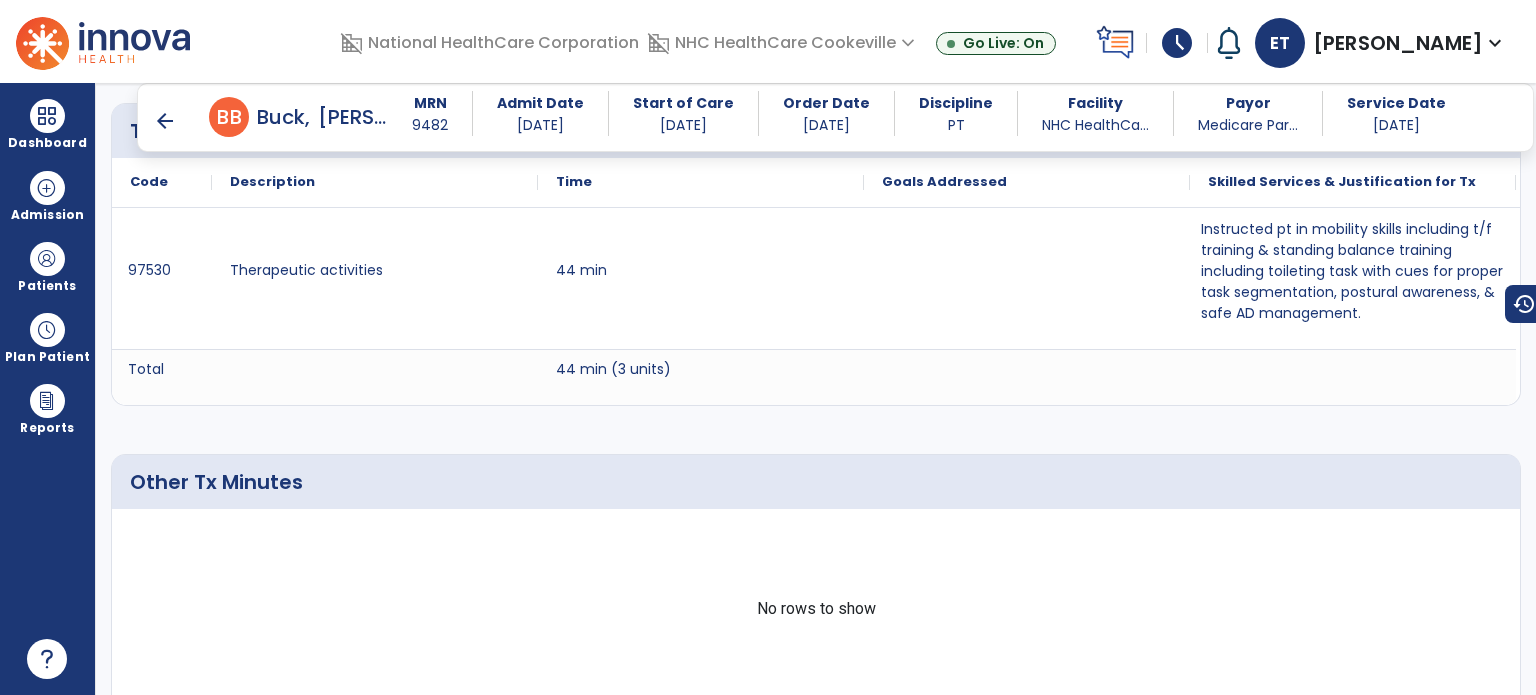 scroll, scrollTop: 1239, scrollLeft: 0, axis: vertical 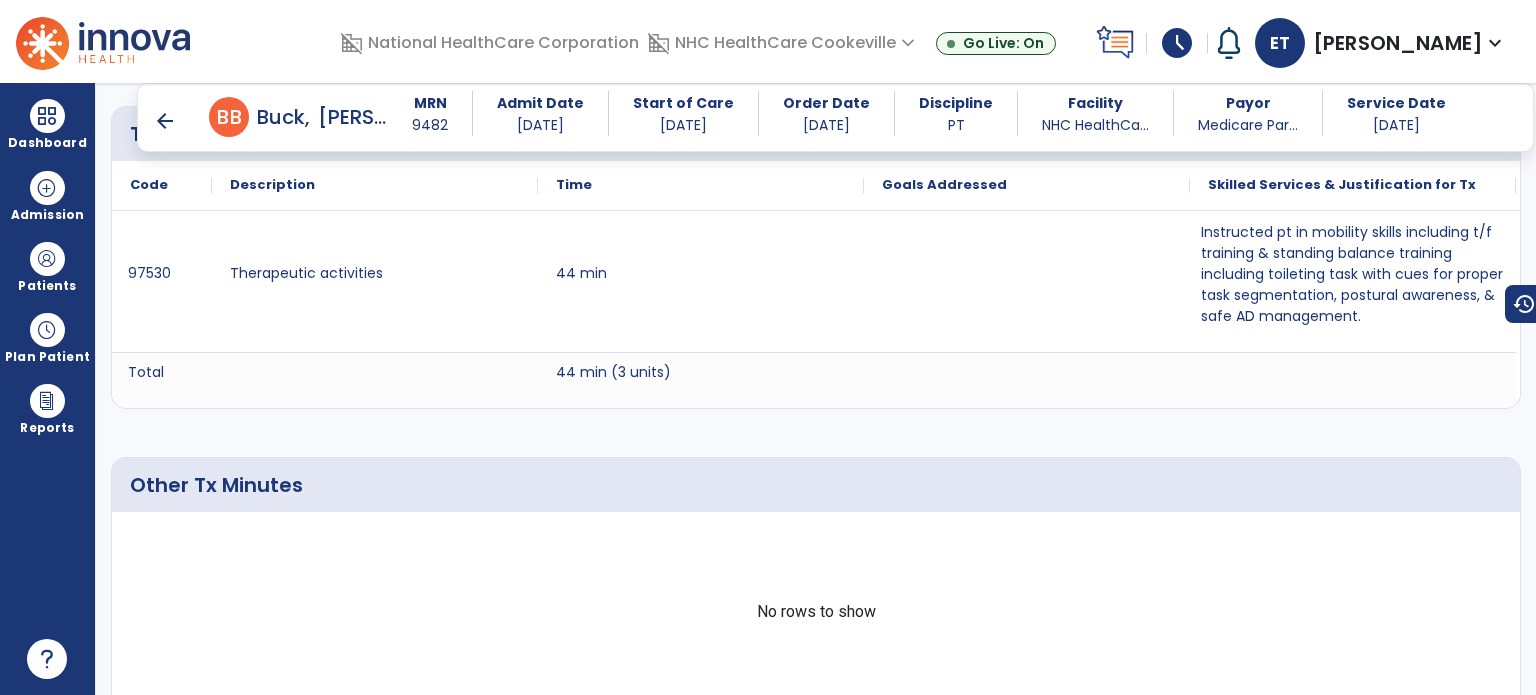click on "arrow_back" at bounding box center [165, 121] 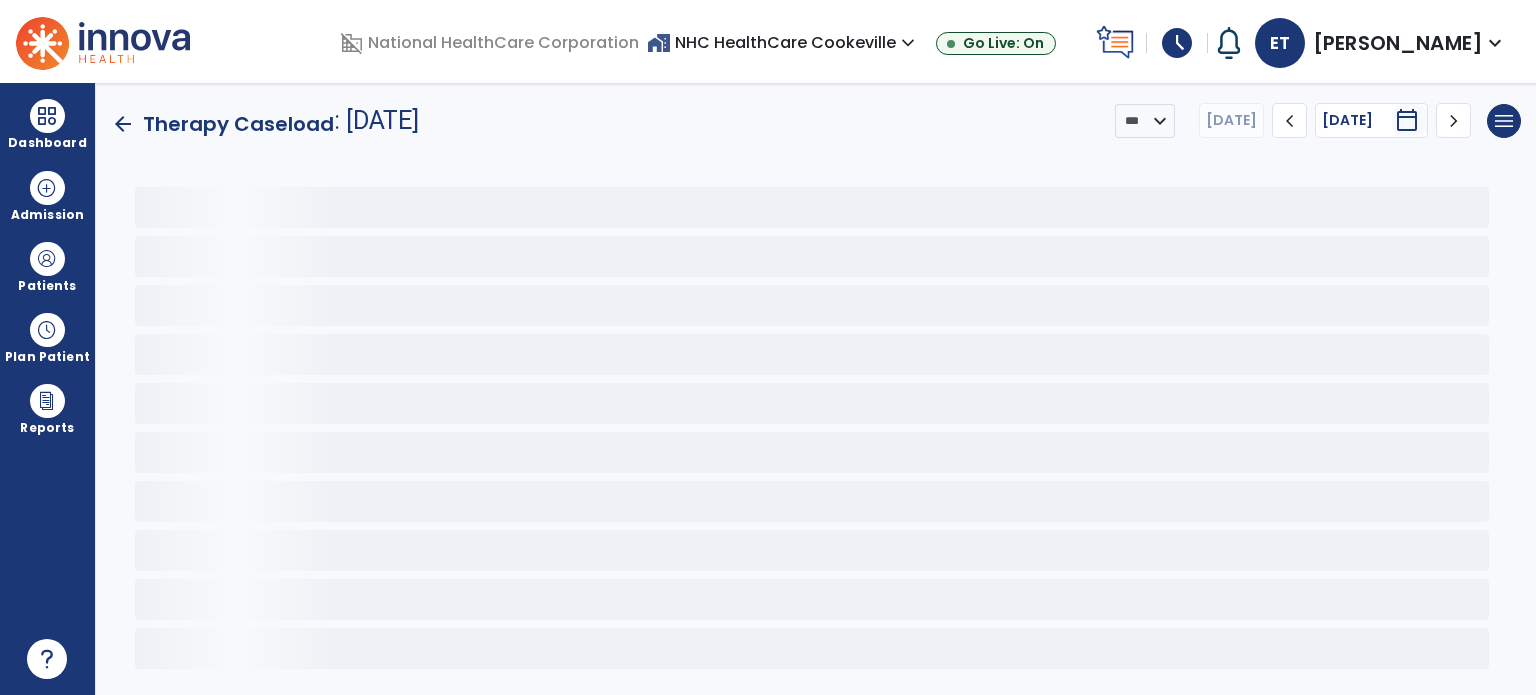 scroll, scrollTop: 0, scrollLeft: 0, axis: both 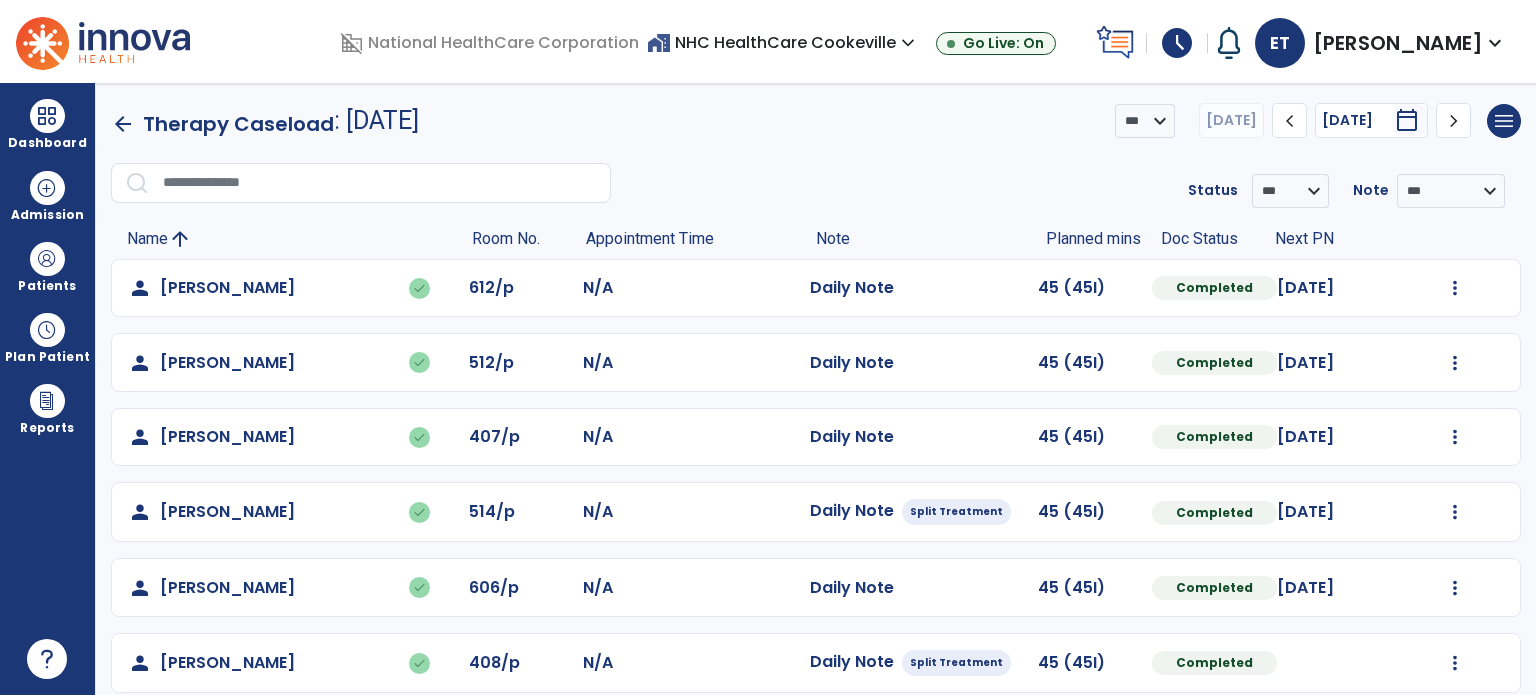 click on "schedule" at bounding box center [1177, 43] 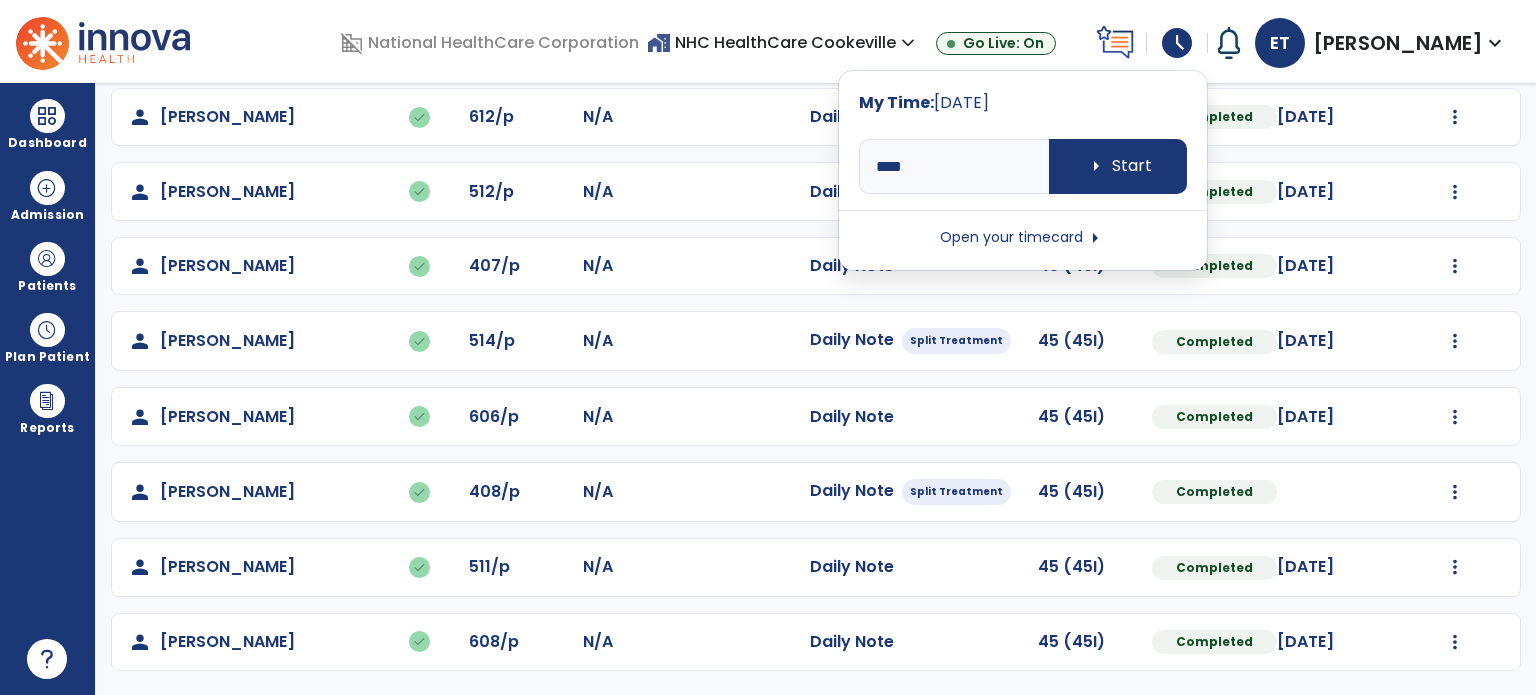 scroll, scrollTop: 0, scrollLeft: 0, axis: both 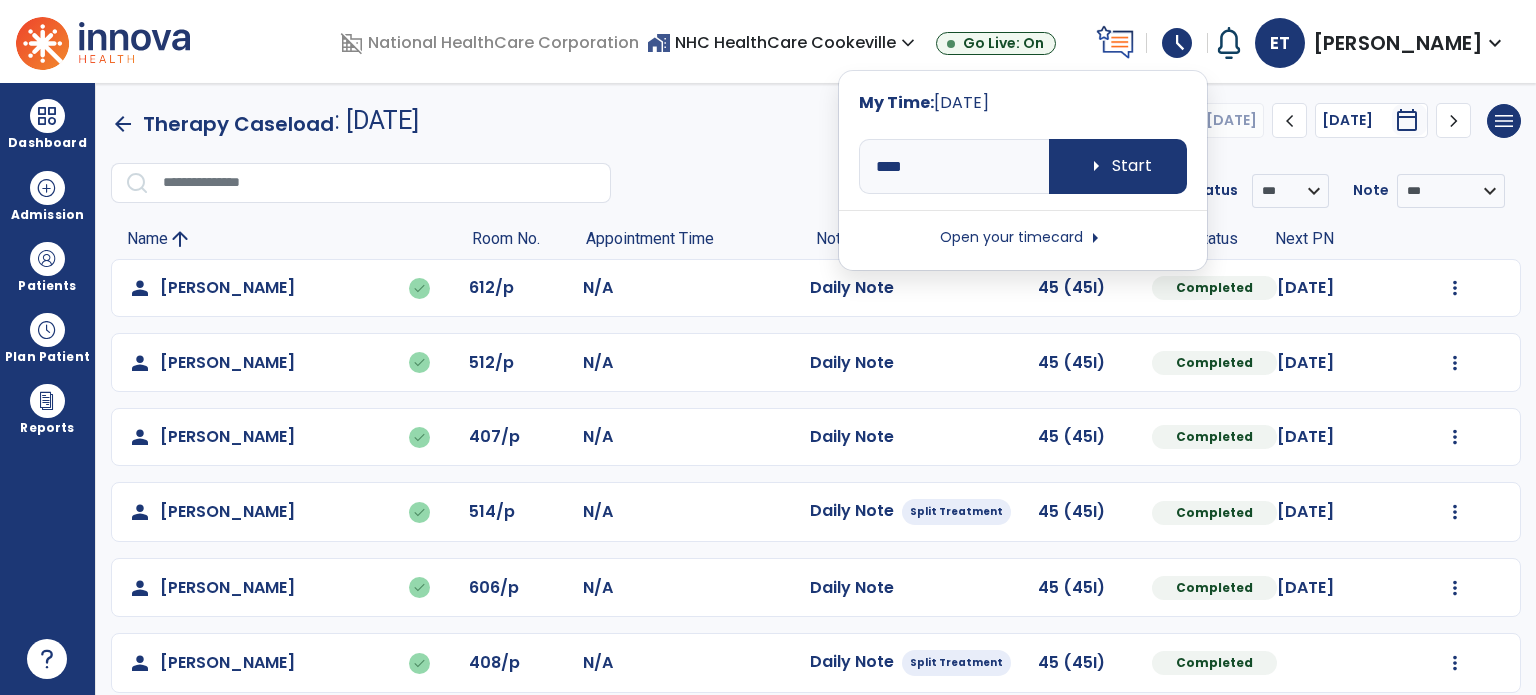 click on "Open your timecard  arrow_right" at bounding box center [1023, 238] 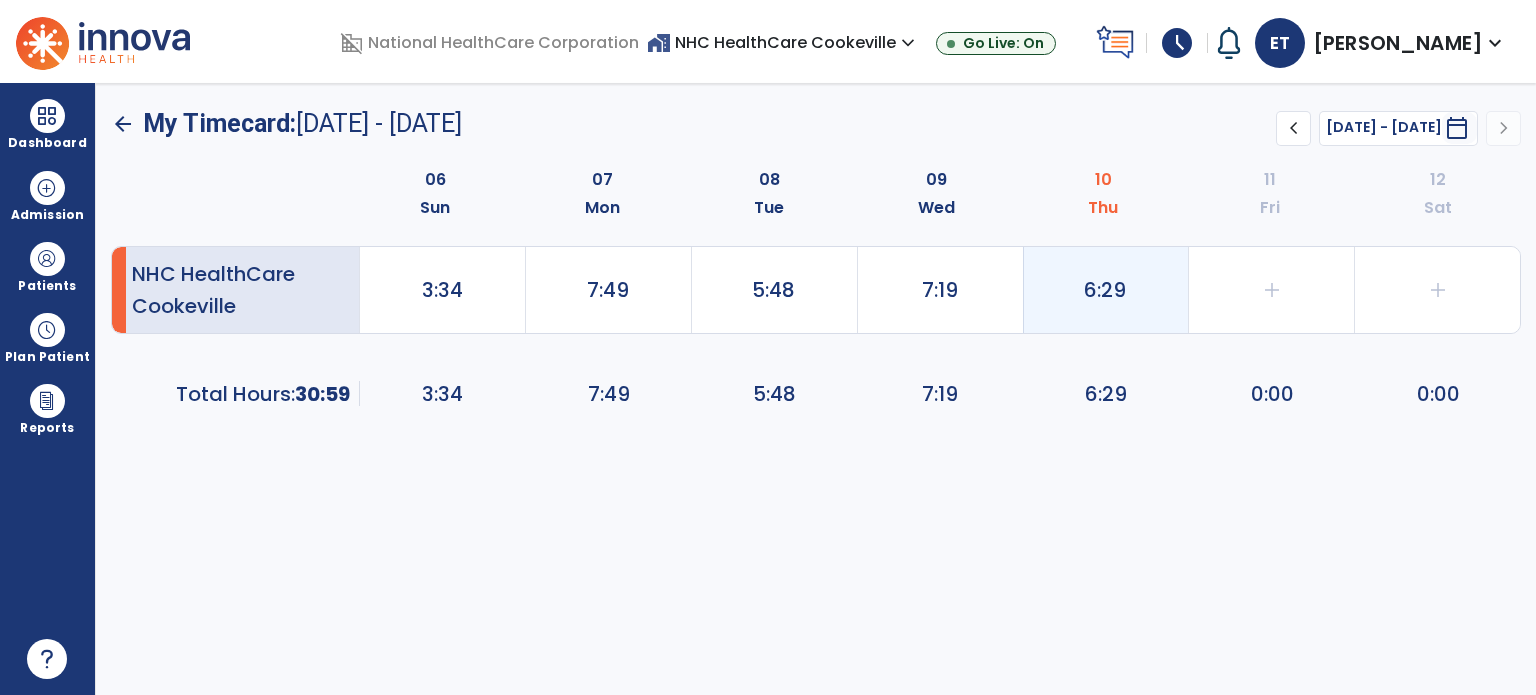 click on "6:29" 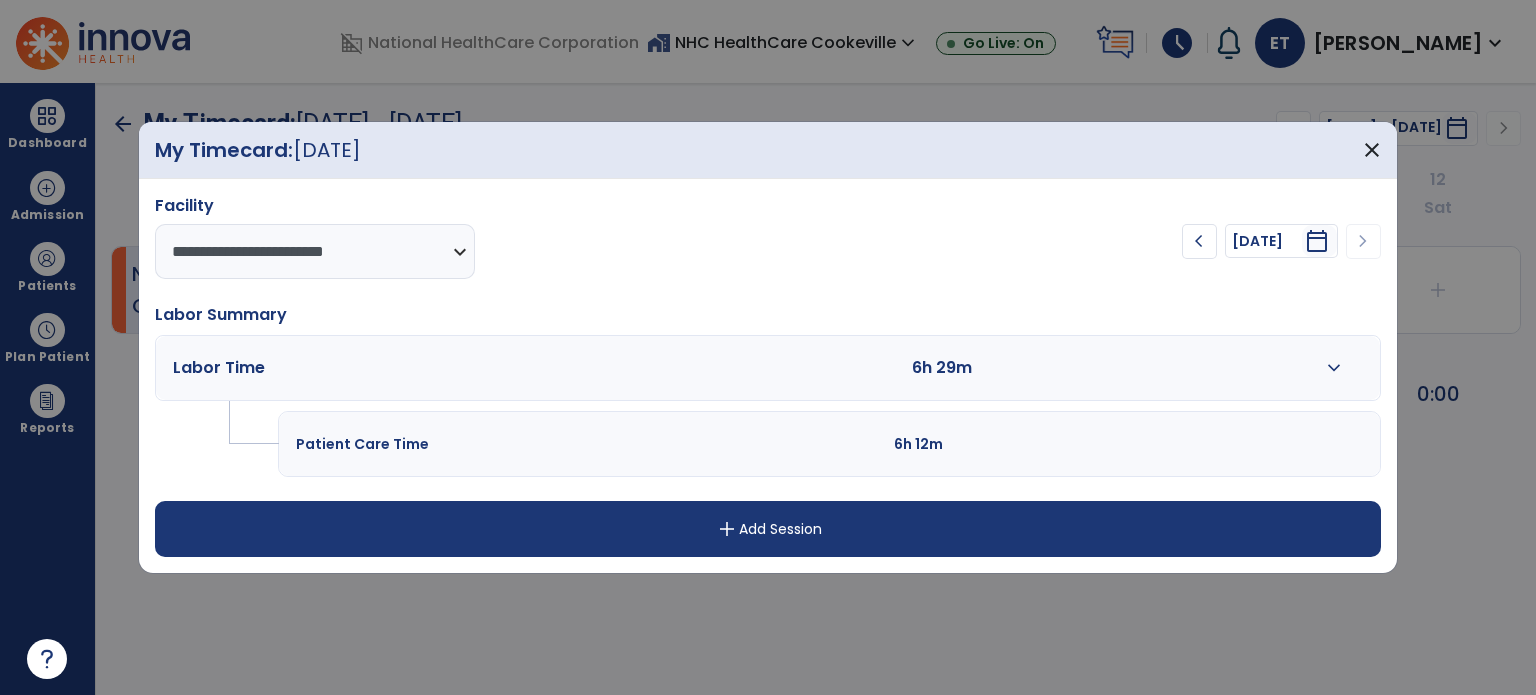 click on "expand_more" at bounding box center [1333, 368] 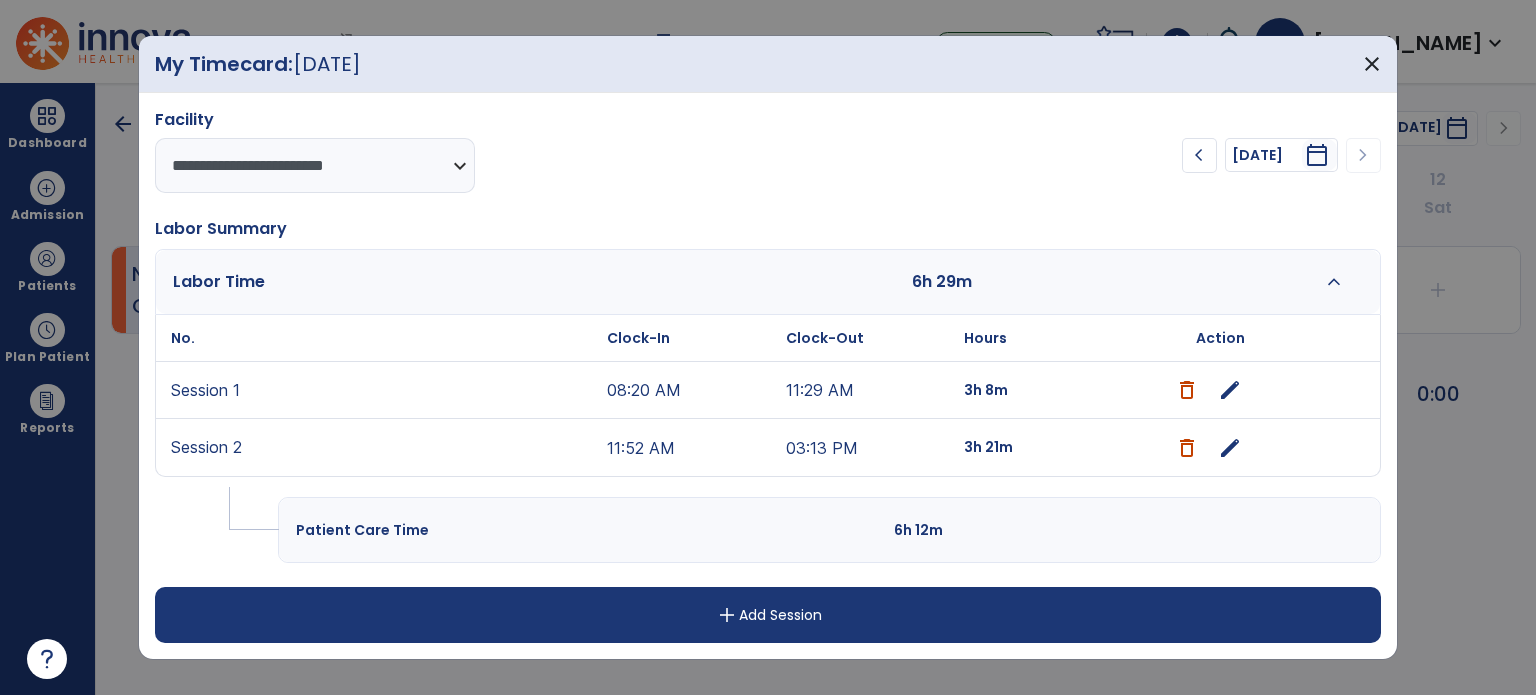 click on "edit" at bounding box center [1230, 390] 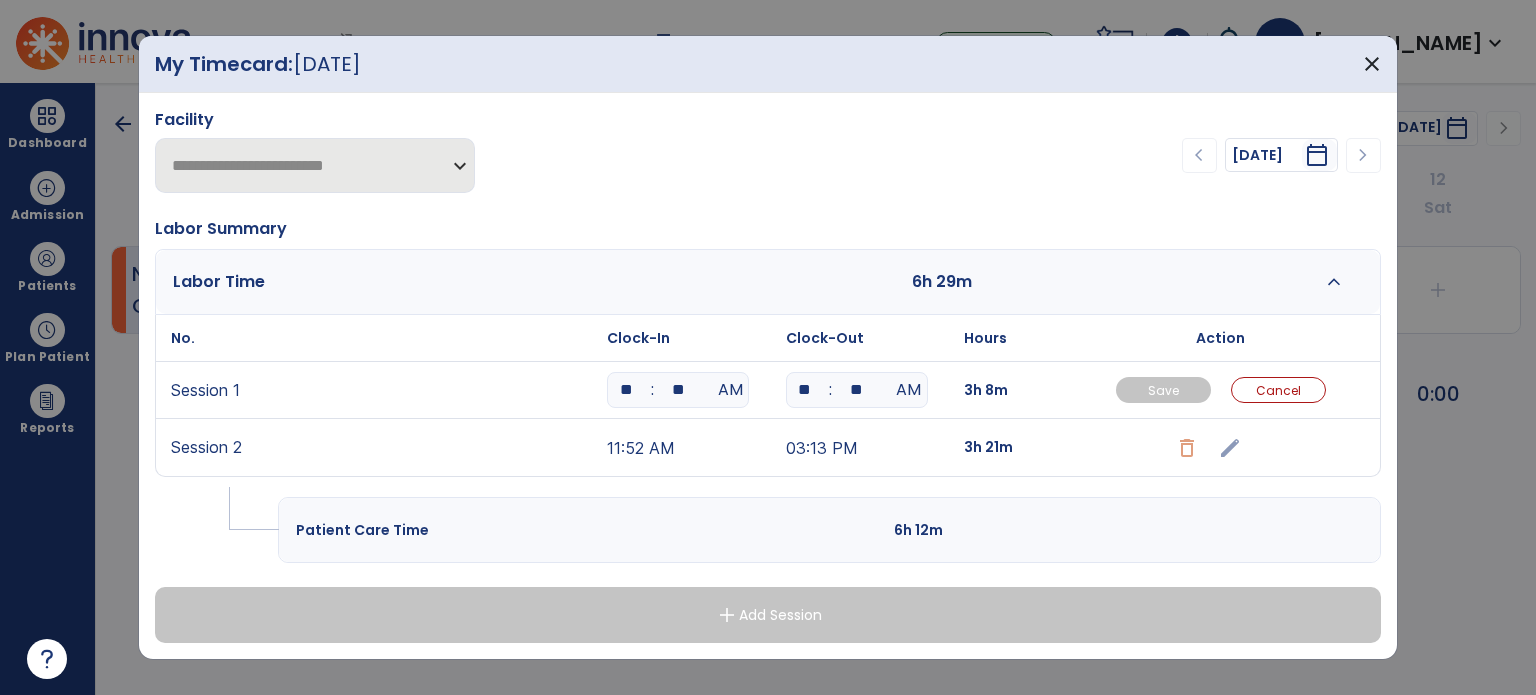 click on "**" at bounding box center [626, 390] 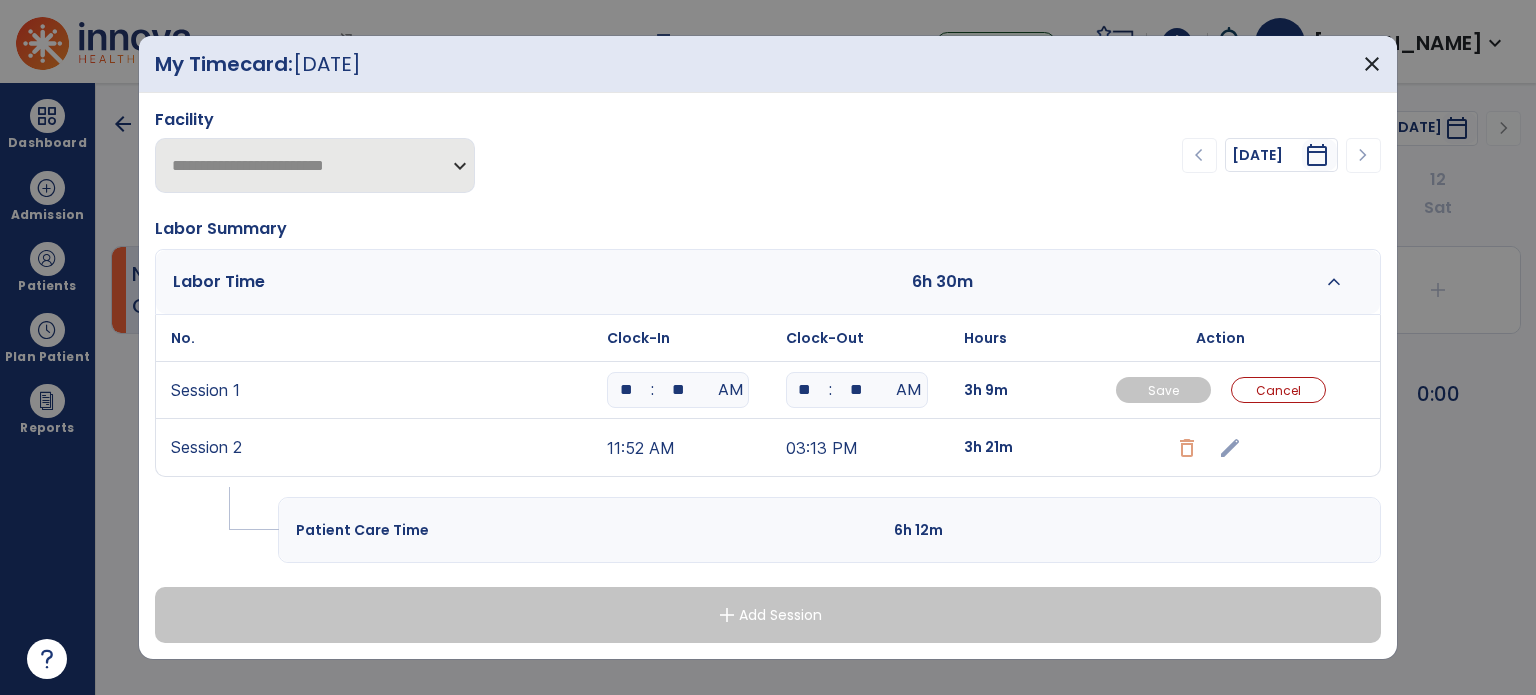 type on "**" 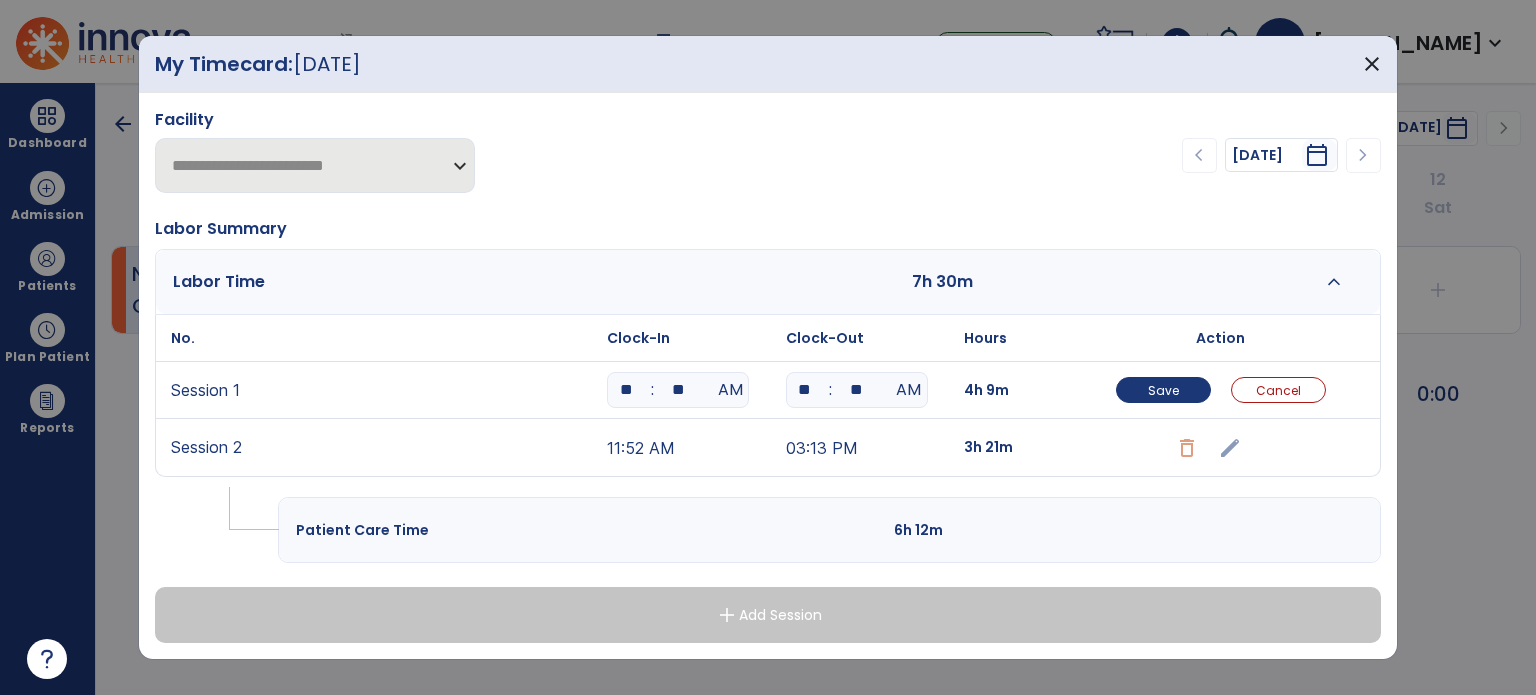 click on "**" at bounding box center [678, 390] 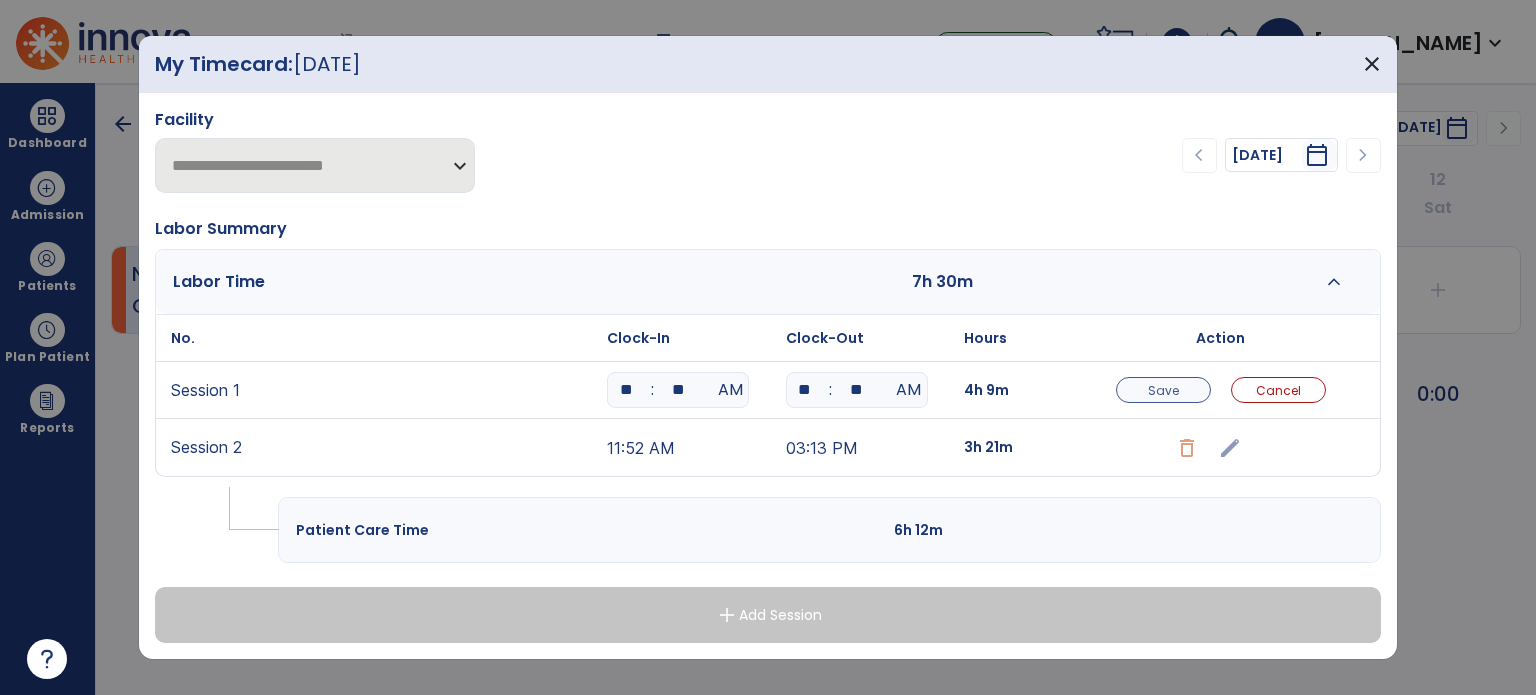 type on "**" 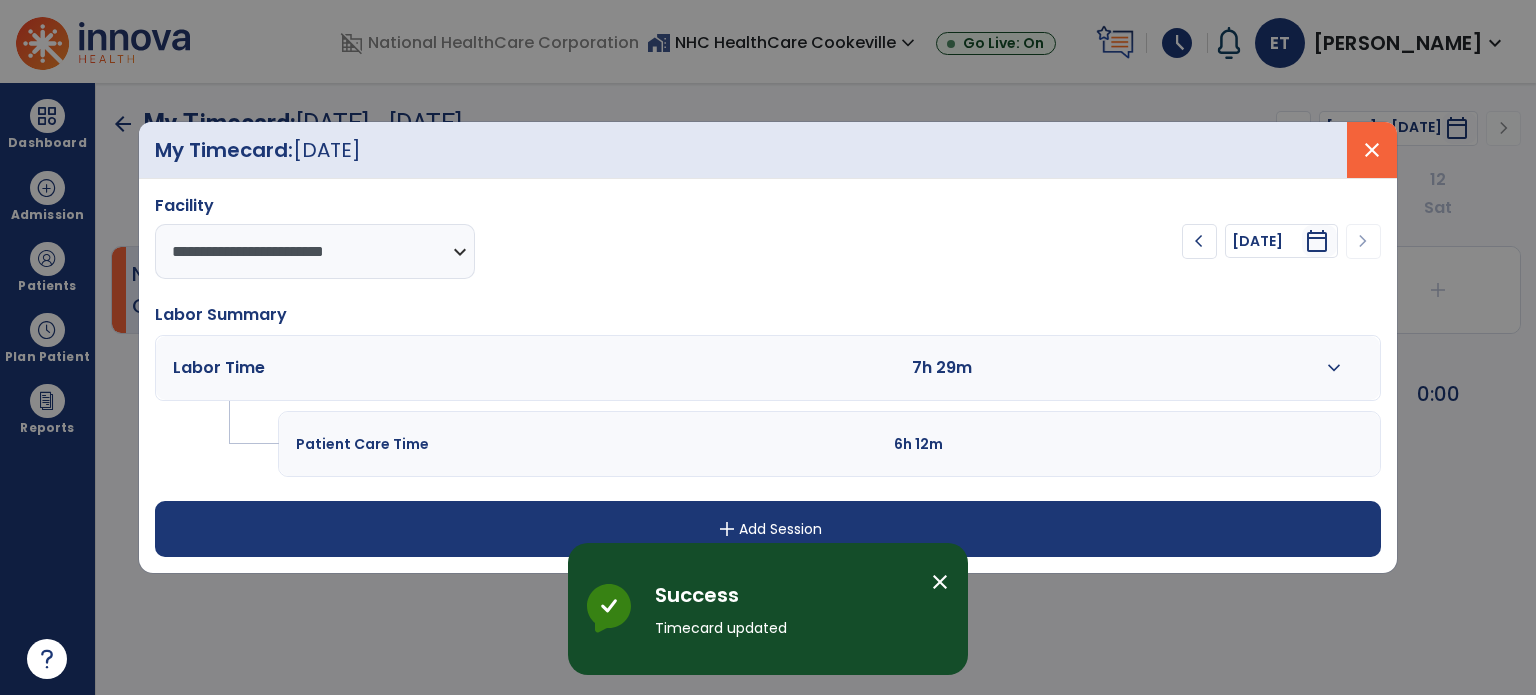 click on "close" at bounding box center [1372, 150] 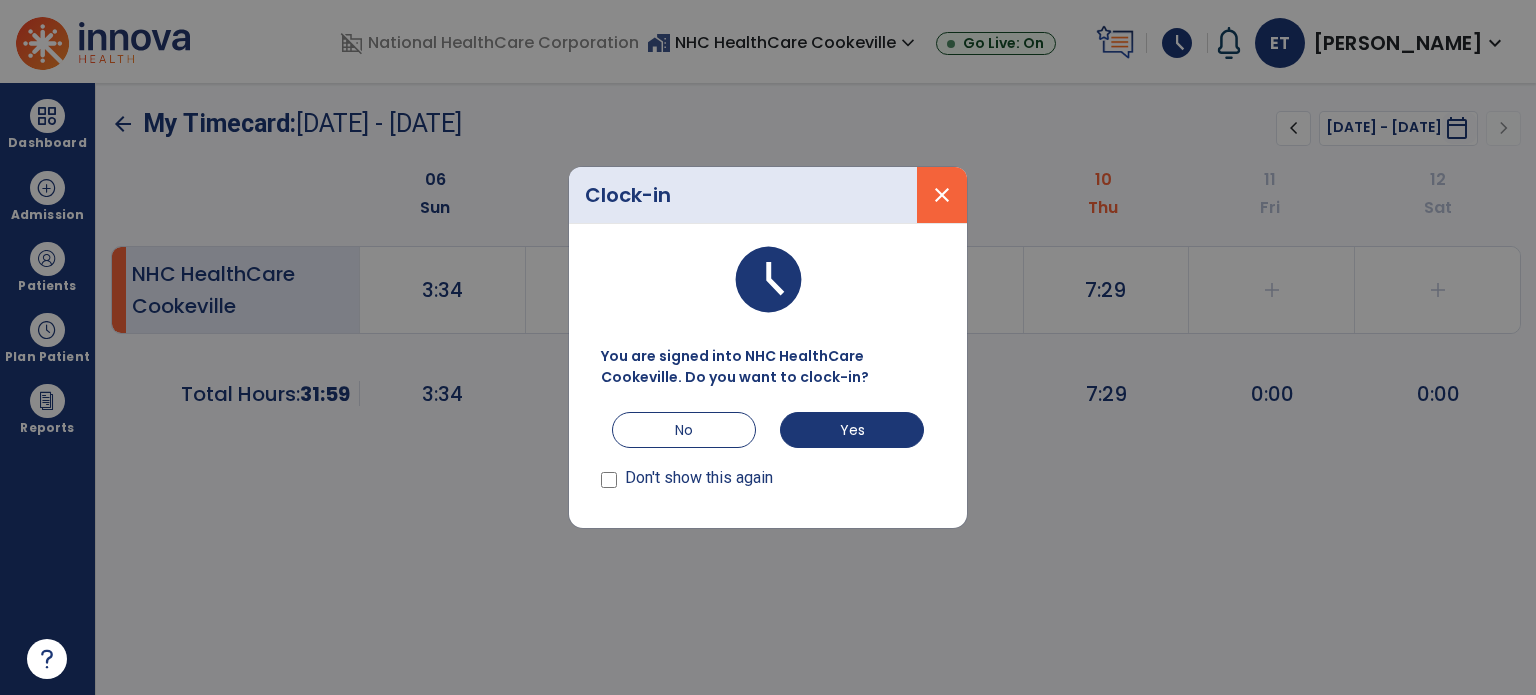 click on "close" at bounding box center [942, 195] 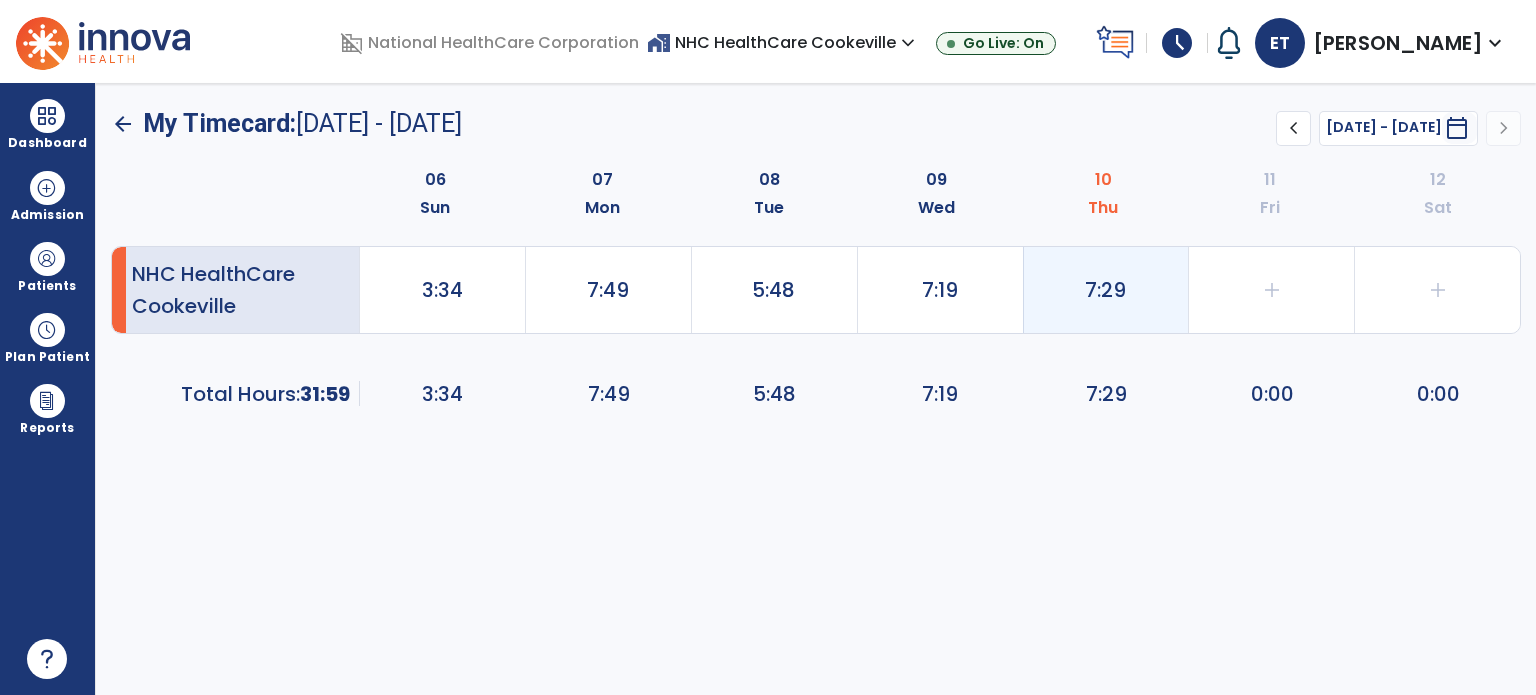 click on "7:29" 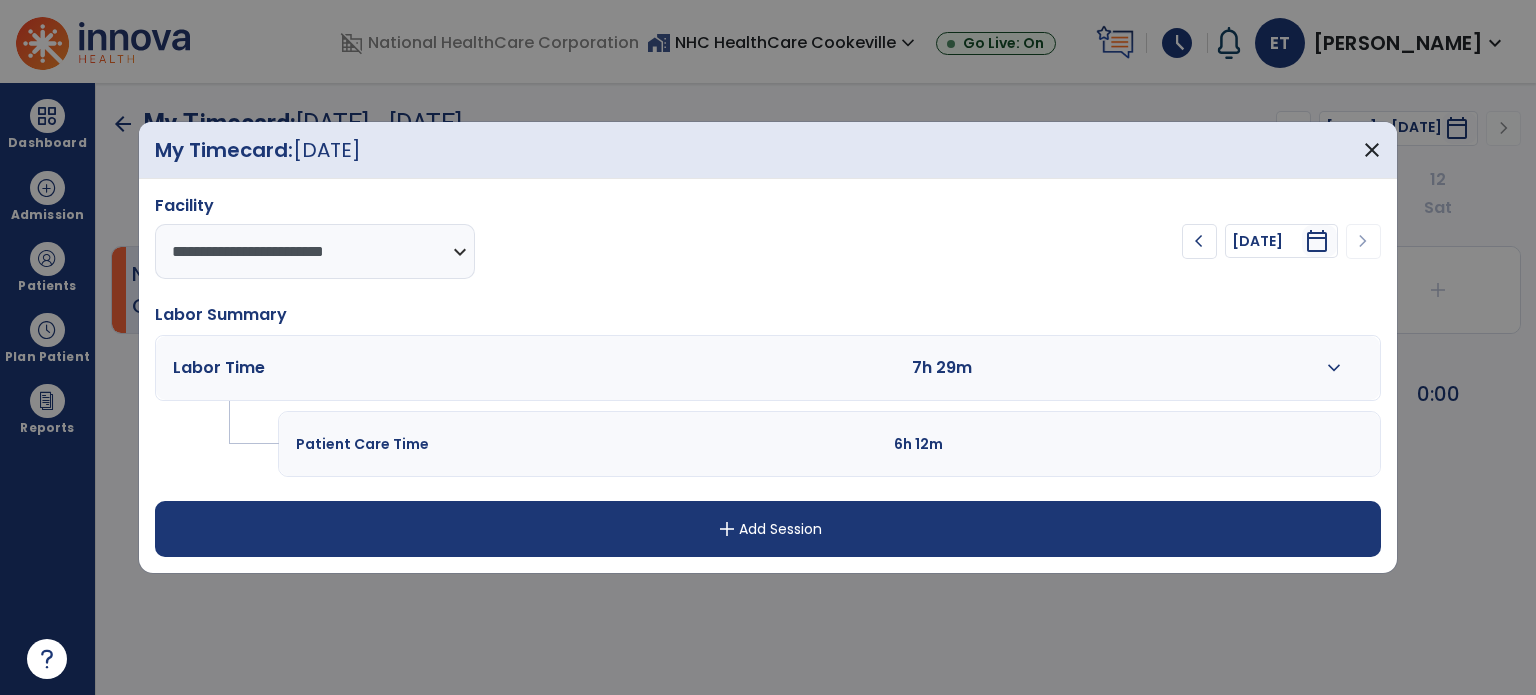 click on "expand_more" at bounding box center (1334, 368) 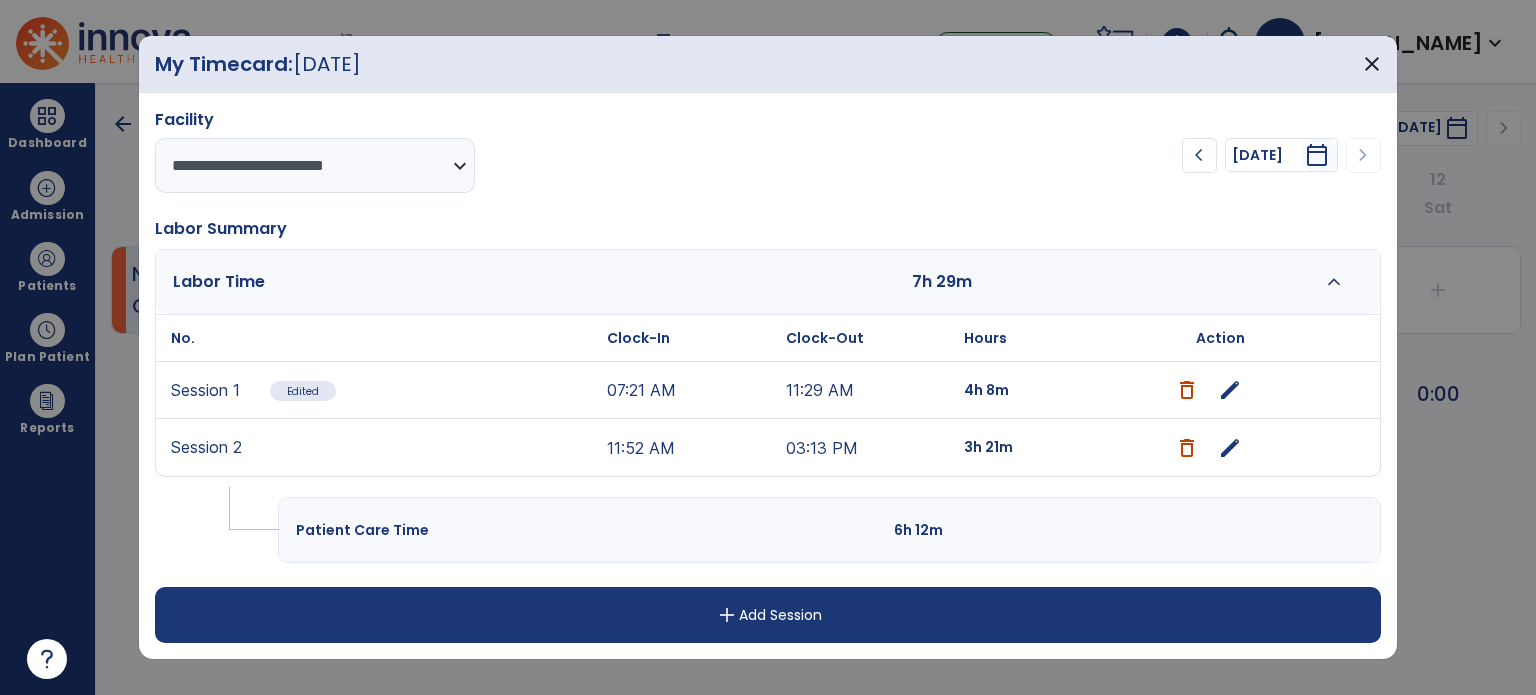 click on "edit" at bounding box center (1230, 448) 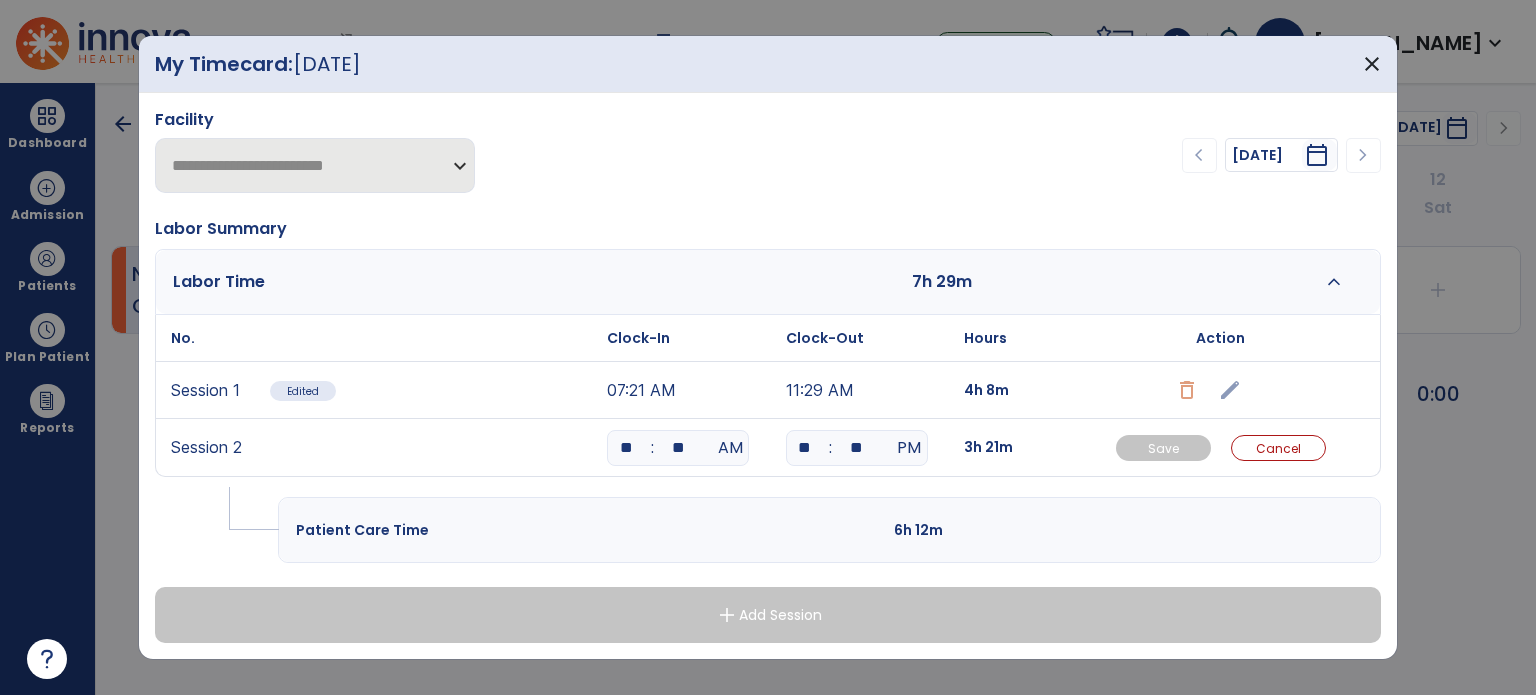click on "**" at bounding box center [857, 448] 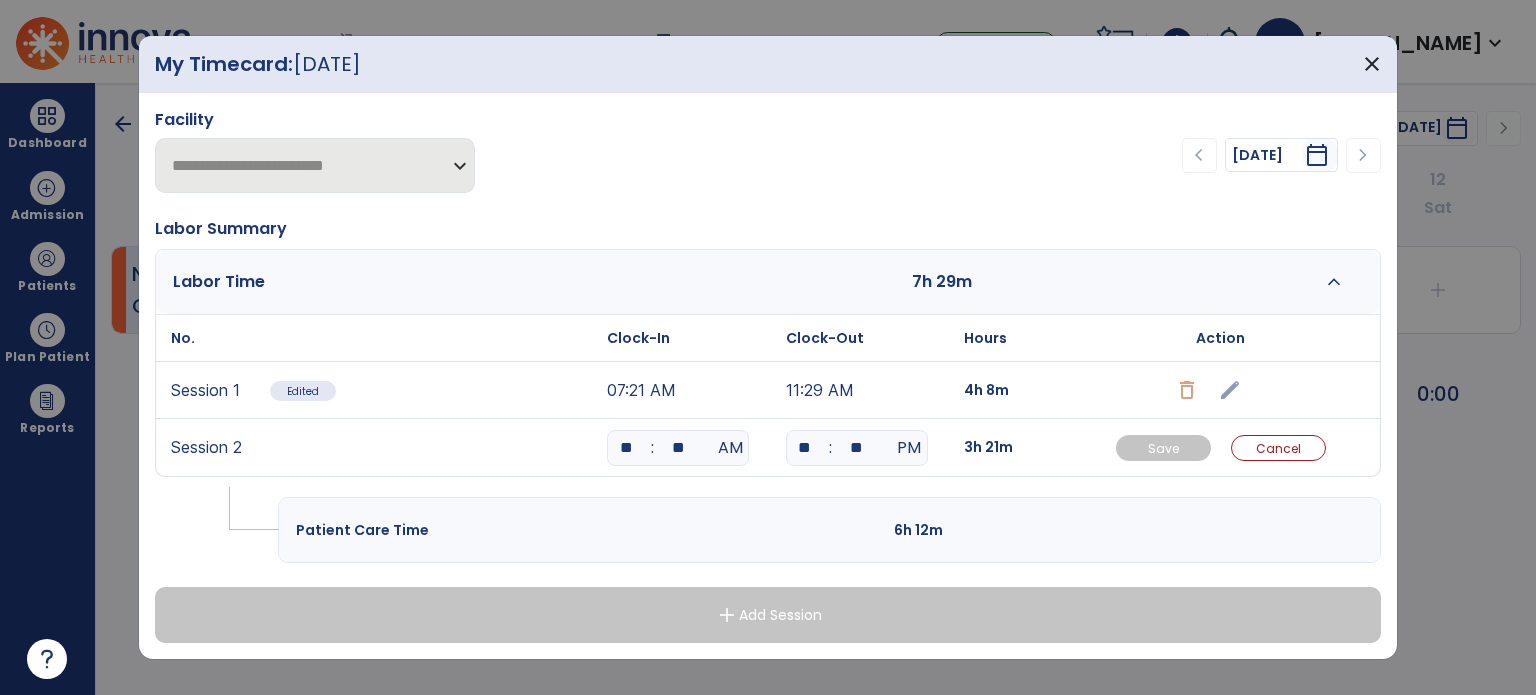 type on "*" 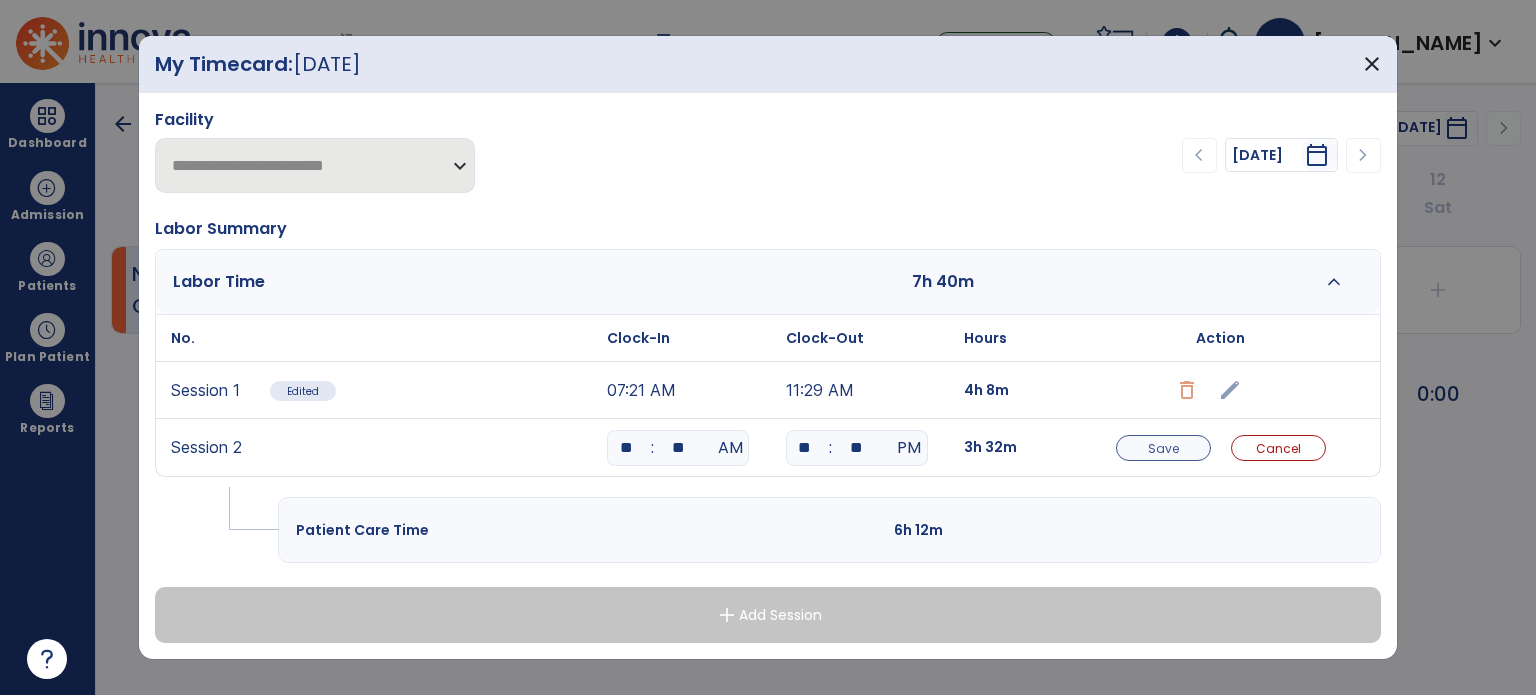 click on "Save" at bounding box center (1163, 448) 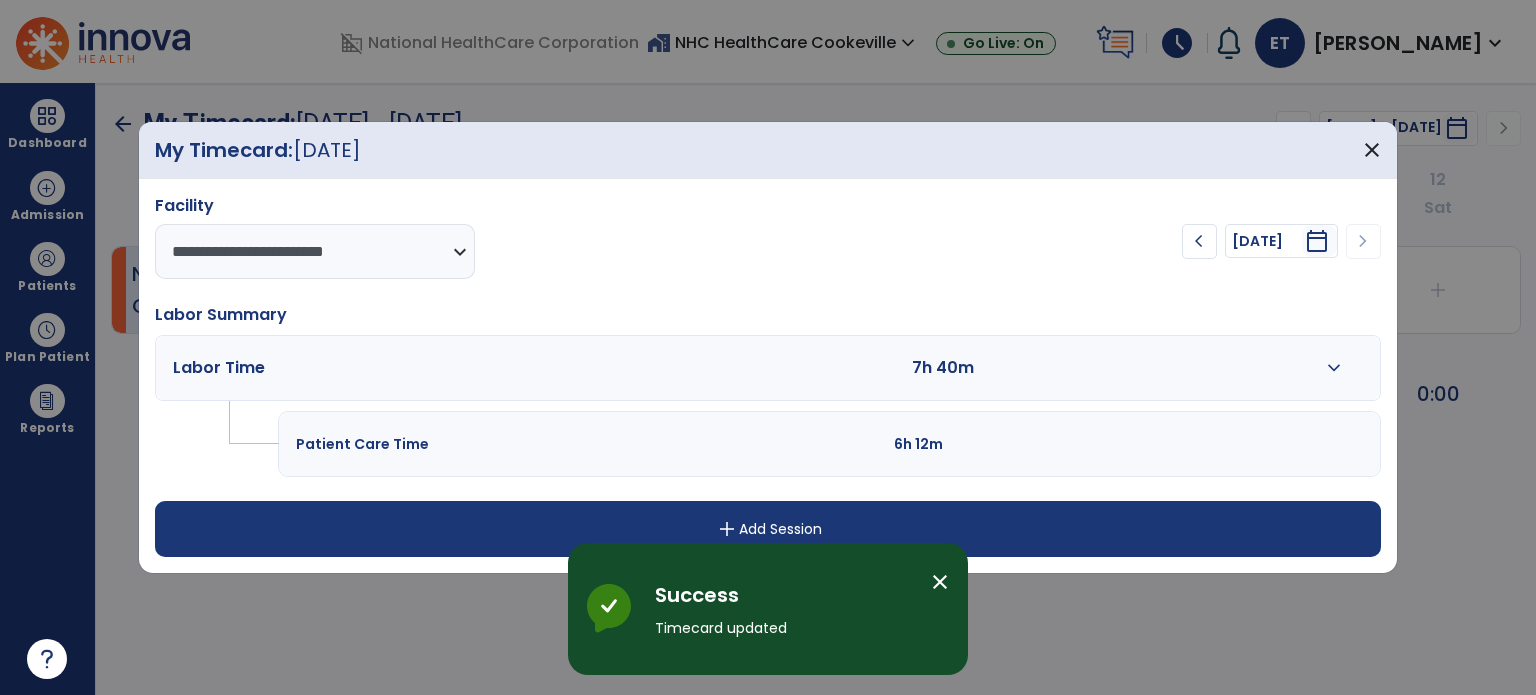 click on "expand_more" at bounding box center (1334, 368) 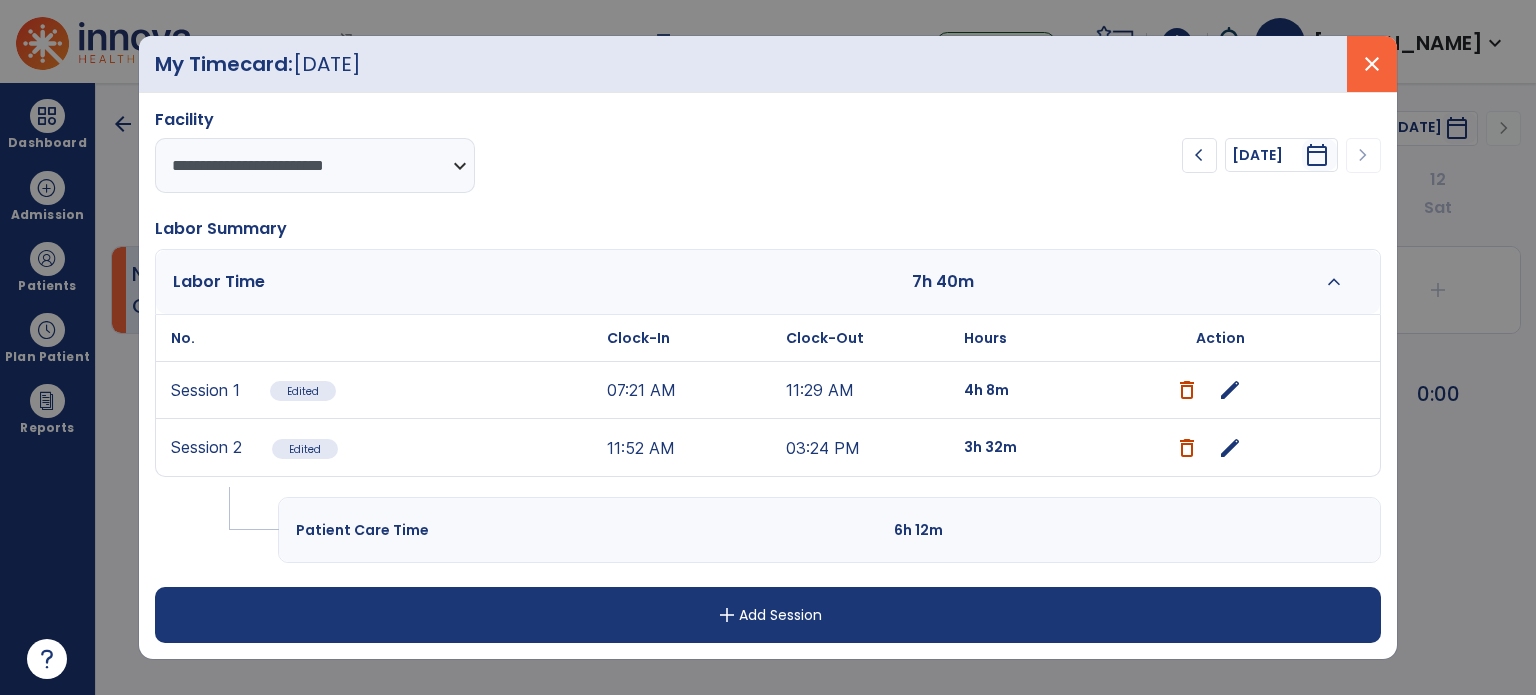 click on "close" at bounding box center (1372, 64) 